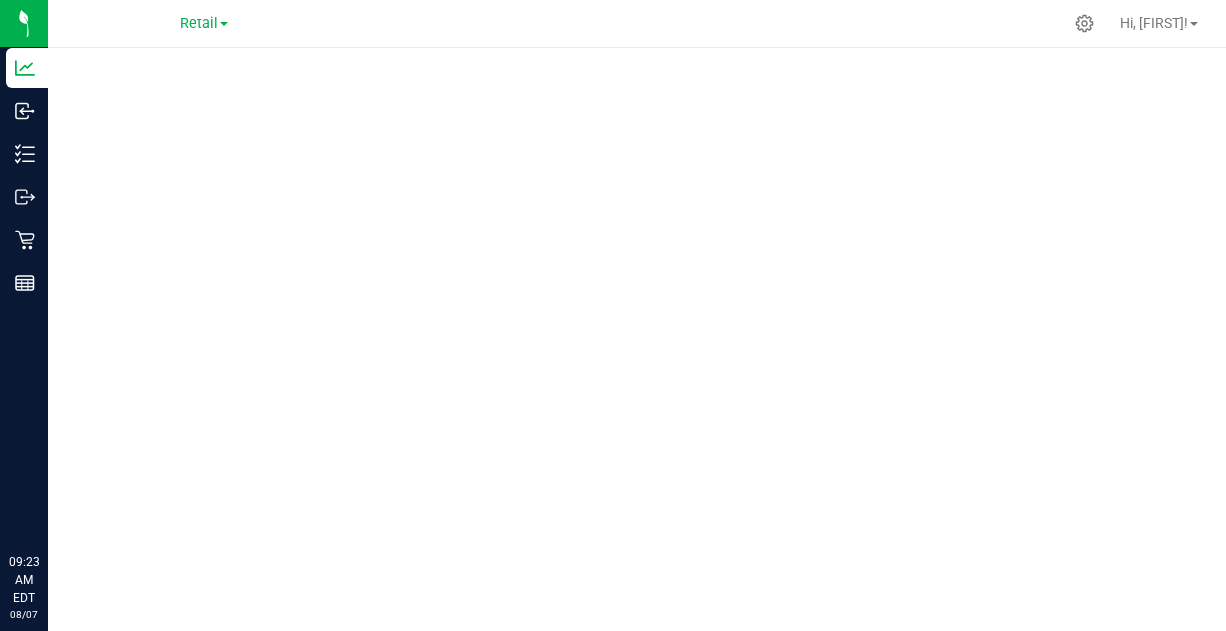 scroll, scrollTop: 0, scrollLeft: 0, axis: both 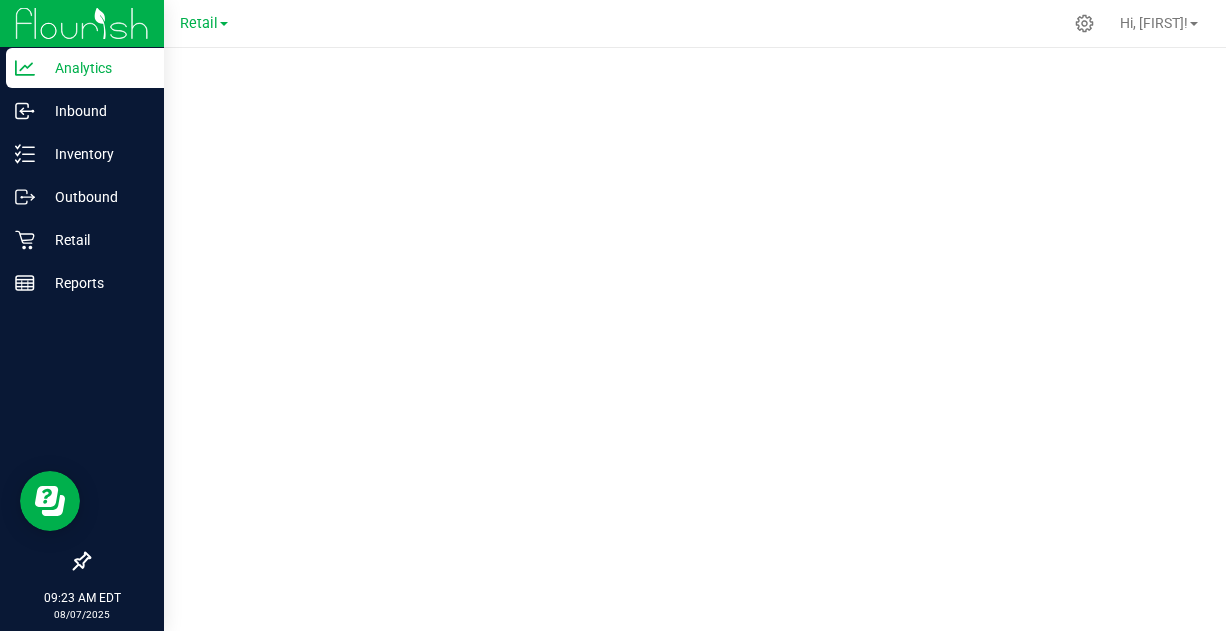 click on "Analytics" at bounding box center (95, 68) 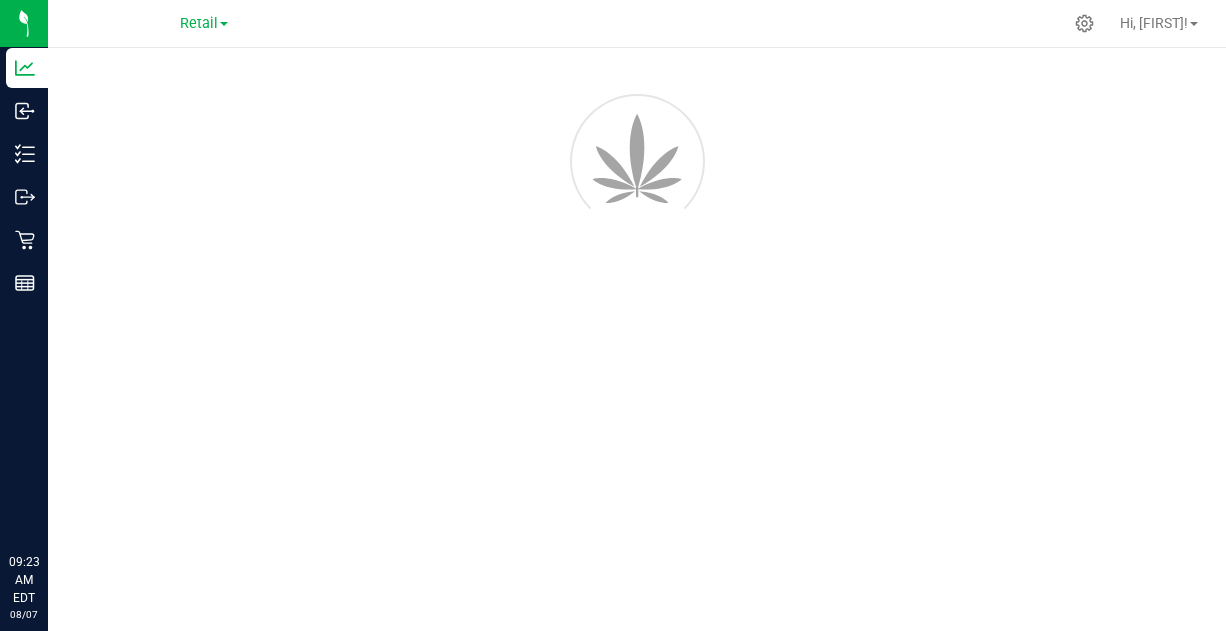 scroll, scrollTop: 0, scrollLeft: 0, axis: both 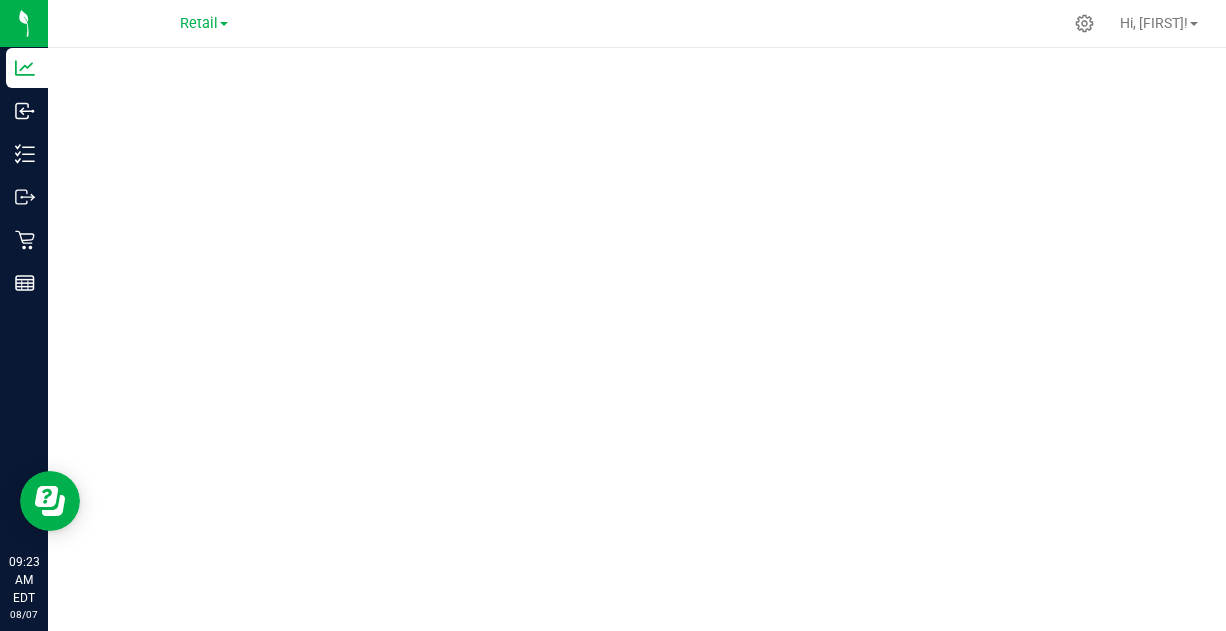click at bounding box center [637, 333] 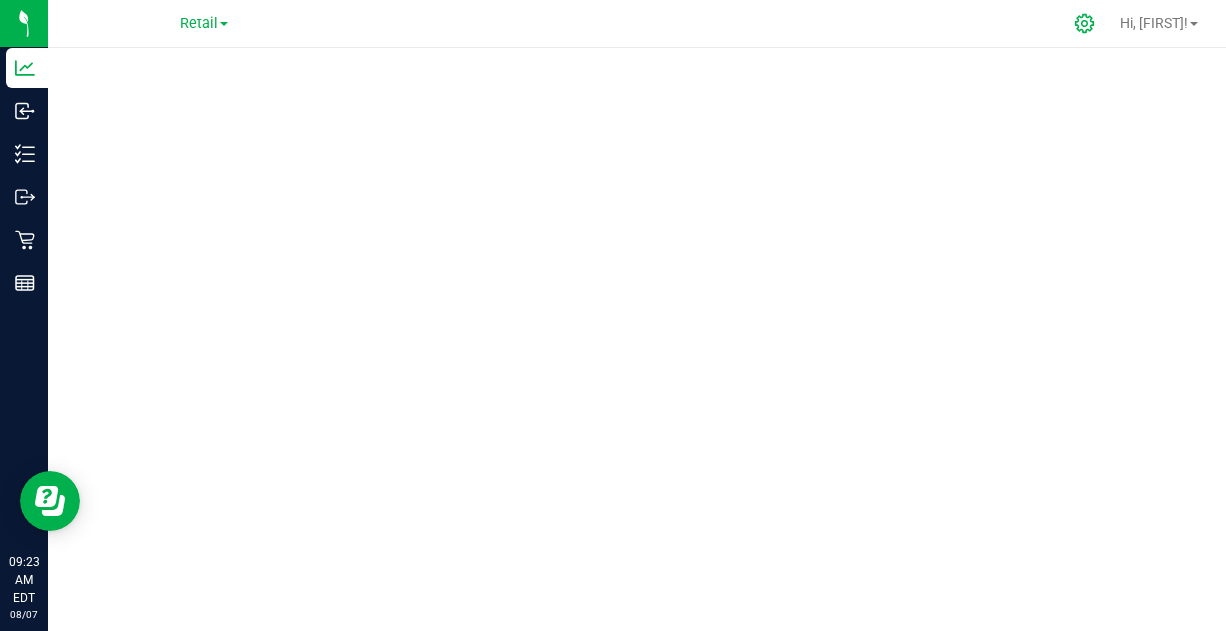 click at bounding box center (1085, 23) 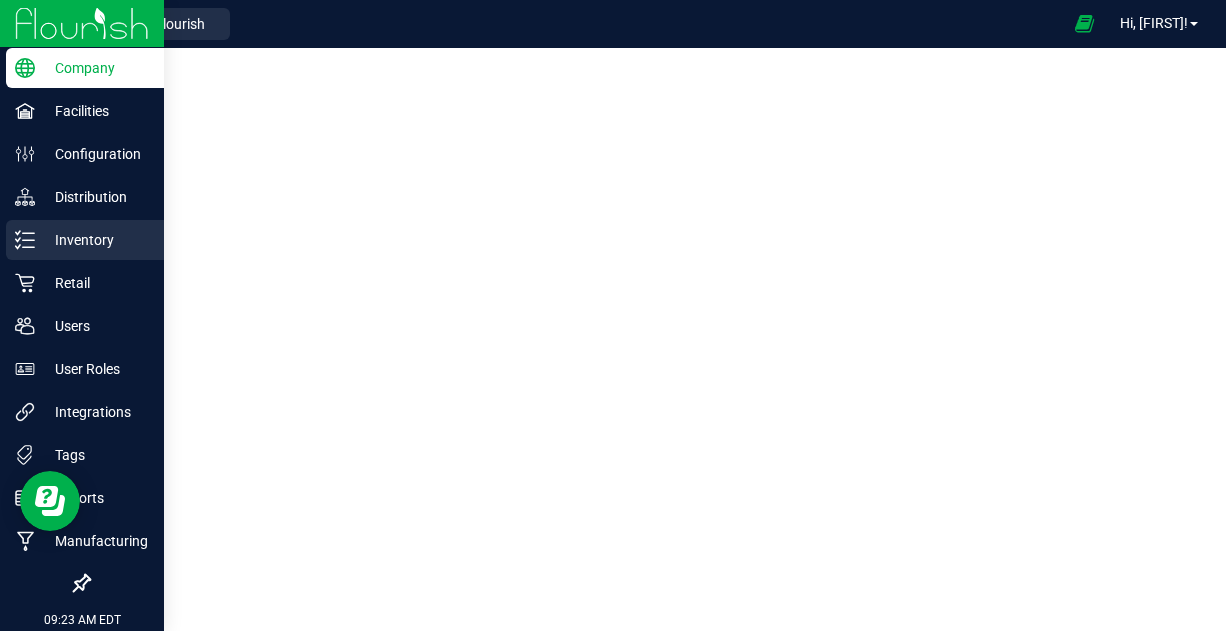 click on "Inventory" at bounding box center (95, 240) 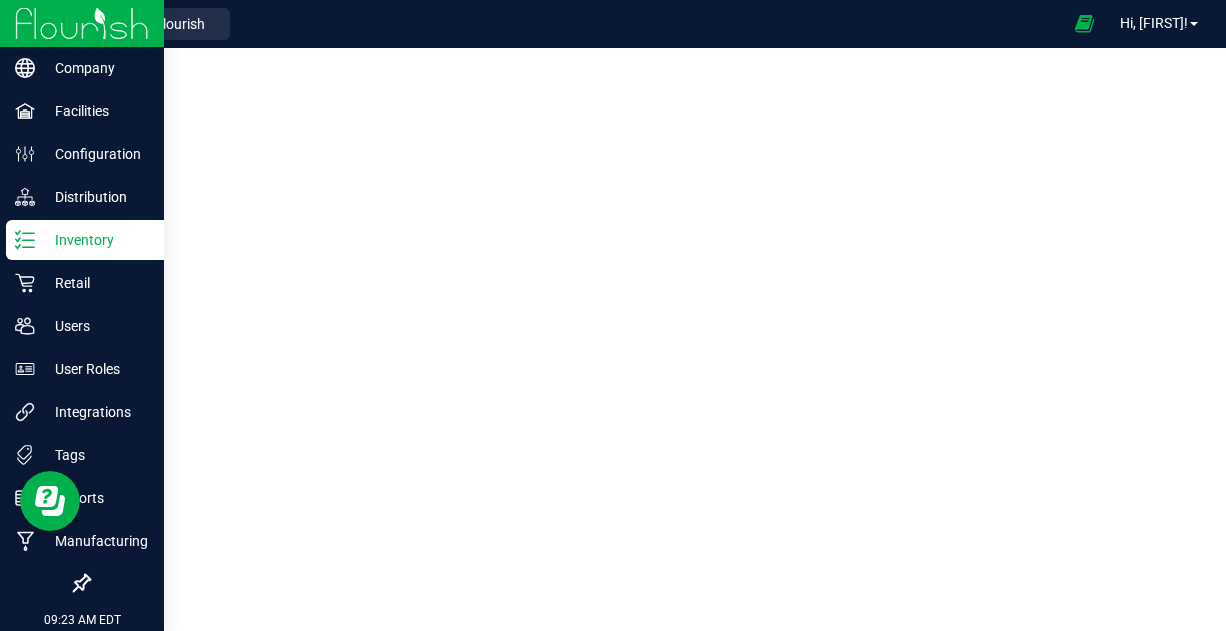 click on "Inventory" at bounding box center [95, 240] 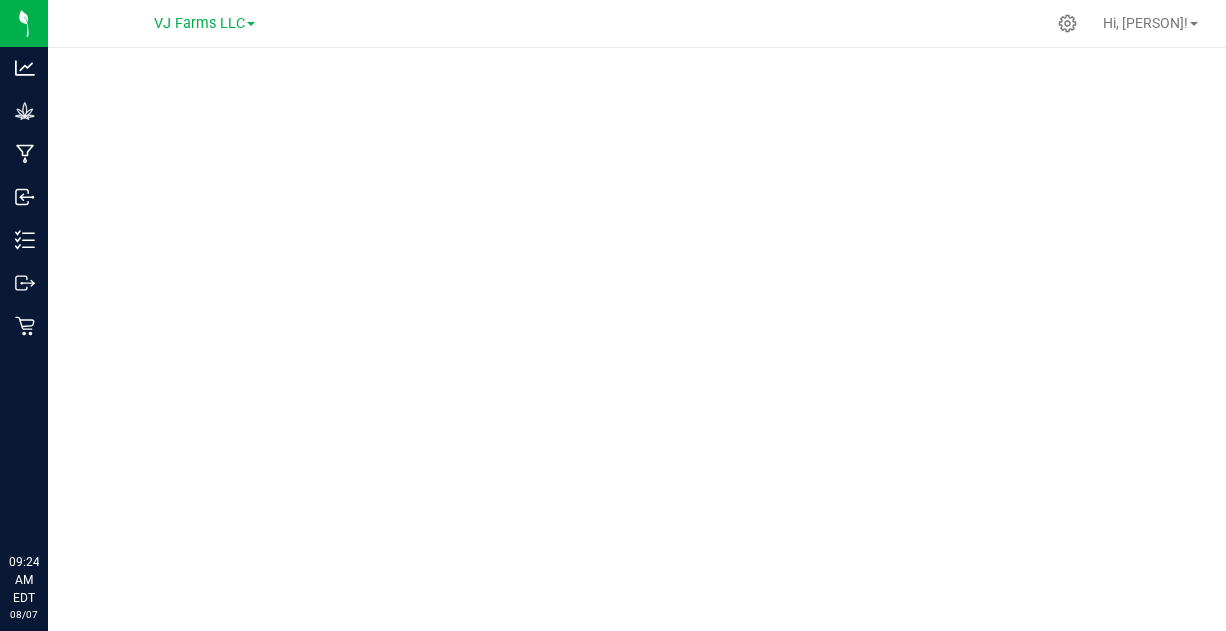 scroll, scrollTop: 0, scrollLeft: 0, axis: both 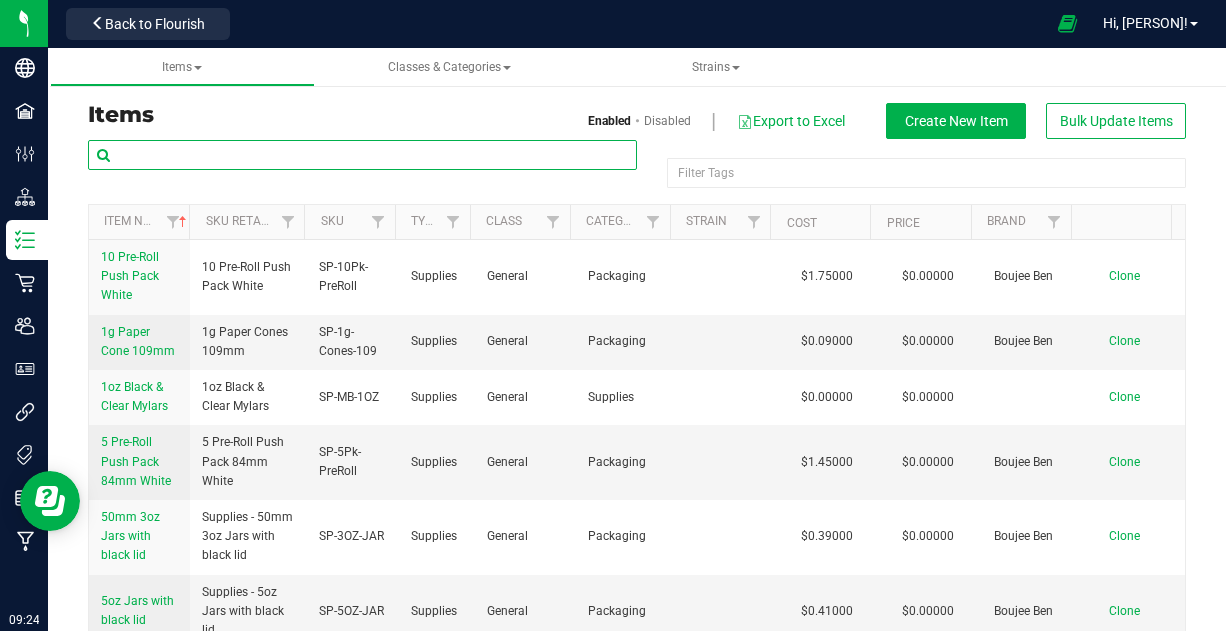 click at bounding box center (362, 155) 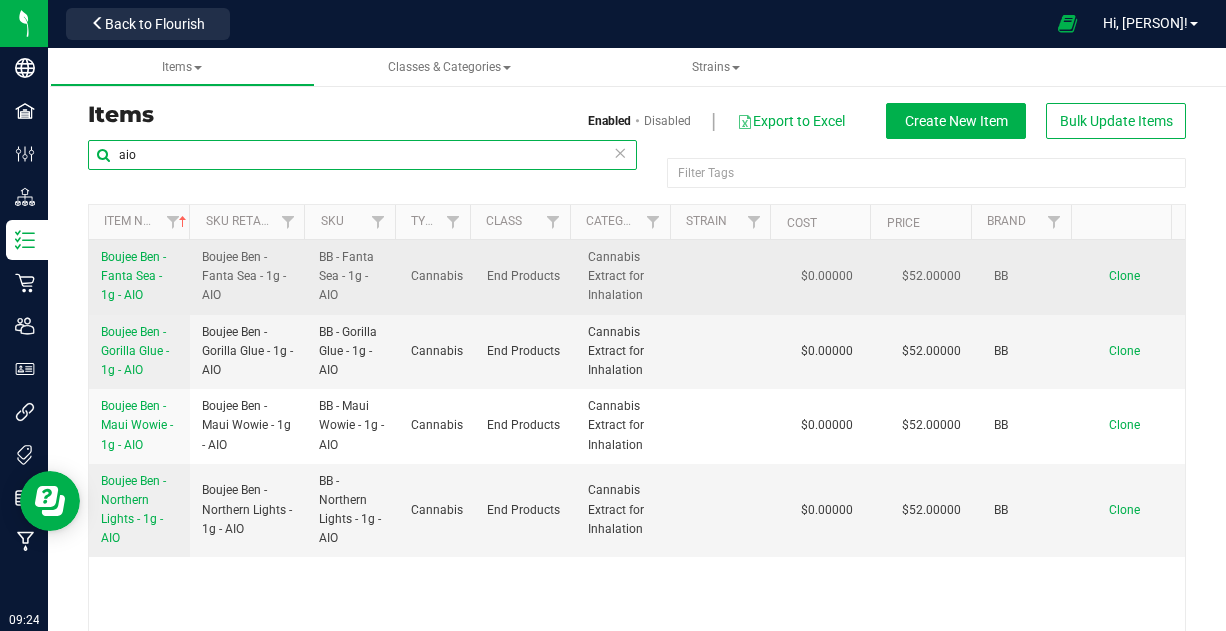 type on "aio" 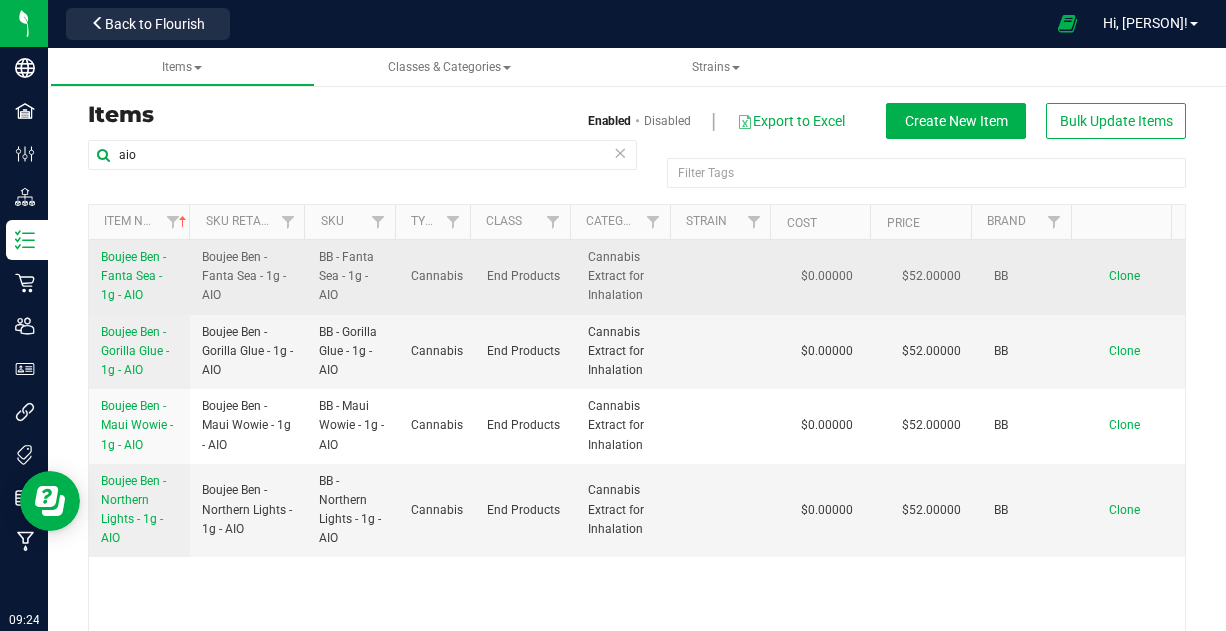 click on "Boujee Ben - Fanta Sea - 1g - AIO" at bounding box center [133, 276] 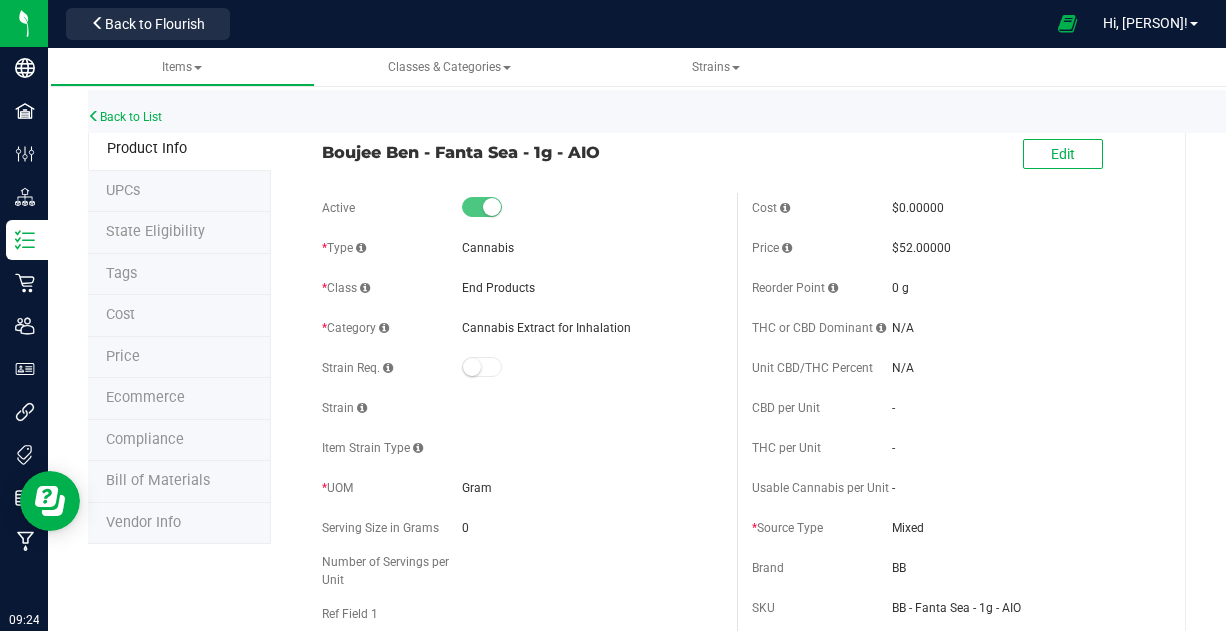 click on "Price" at bounding box center [179, 358] 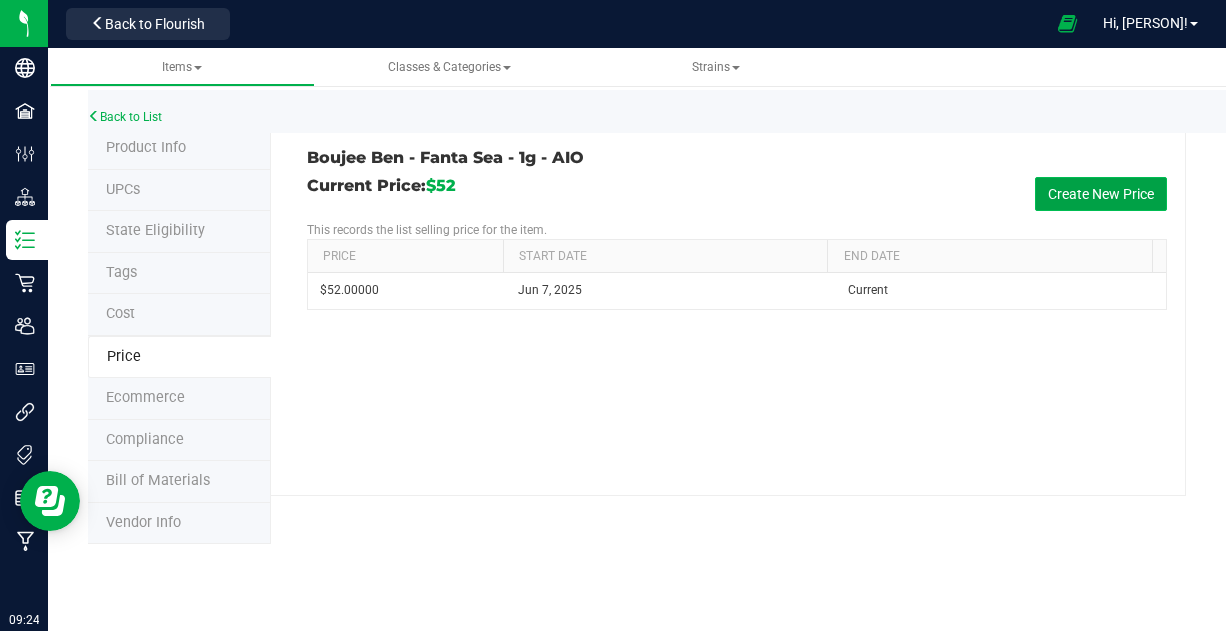click on "Create New Price" at bounding box center (1101, 194) 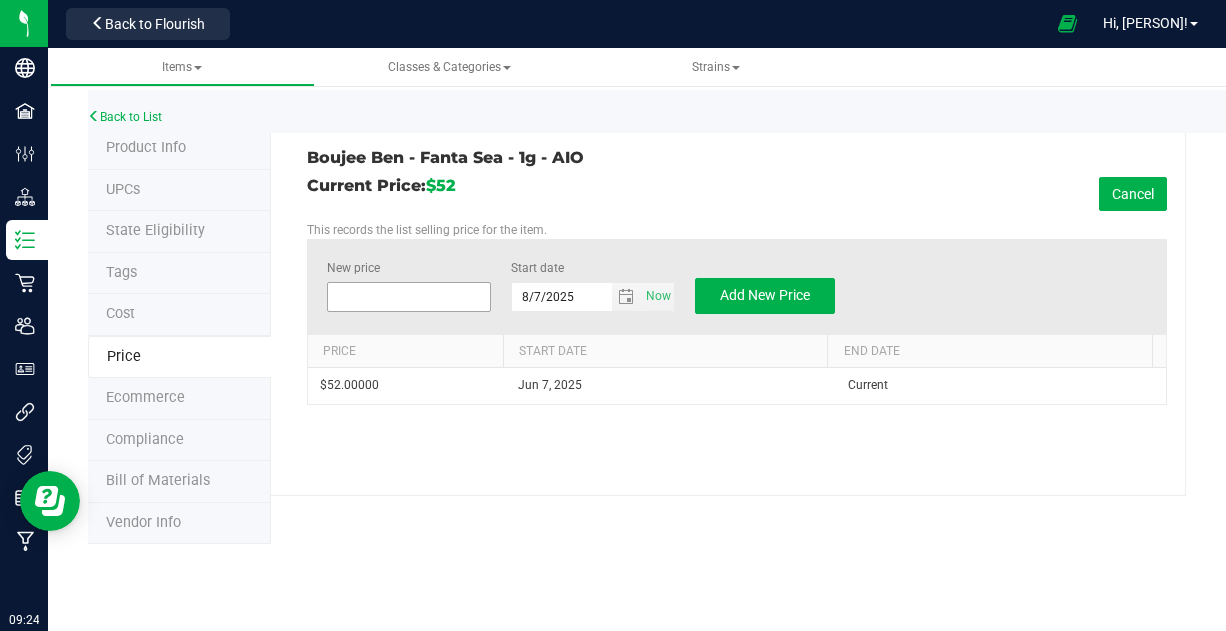 click at bounding box center [409, 297] 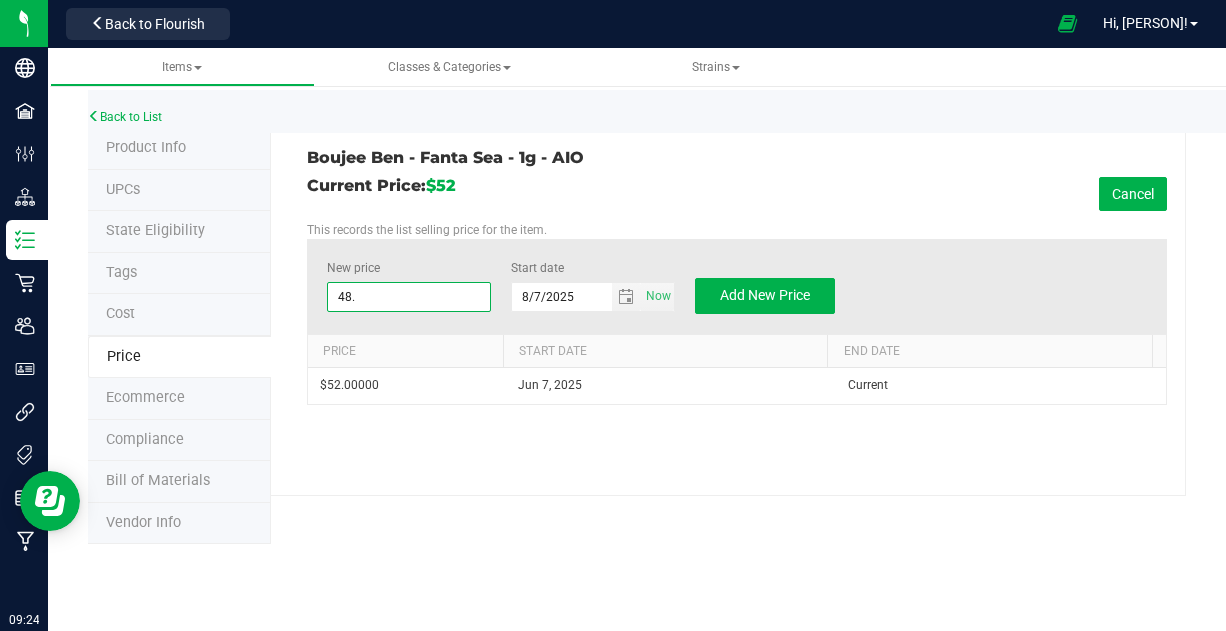type on "48" 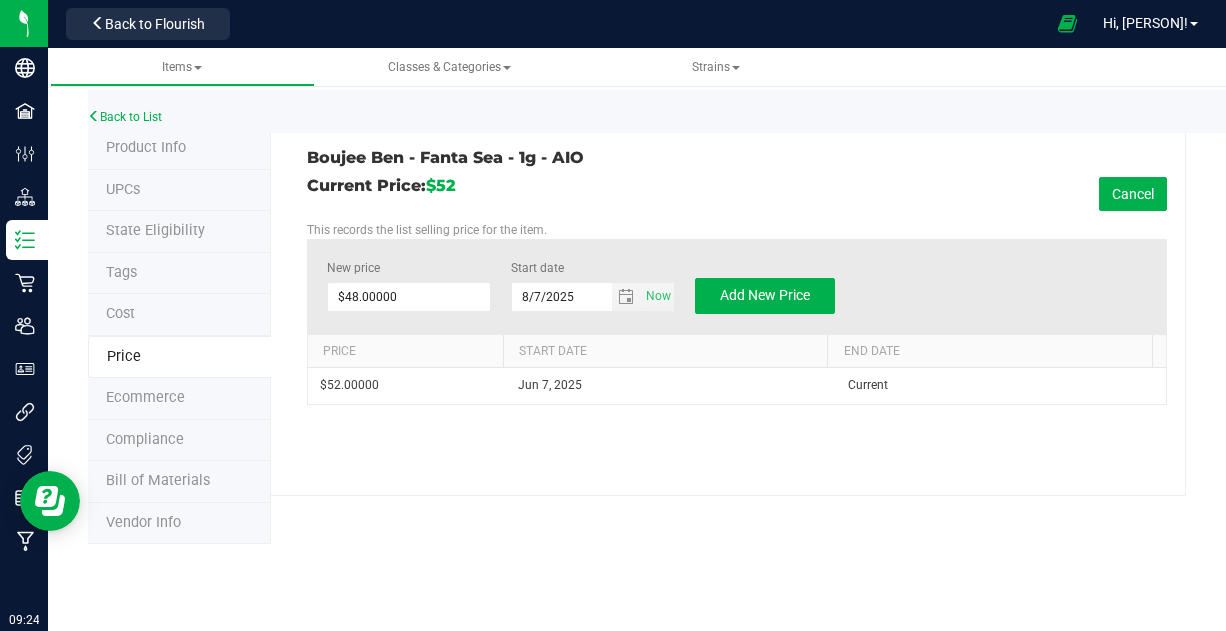 click on "Current Price:  $52
Cancel" at bounding box center (737, 194) 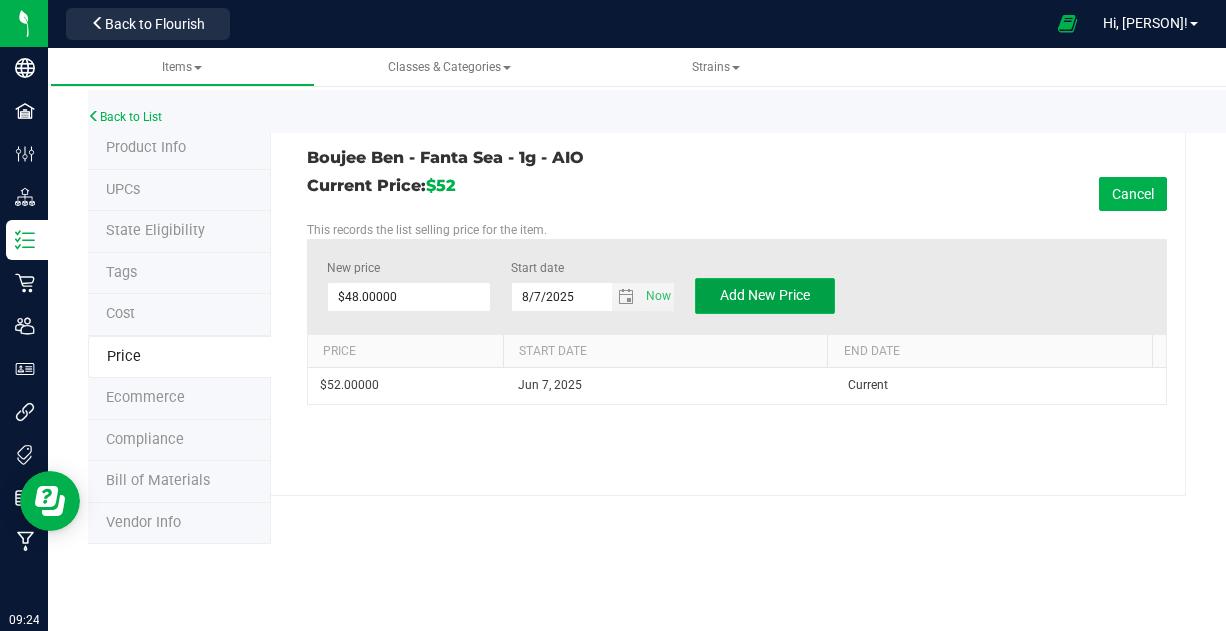 click on "Add New Price" at bounding box center (765, 295) 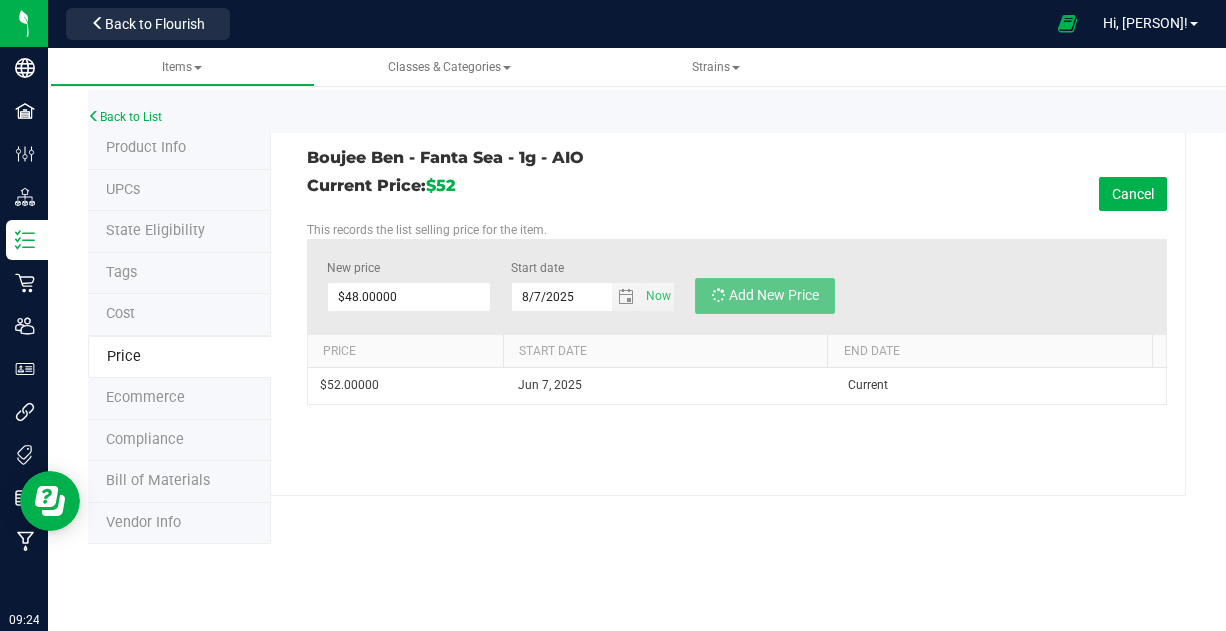 type on "$0.00000" 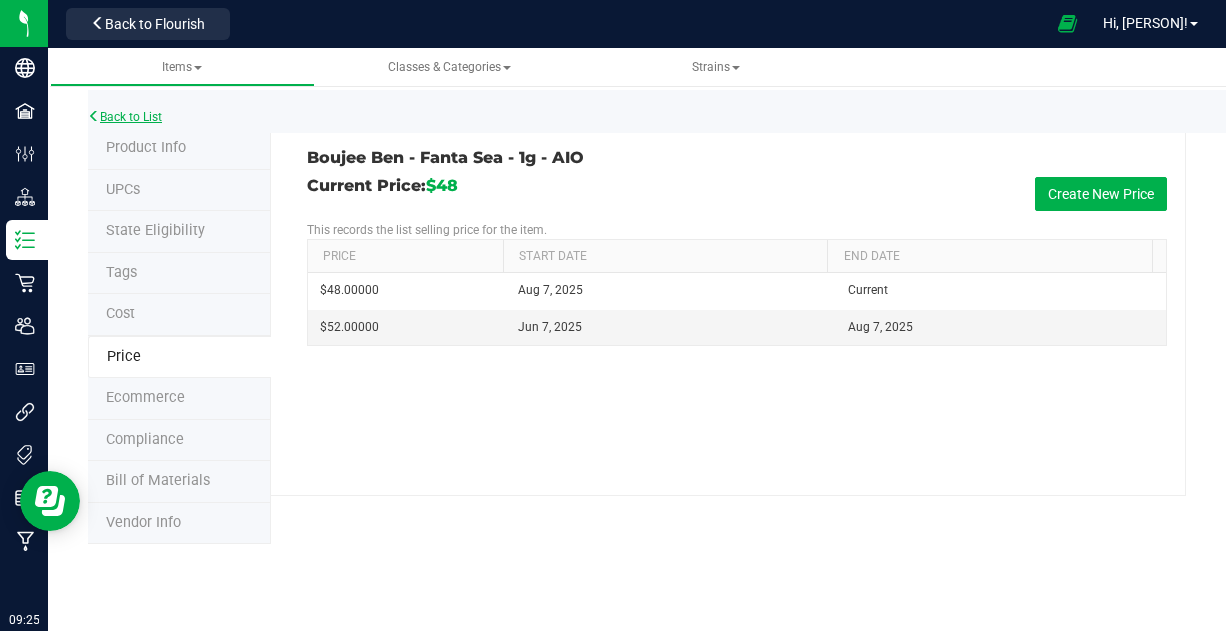 click on "Back to List" at bounding box center [125, 117] 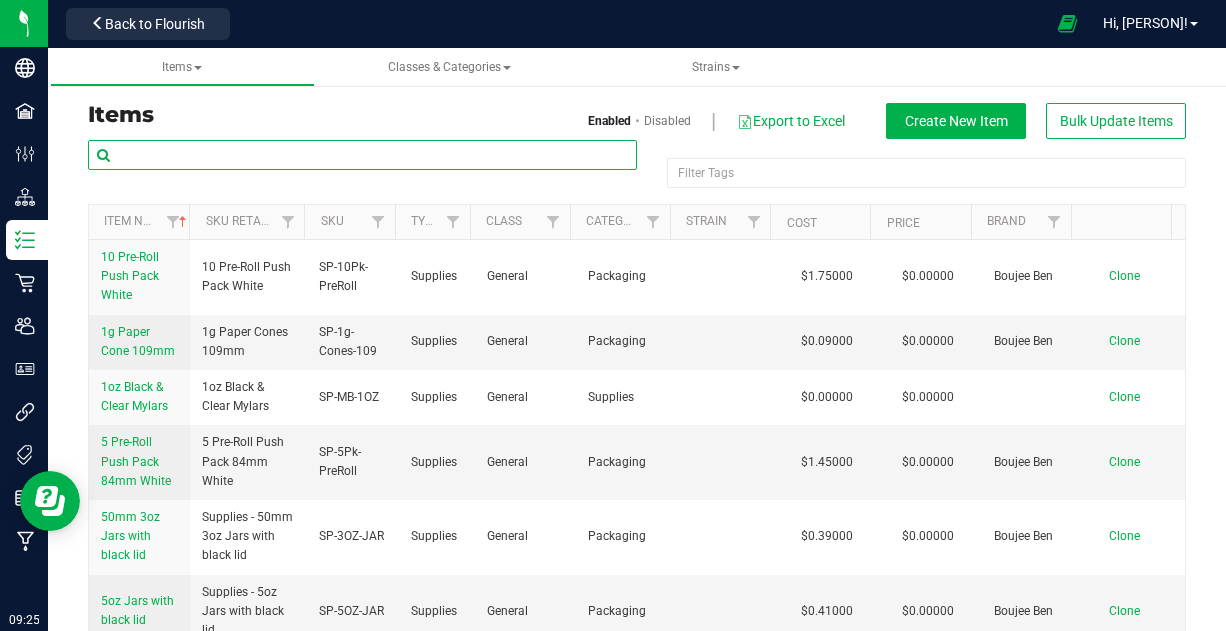 click at bounding box center (362, 155) 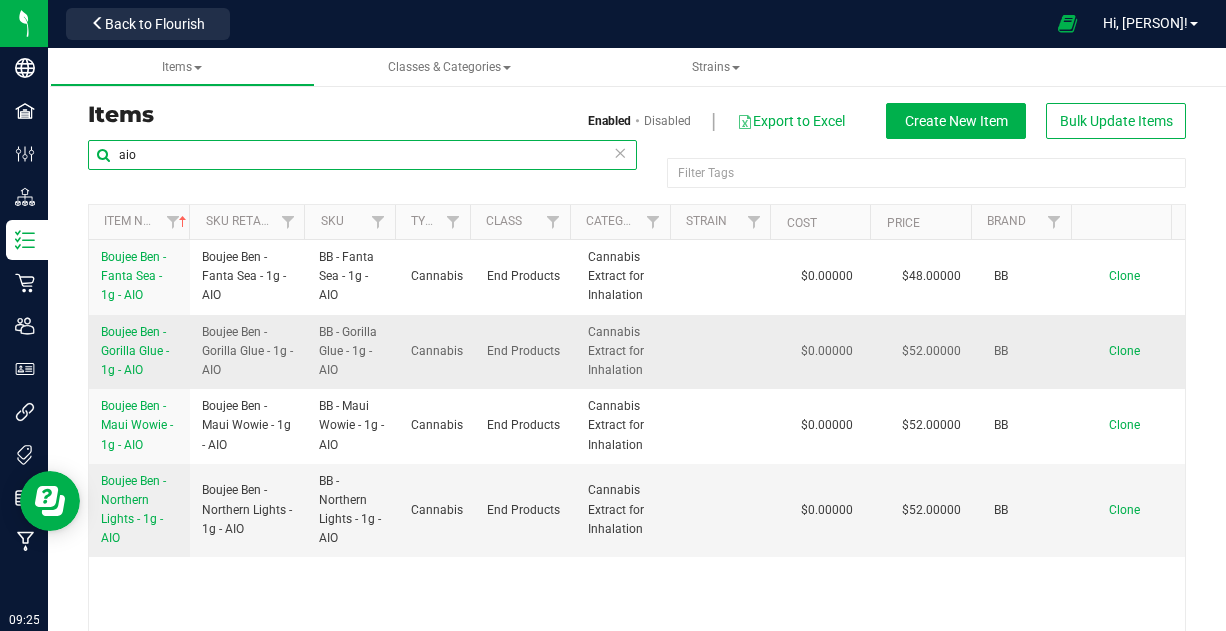 type on "aio" 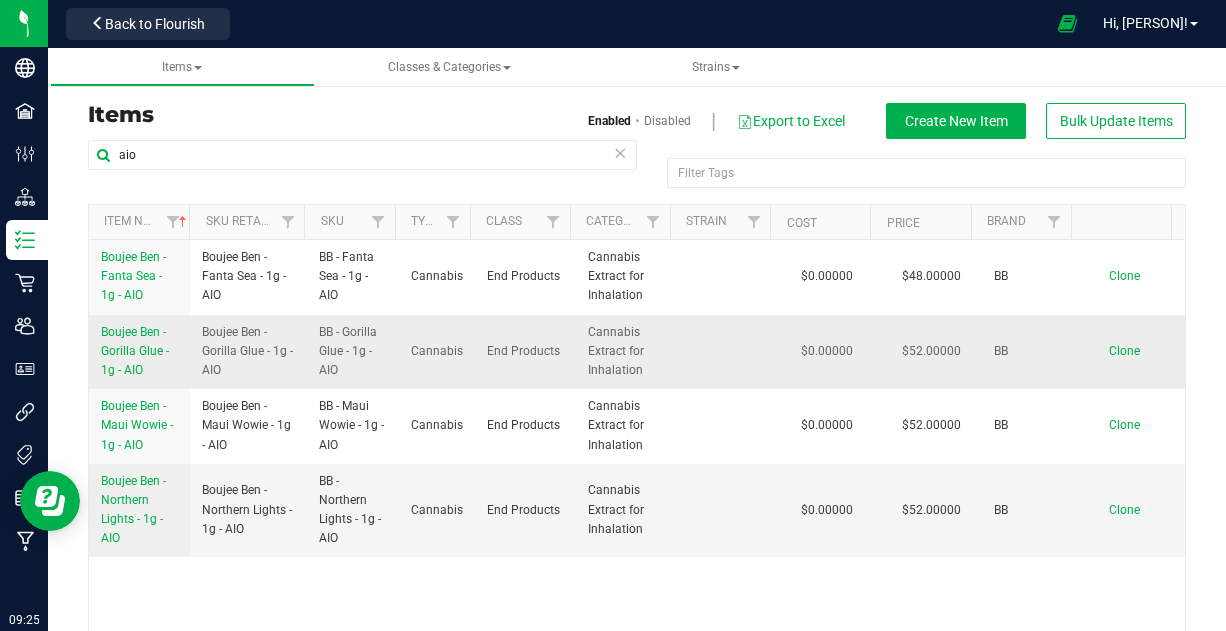 click on "Boujee Ben - Gorilla Glue - 1g - AIO" at bounding box center [135, 351] 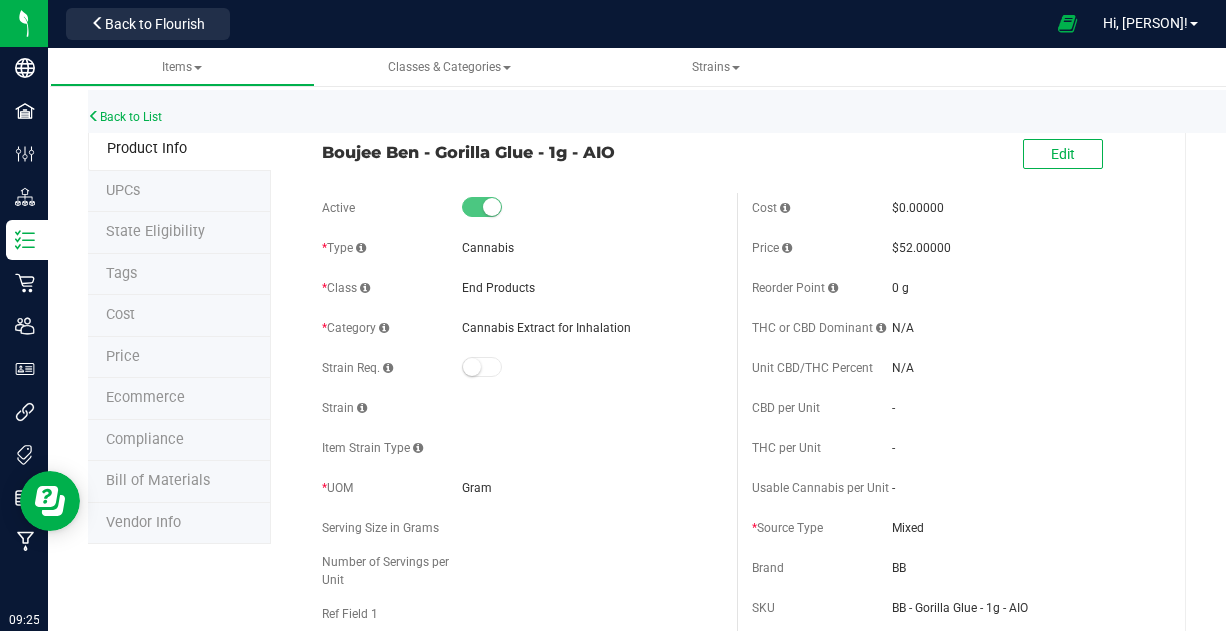 click on "Price" at bounding box center (179, 358) 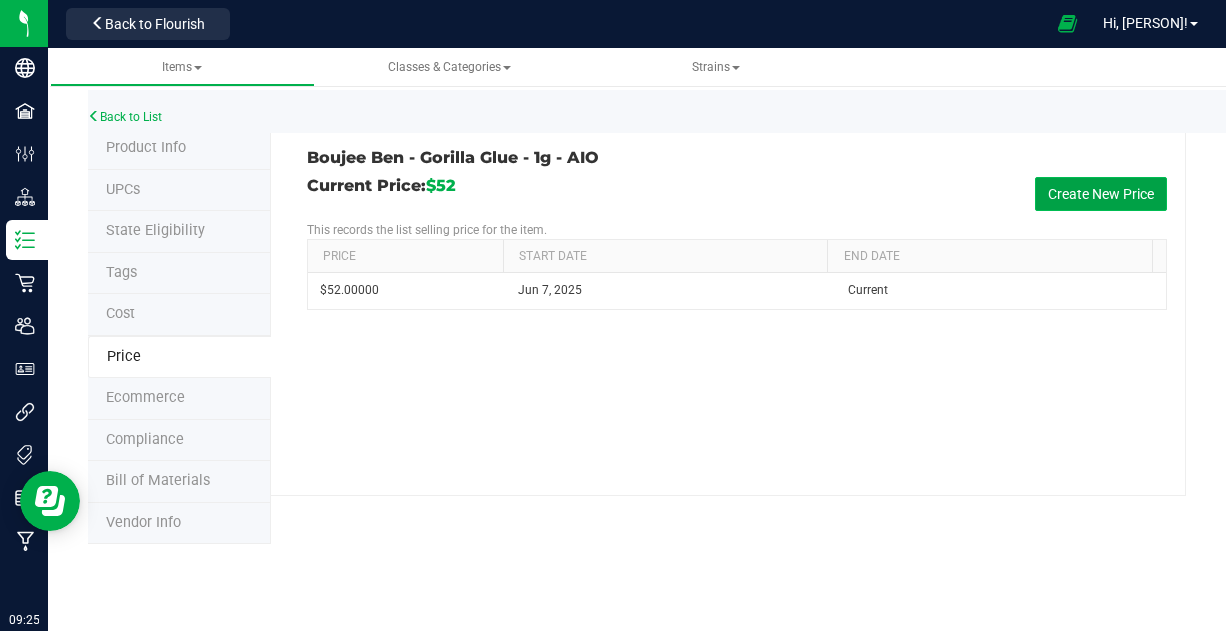 click on "Create New Price" at bounding box center [1101, 194] 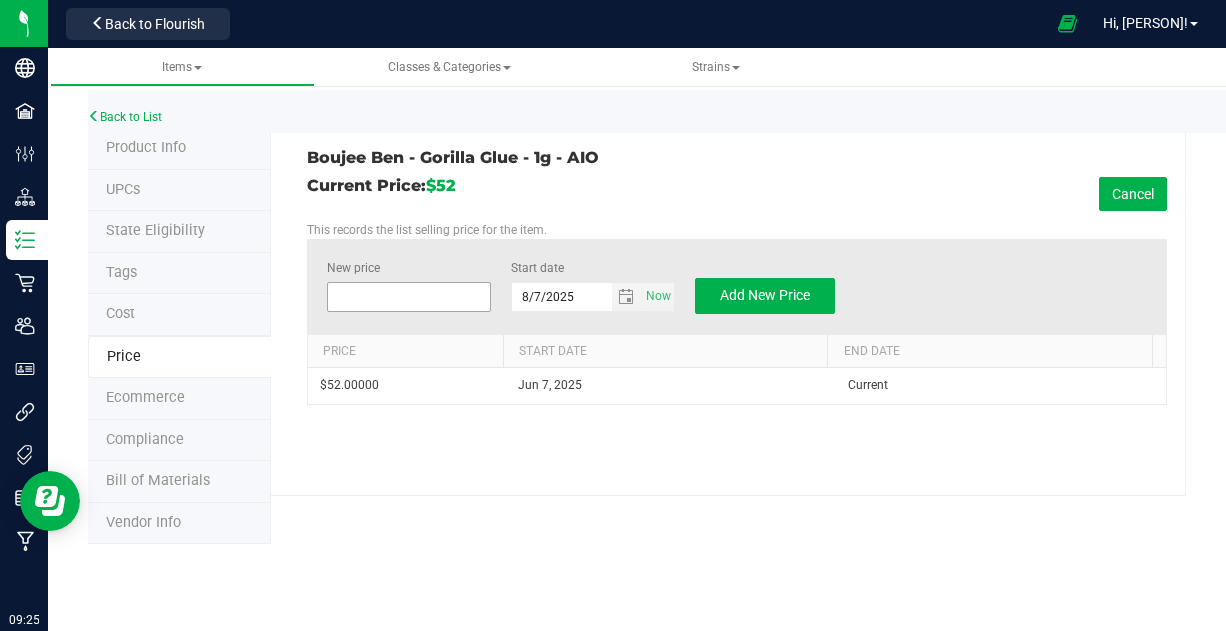 click at bounding box center (409, 297) 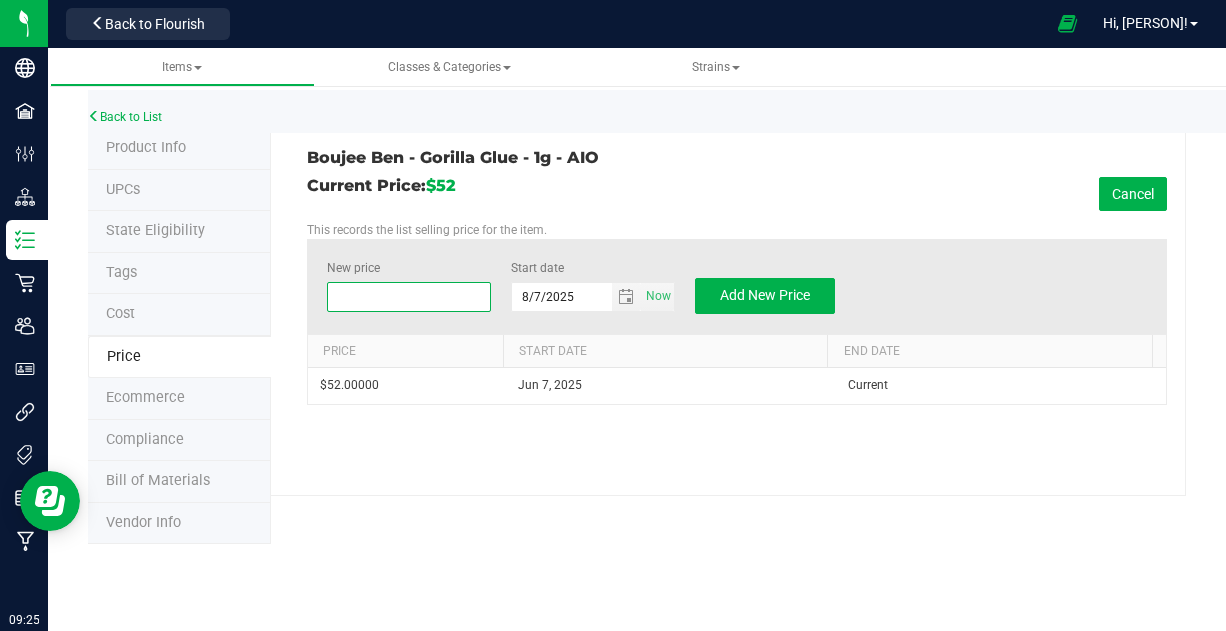 type on "3" 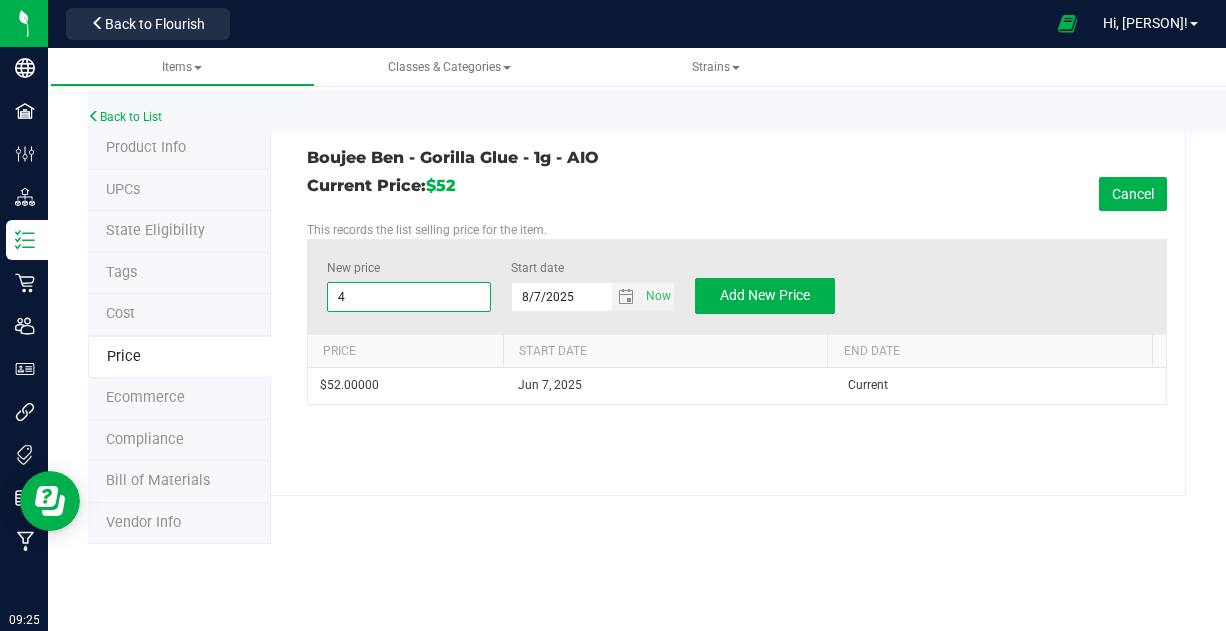 type on "48" 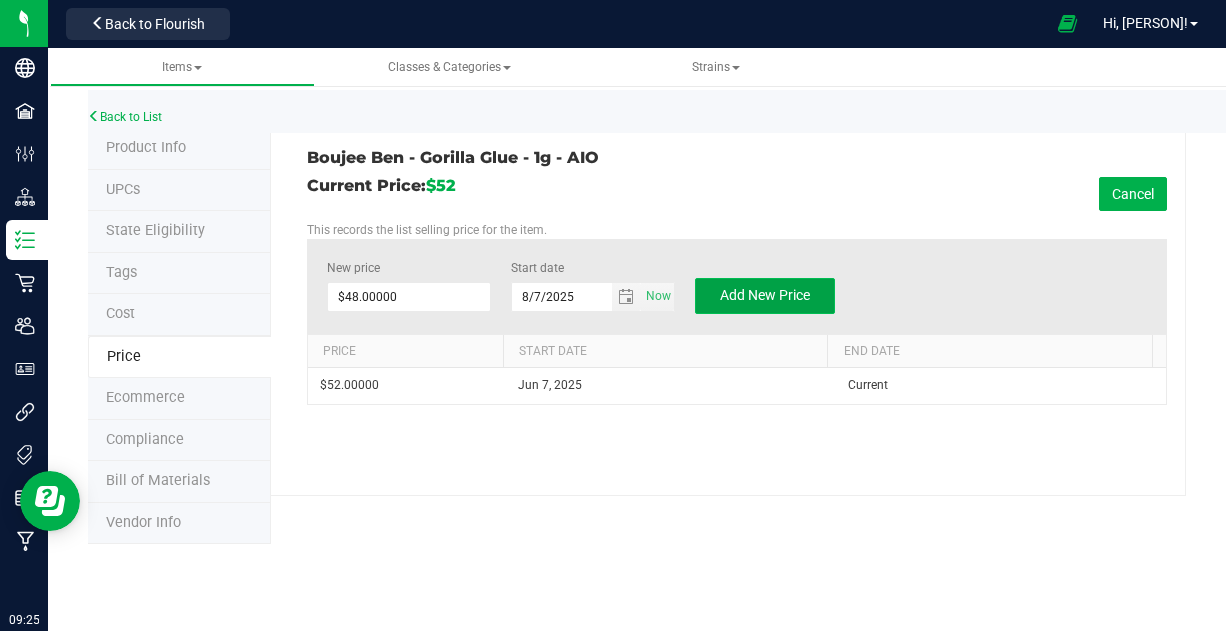 click on "Add New Price" at bounding box center [765, 295] 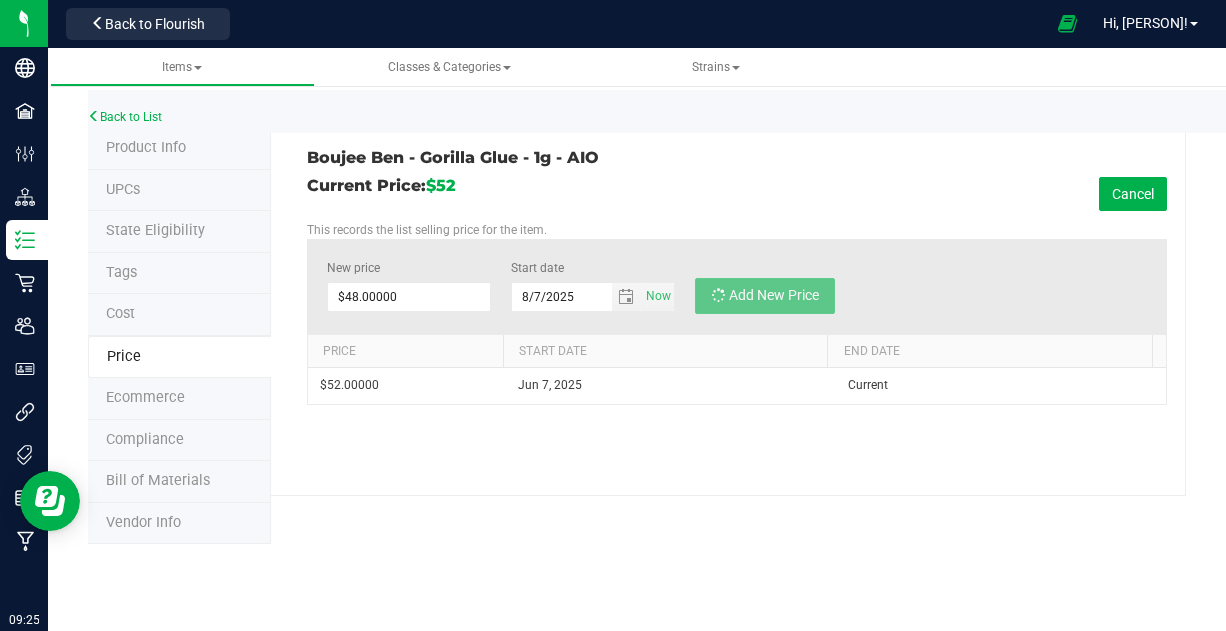type on "$0.00000" 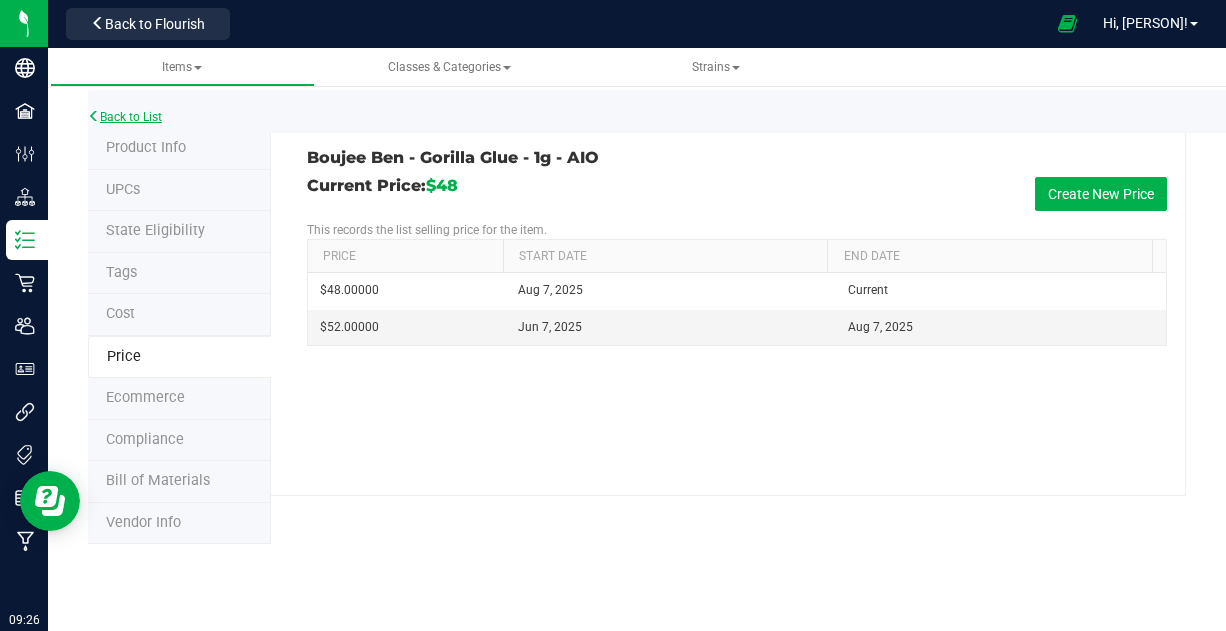 click on "Back to List" at bounding box center [125, 117] 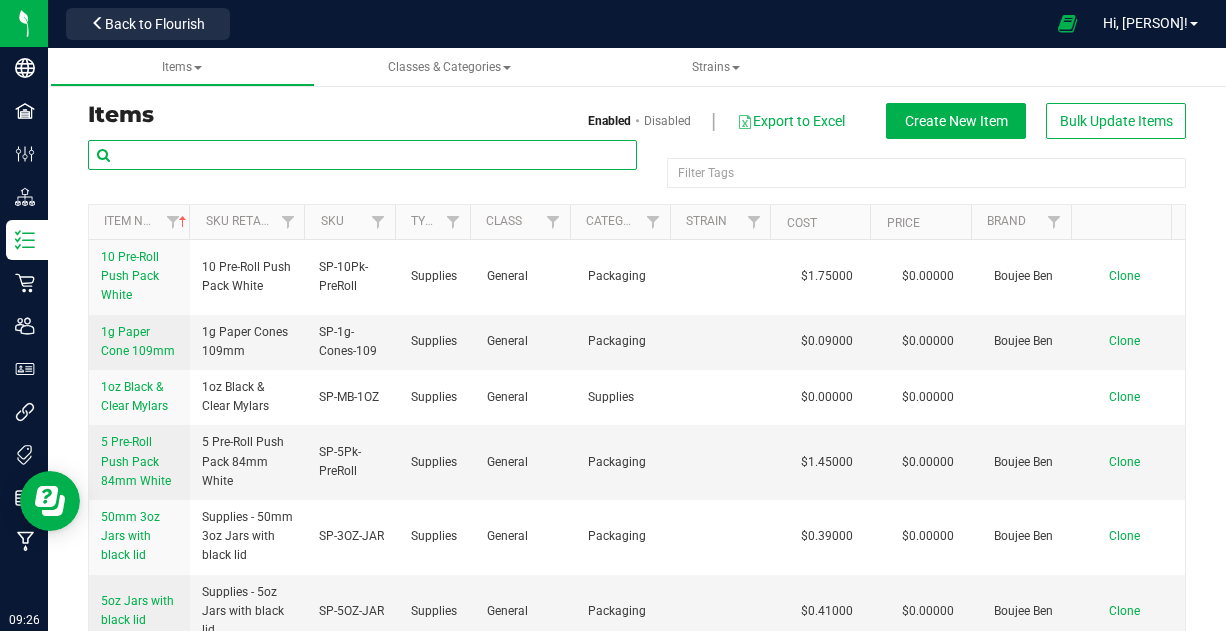 click at bounding box center (362, 155) 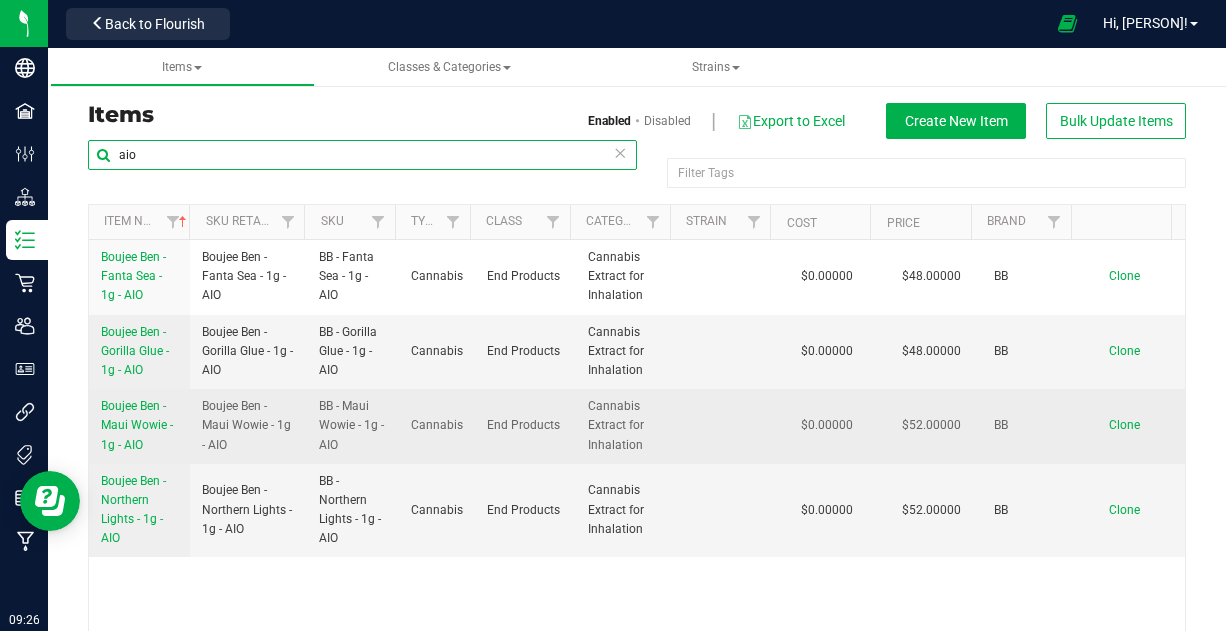 type on "aio" 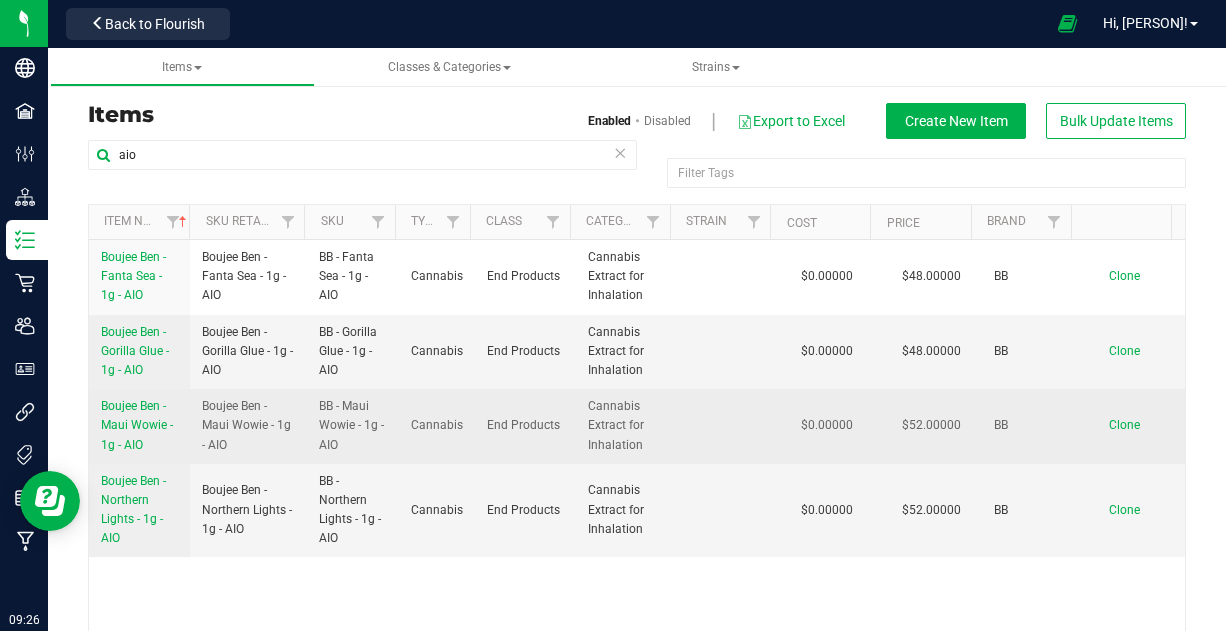 click on "Boujee Ben - Maui Wowie - 1g - AIO" at bounding box center (137, 425) 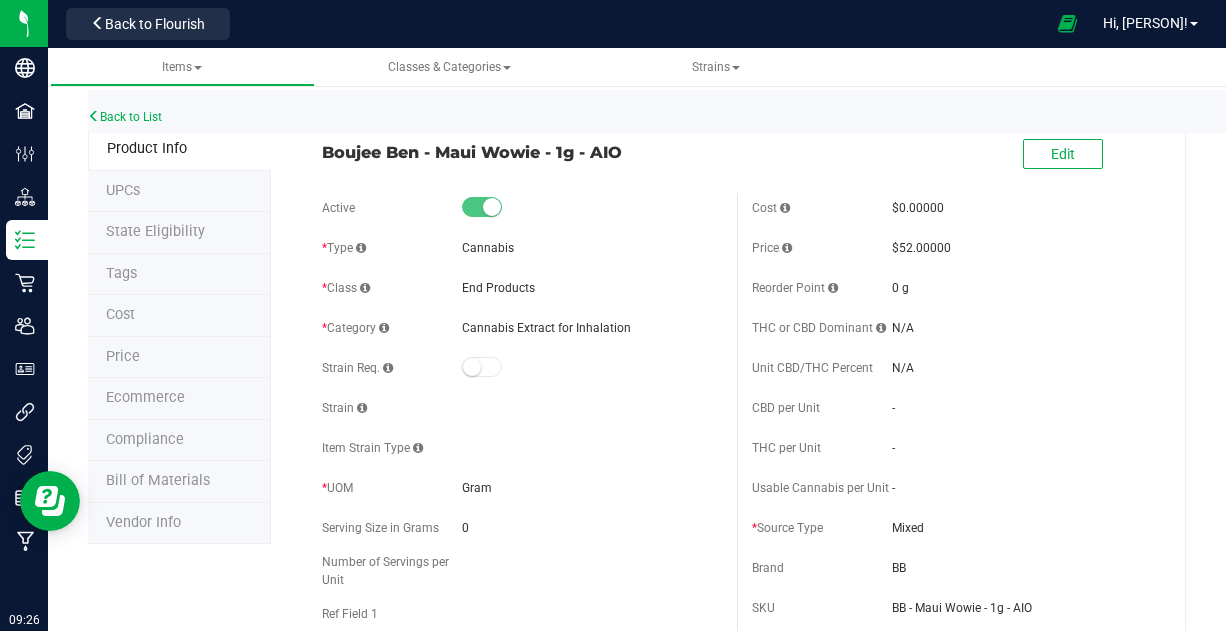 click on "Price" at bounding box center (179, 358) 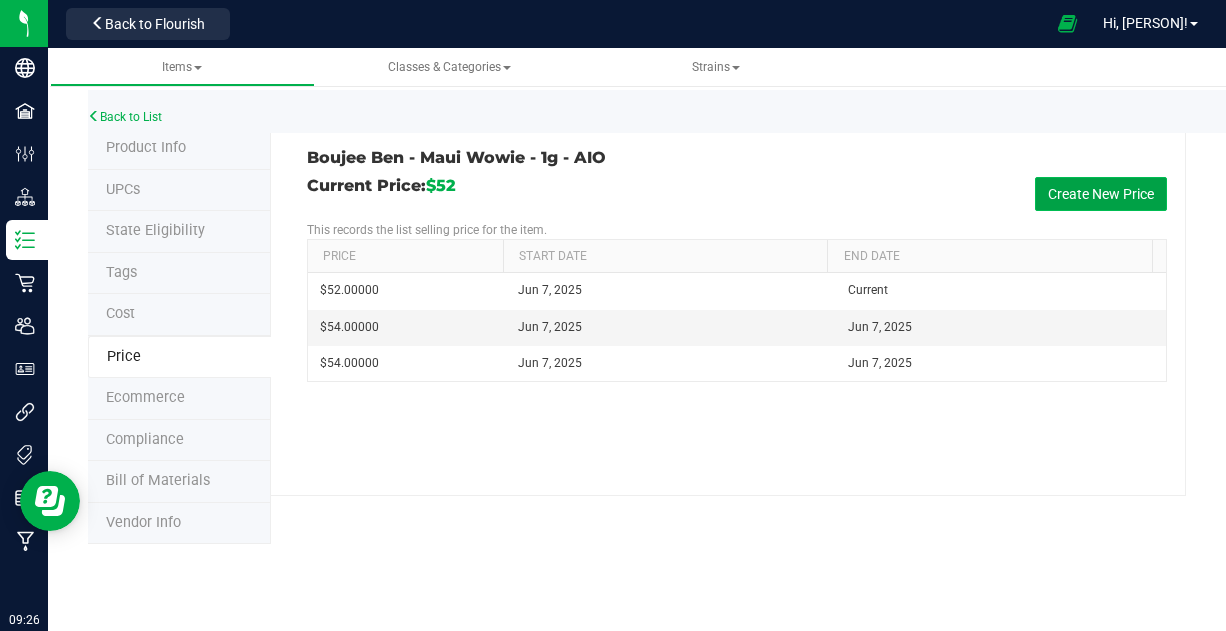 click on "Create New Price" at bounding box center (1101, 194) 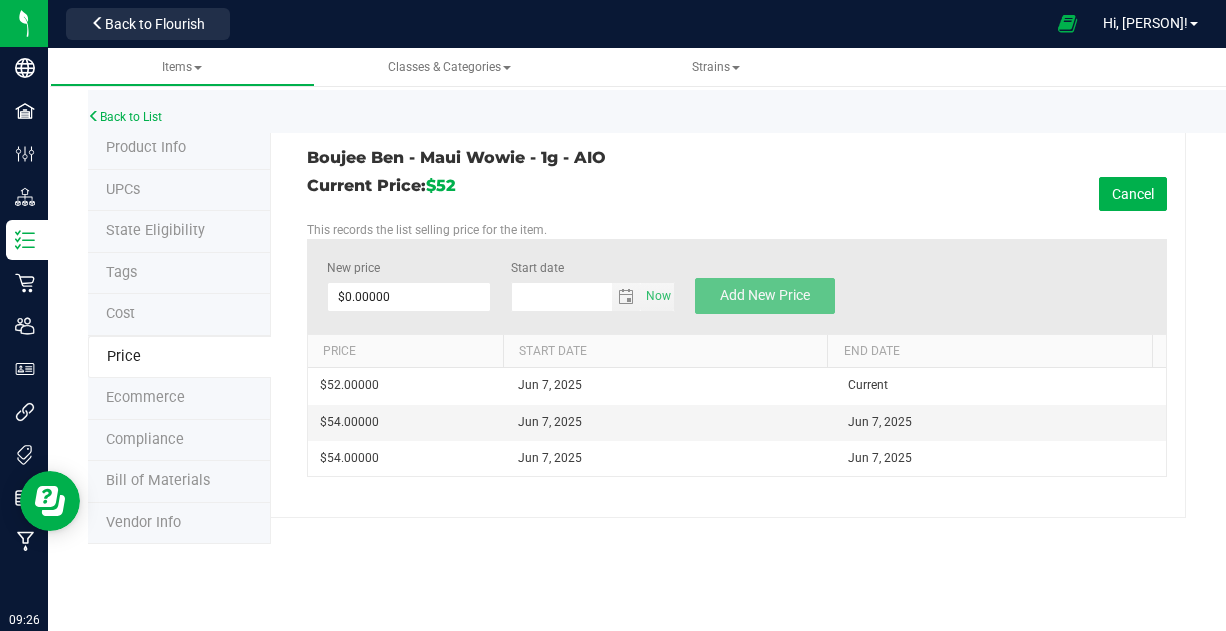 type on "8/7/2025" 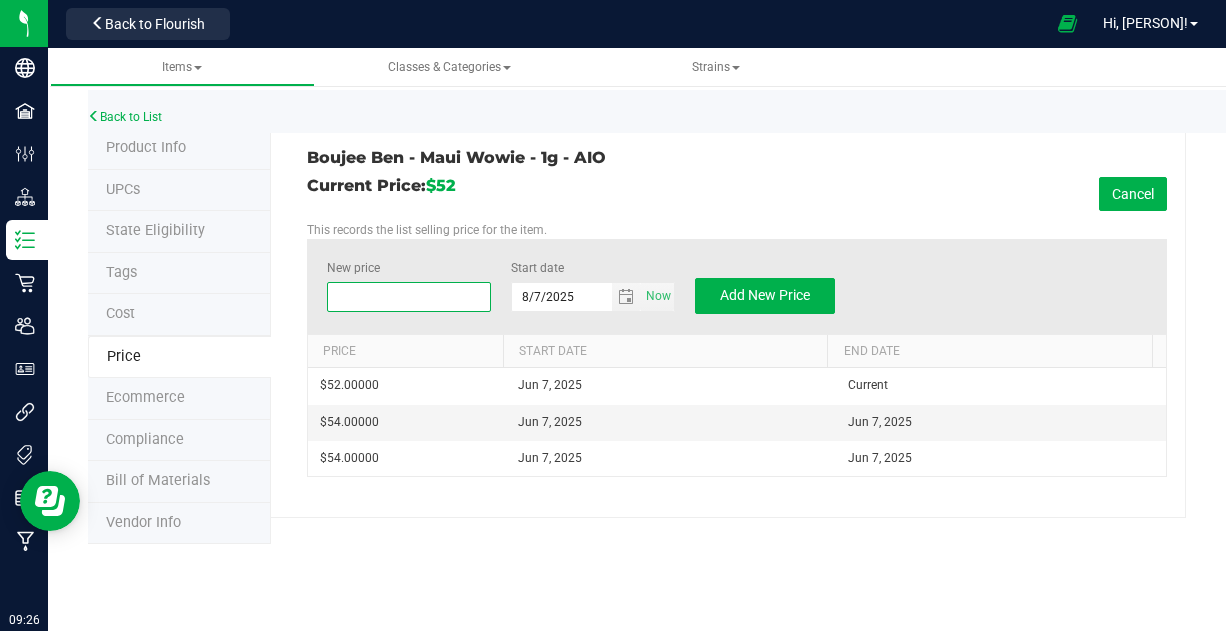 click at bounding box center [409, 297] 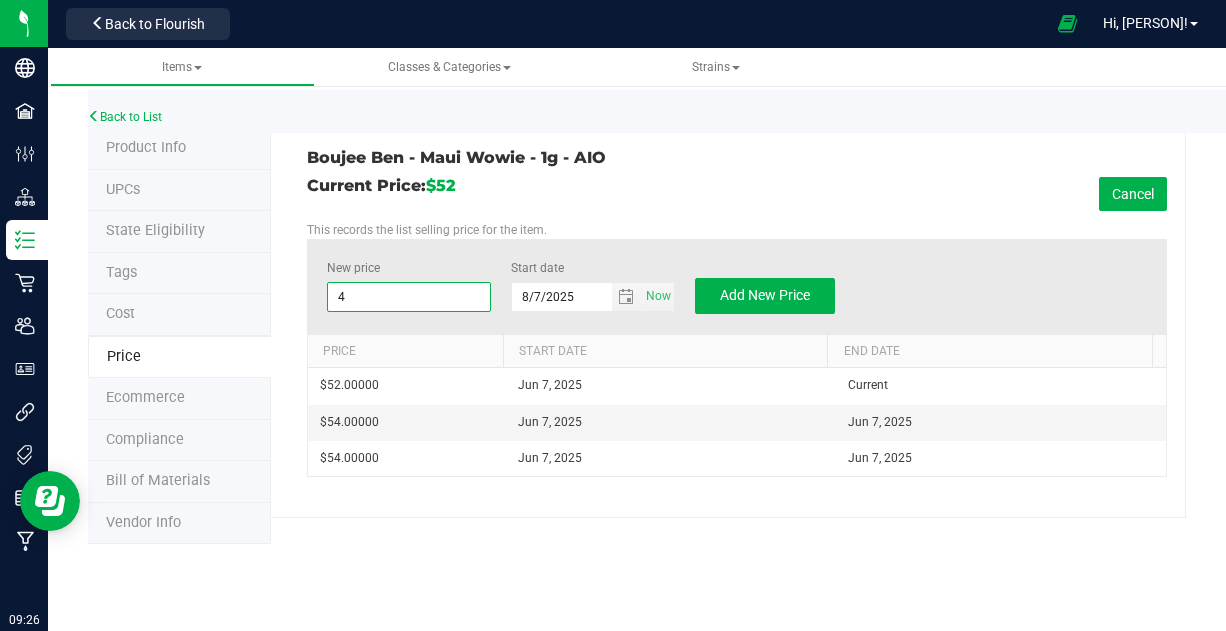 type on "48" 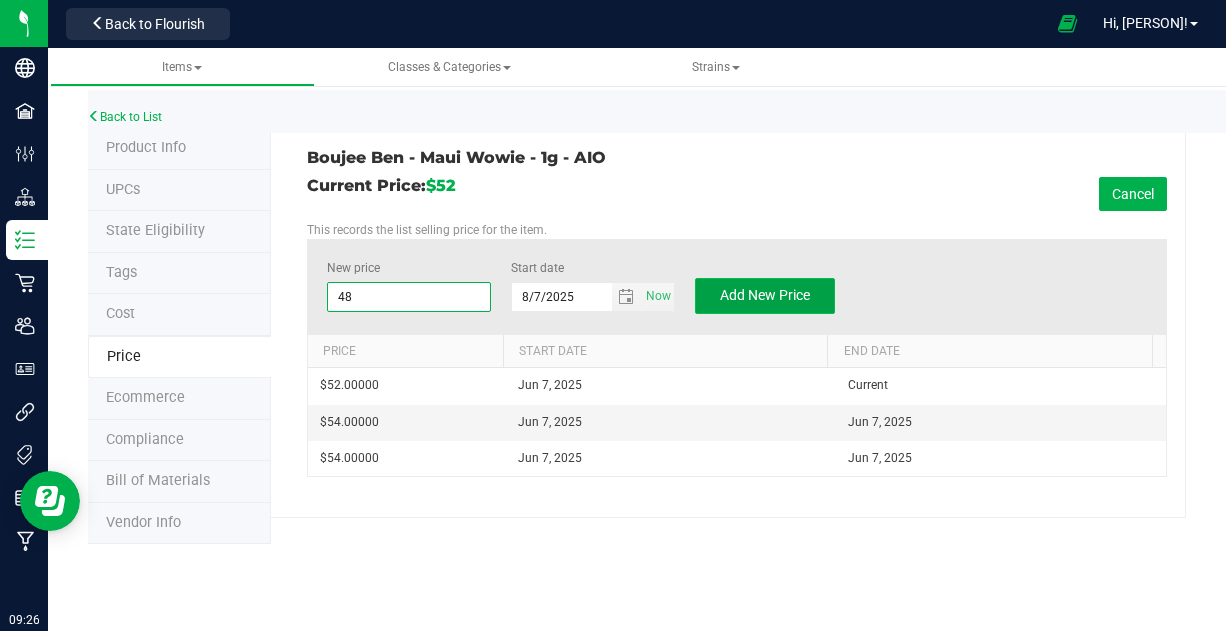click on "Add New Price" at bounding box center [765, 295] 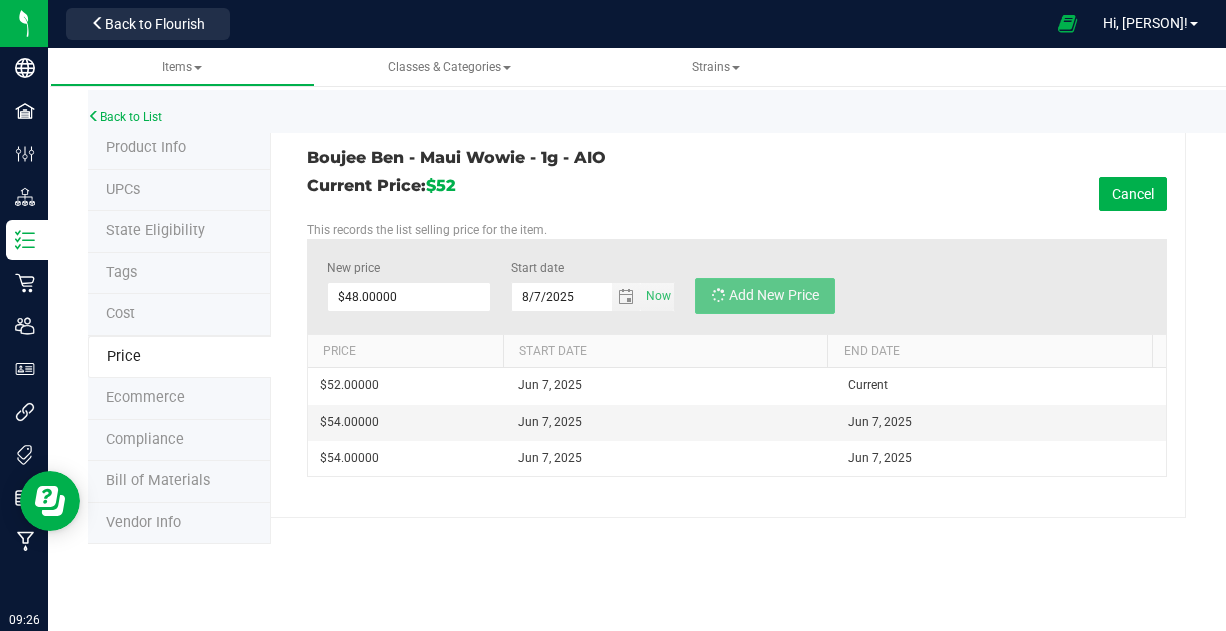 type on "$0.00000" 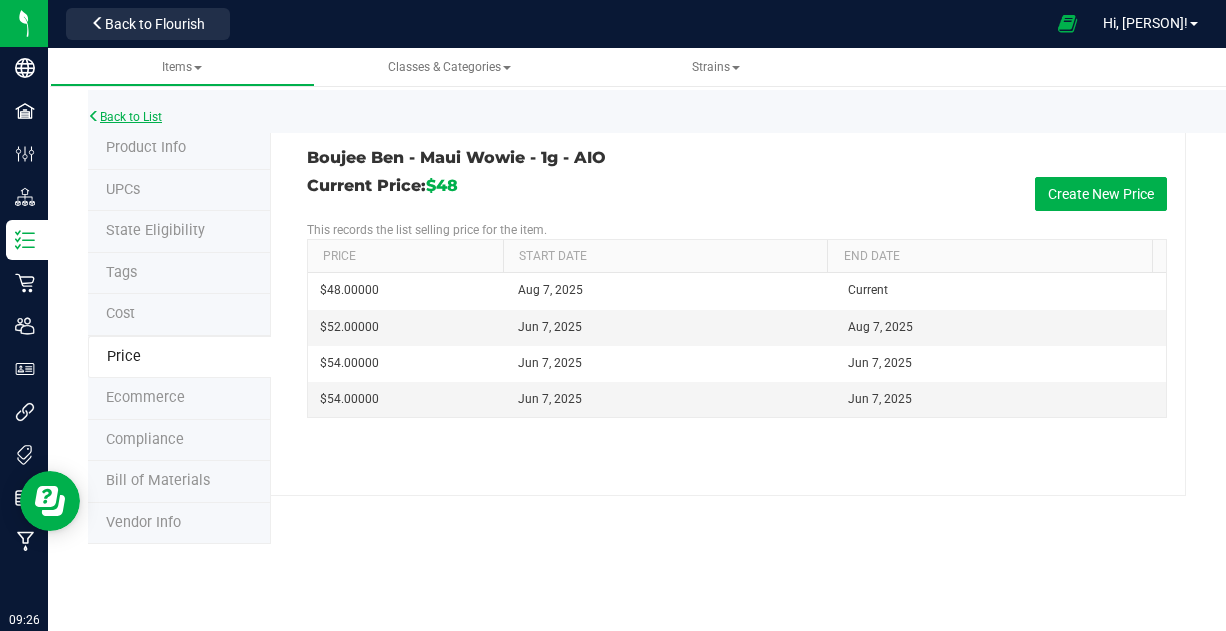 click on "Back to List" at bounding box center (125, 117) 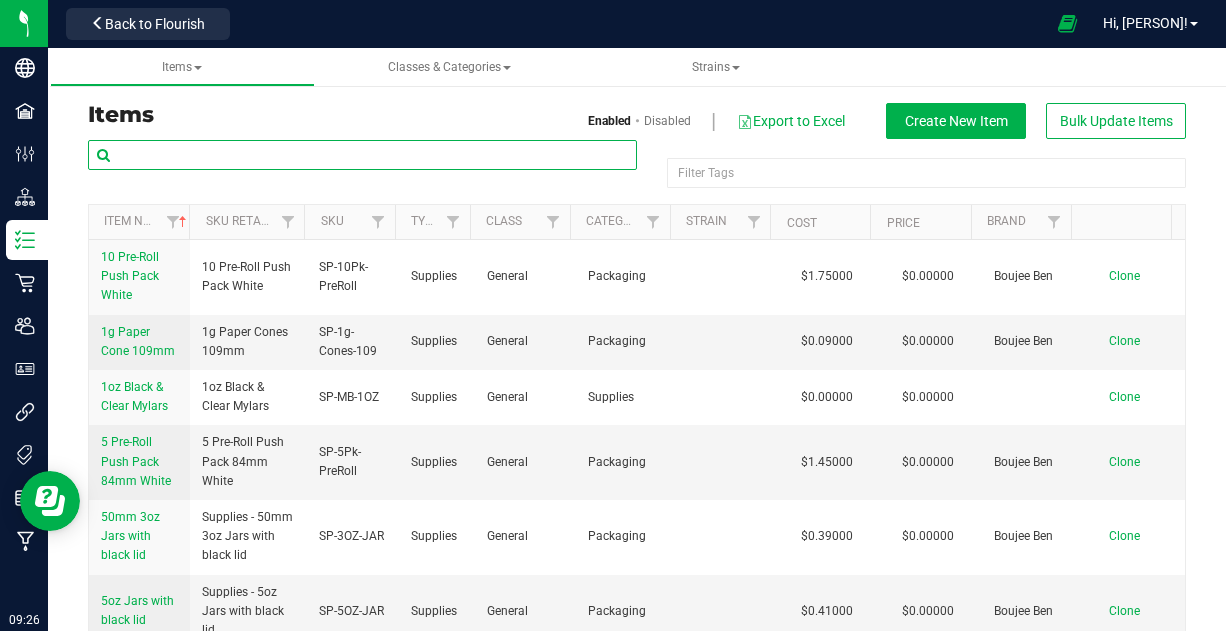 click at bounding box center (362, 155) 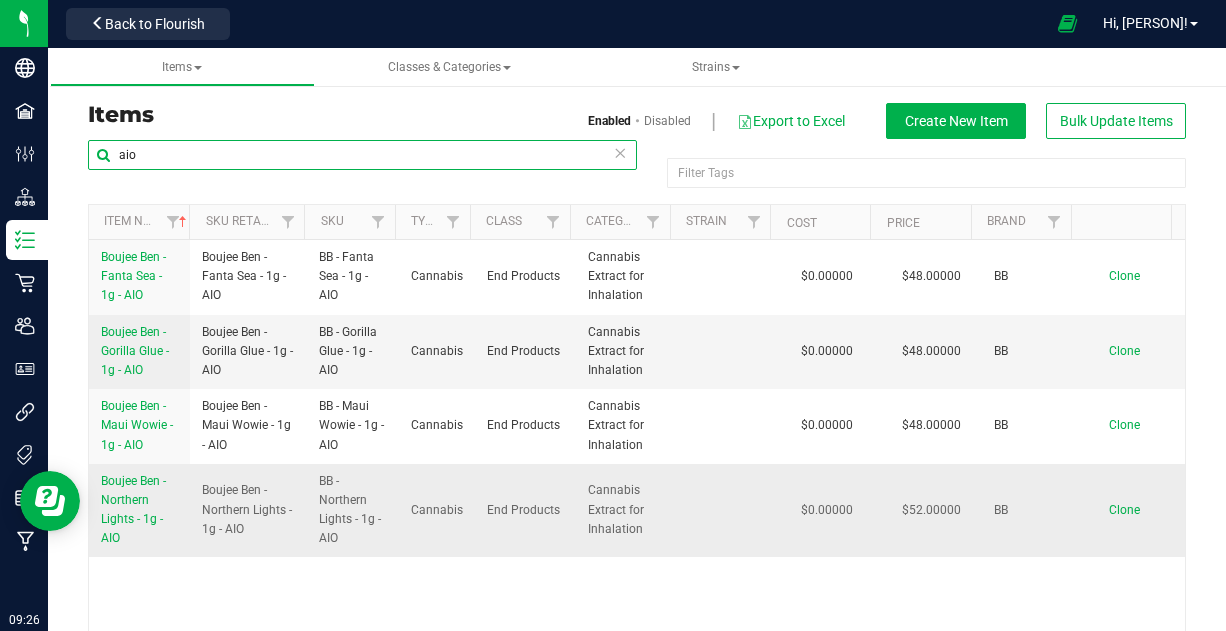 type on "aio" 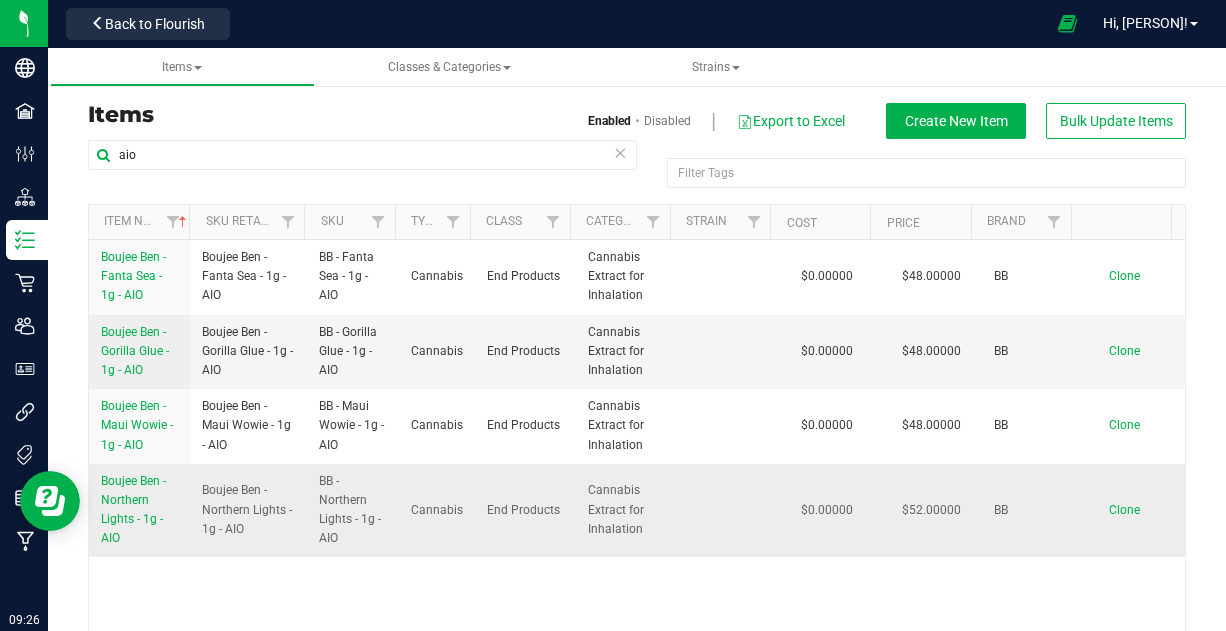 click on "Boujee Ben - Northern Lights - 1g - AIO" at bounding box center [139, 510] 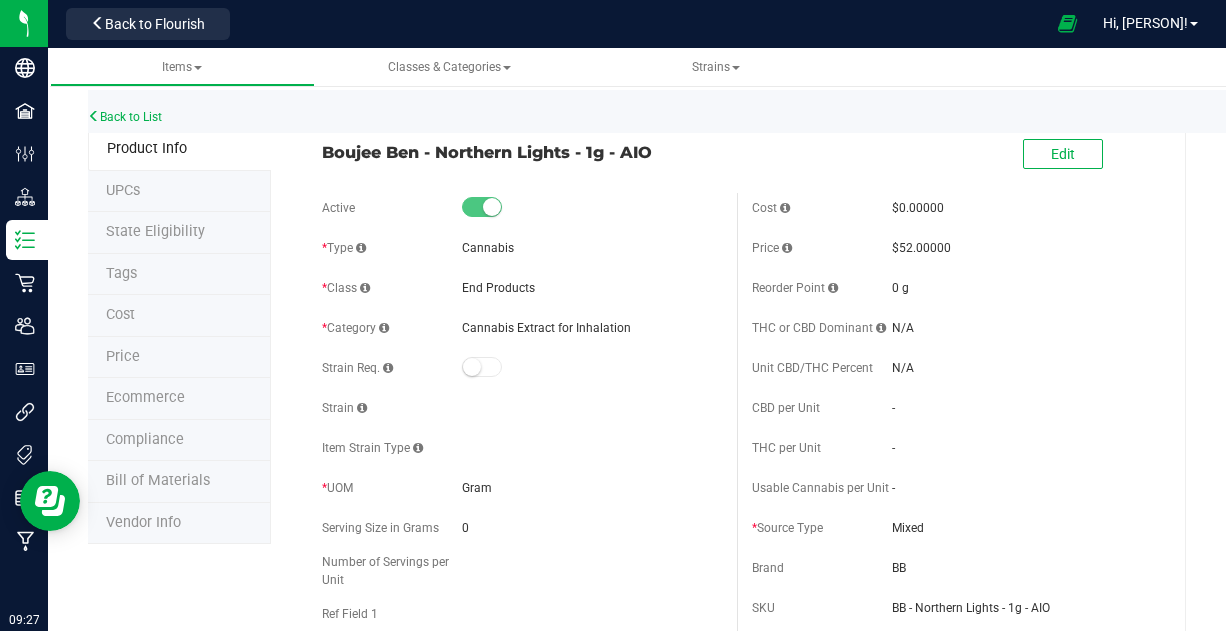 click on "Price" at bounding box center (179, 358) 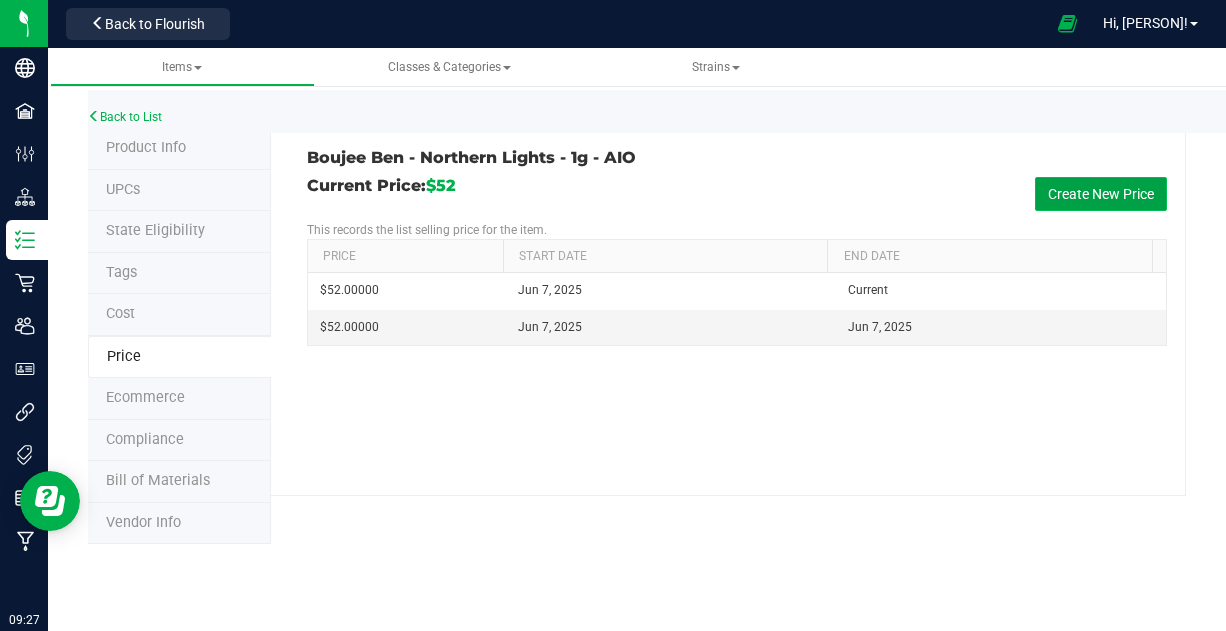 click on "Create New Price" at bounding box center [1101, 194] 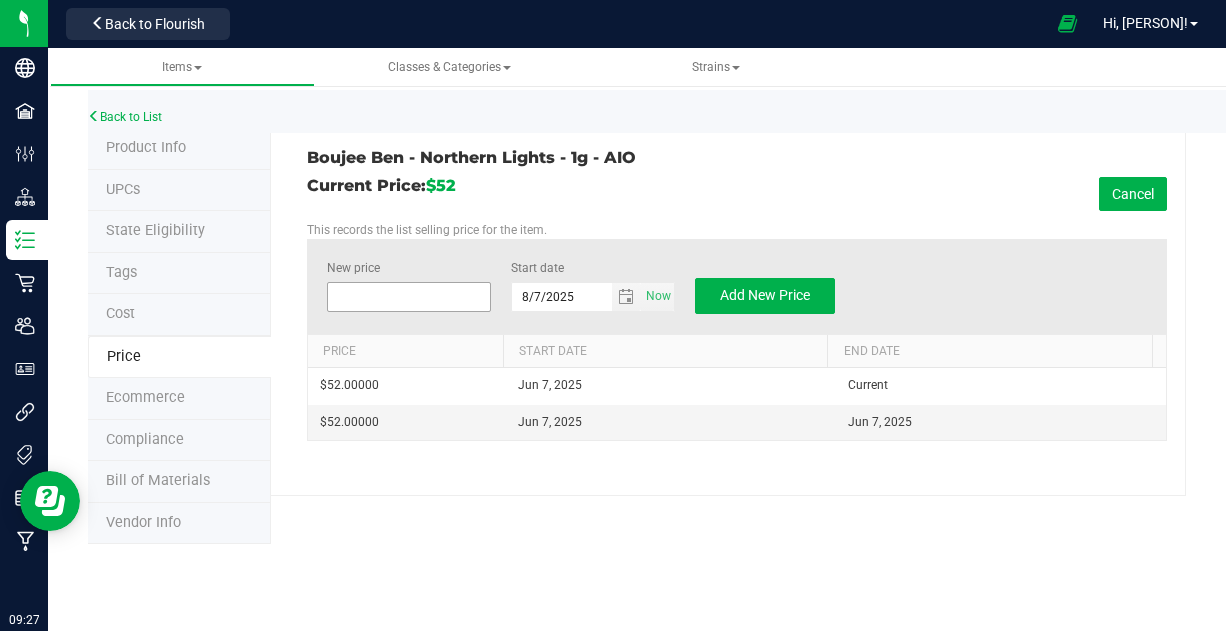 click at bounding box center [409, 297] 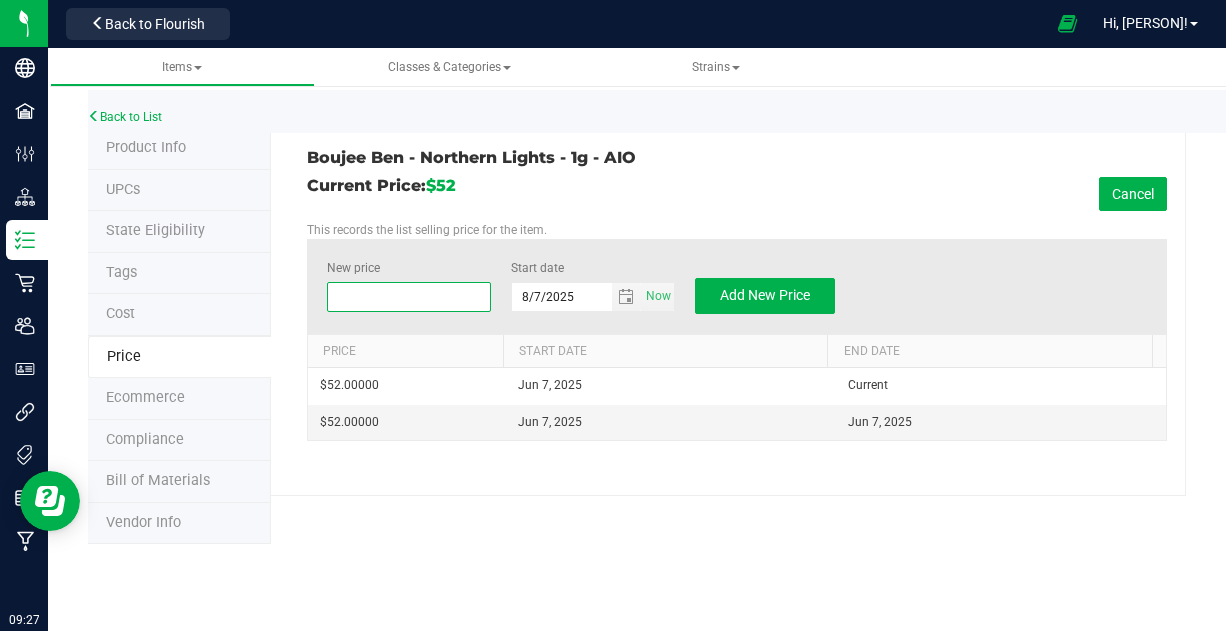type on "3" 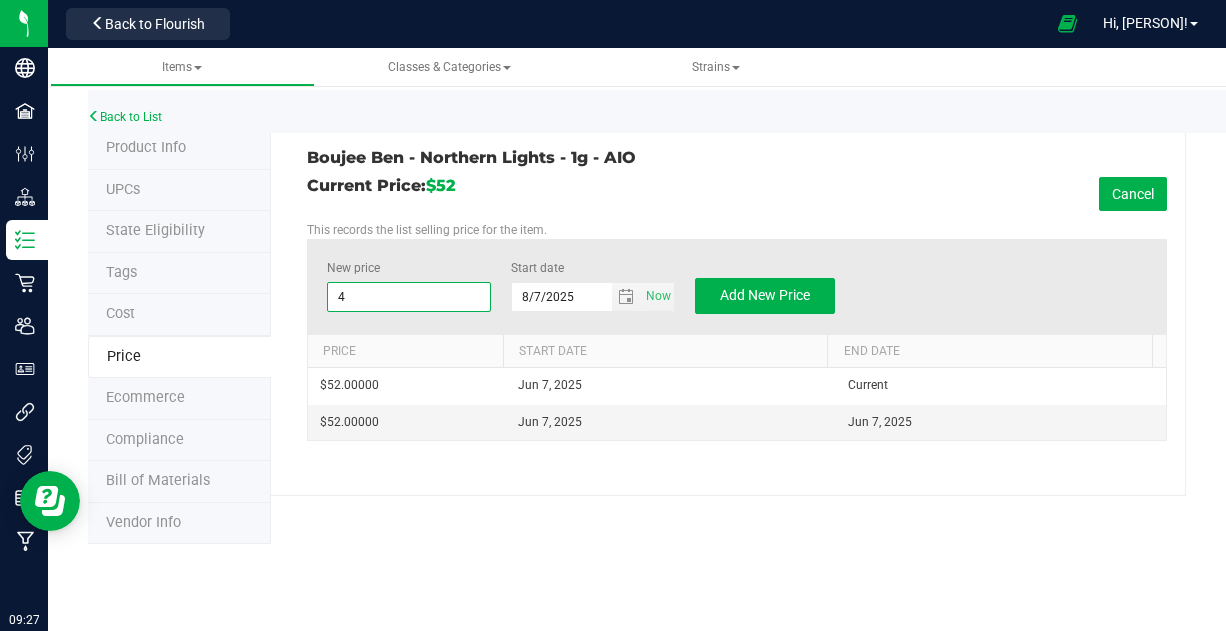 type on "48" 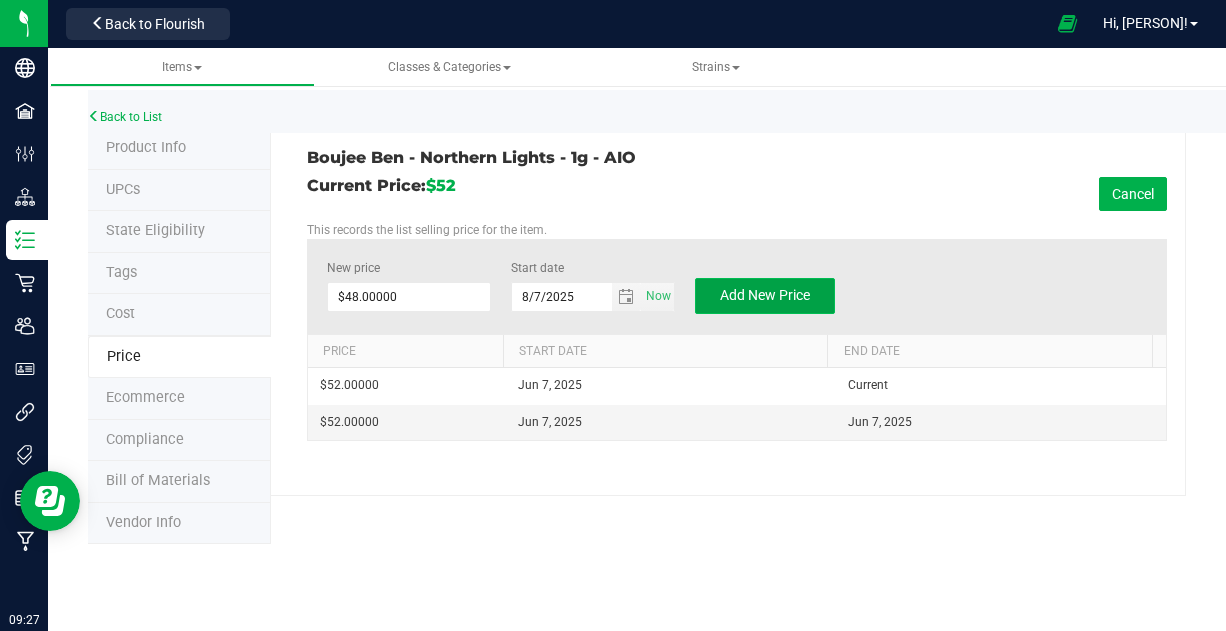 click on "Add New Price" at bounding box center (765, 295) 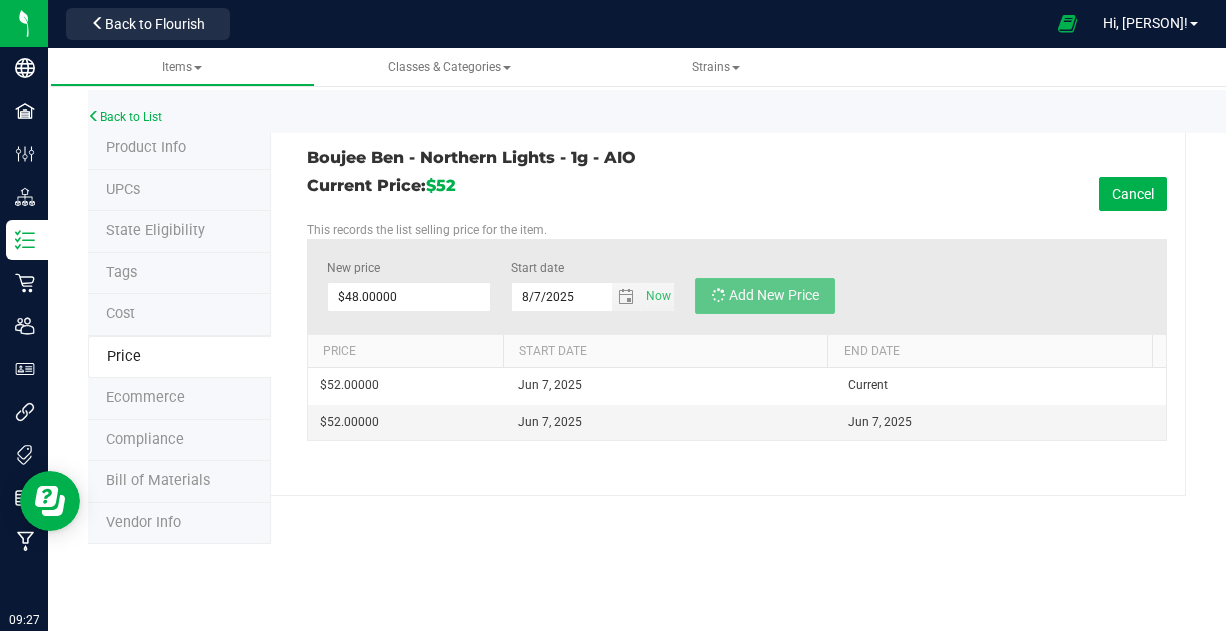 type on "$0.00000" 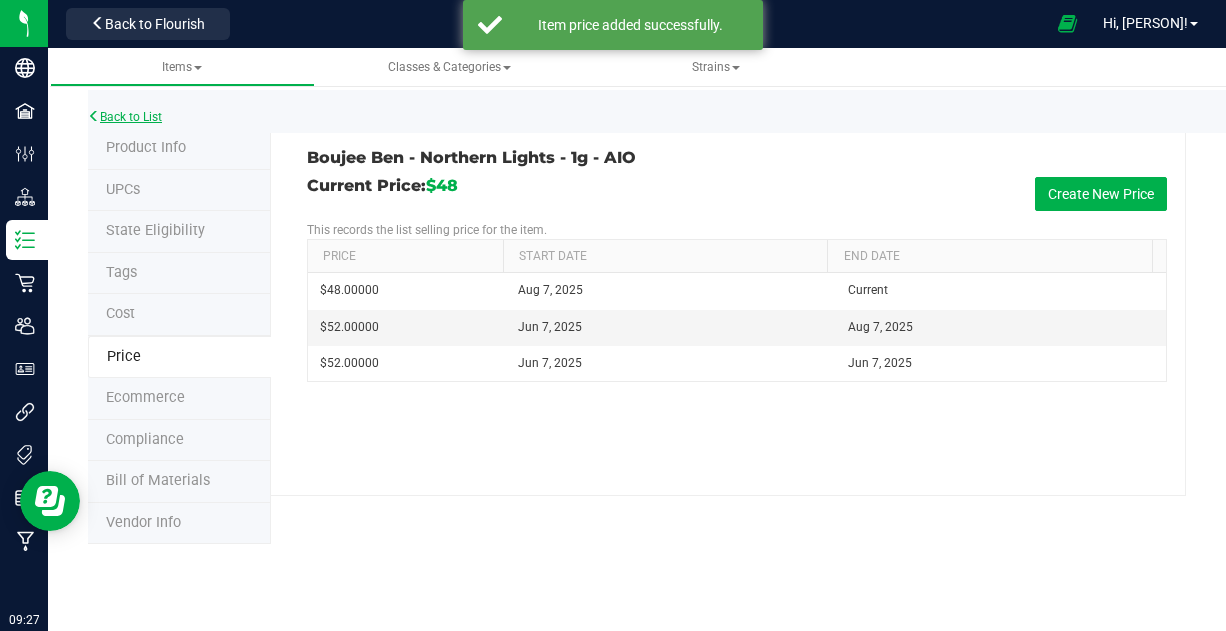 click on "Back to List" at bounding box center (125, 117) 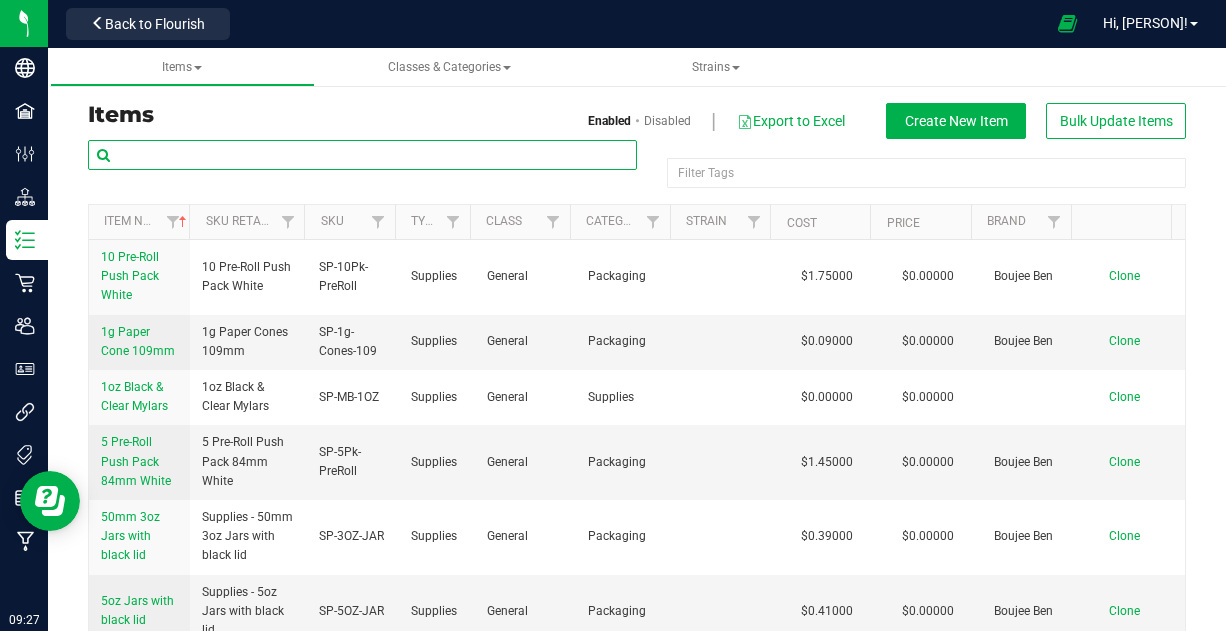 click at bounding box center (362, 155) 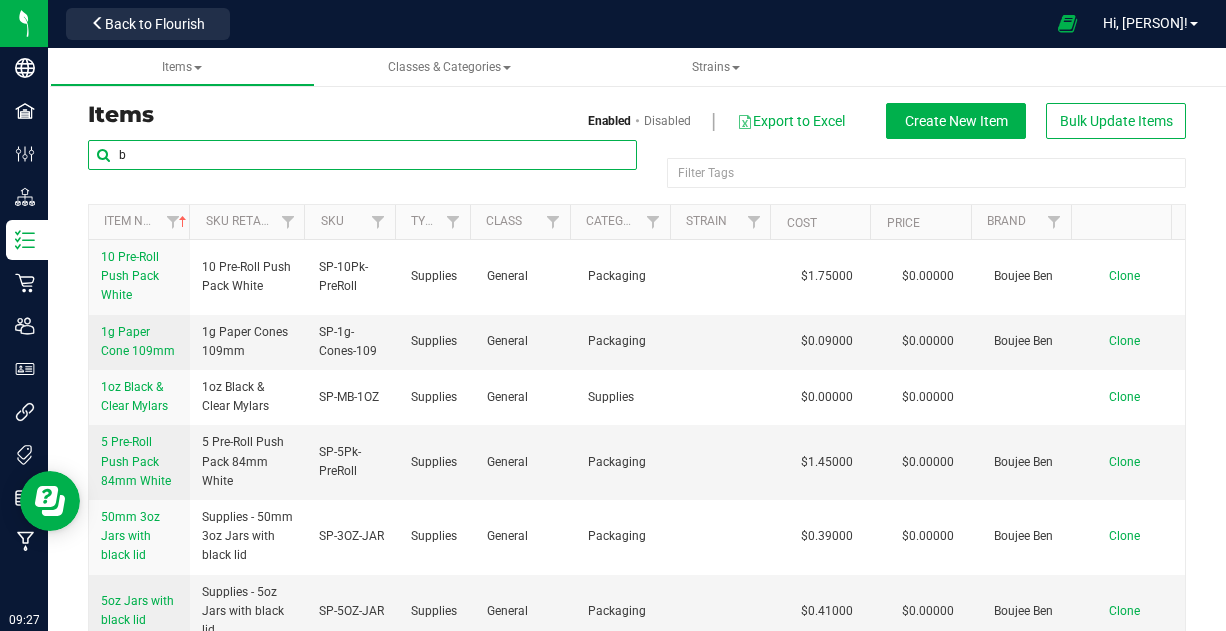 type on "bb" 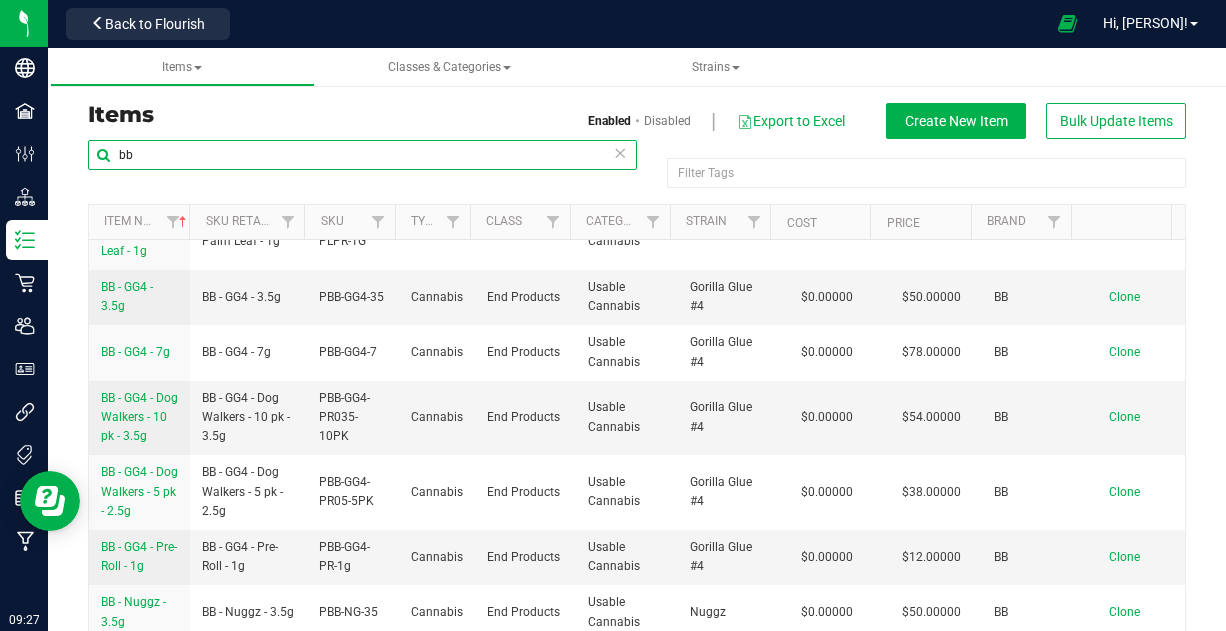 scroll, scrollTop: 214, scrollLeft: 0, axis: vertical 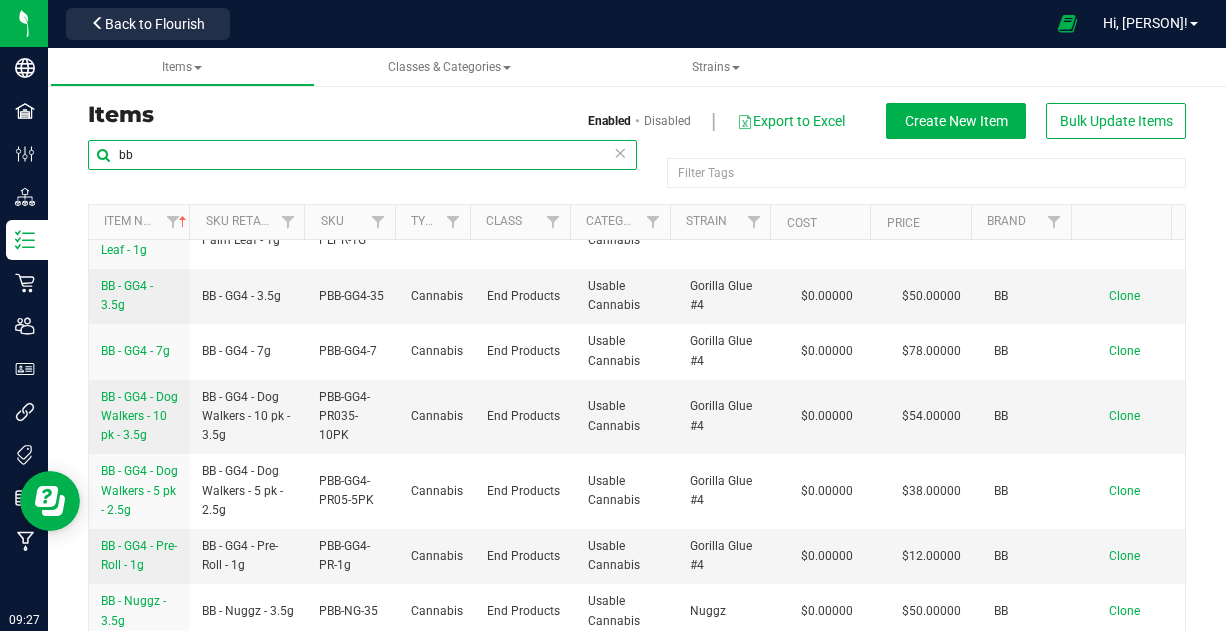 click on "bb" at bounding box center [362, 155] 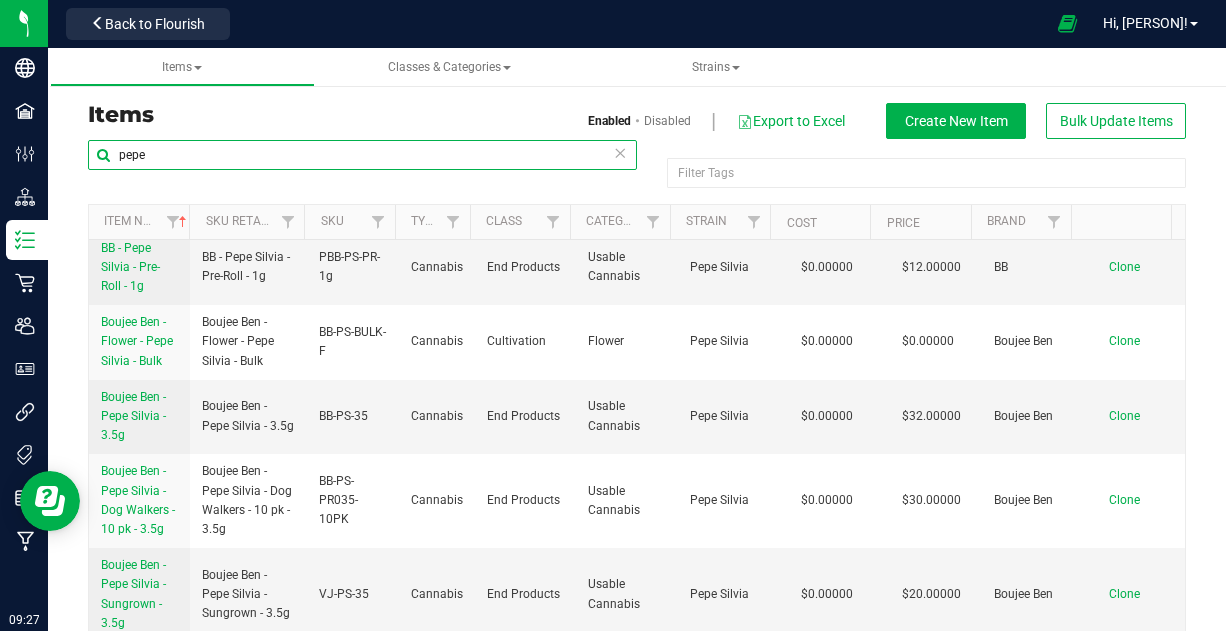 scroll, scrollTop: 0, scrollLeft: 0, axis: both 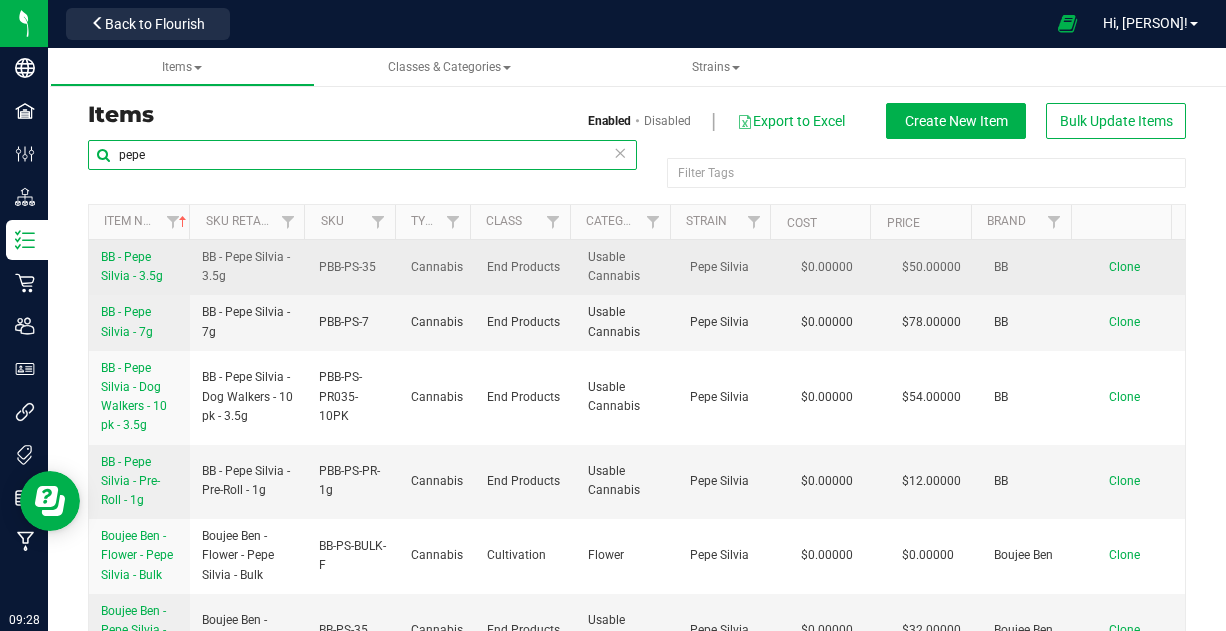 type on "pepe" 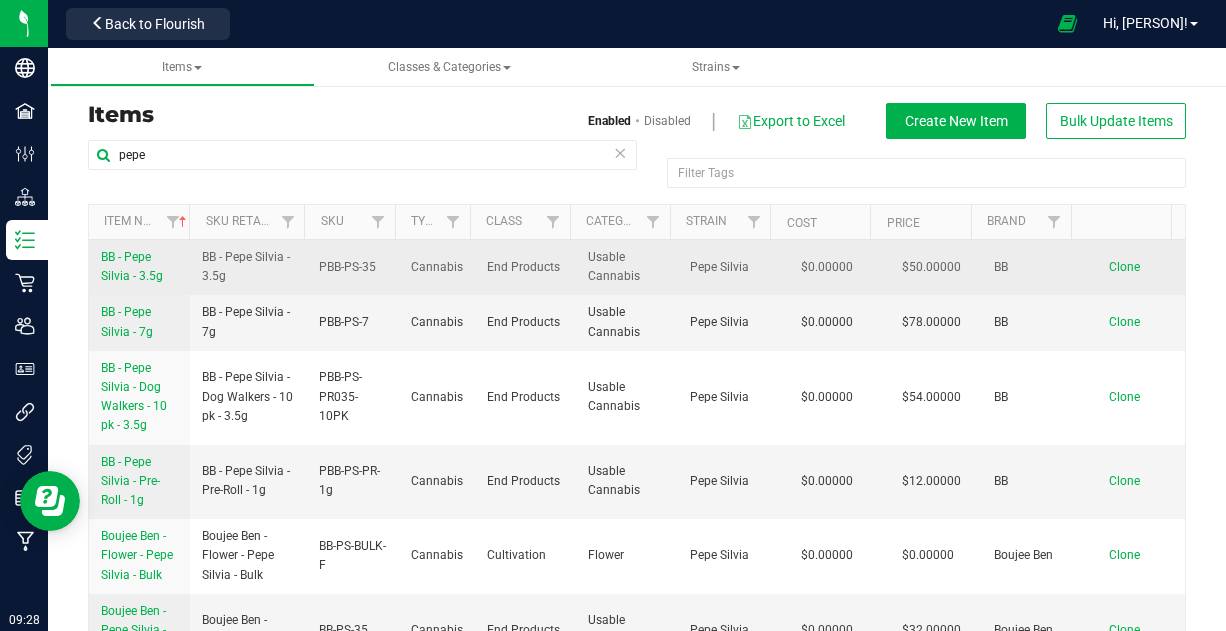 click on "BB - Pepe Silvia - 3.5g" at bounding box center (139, 267) 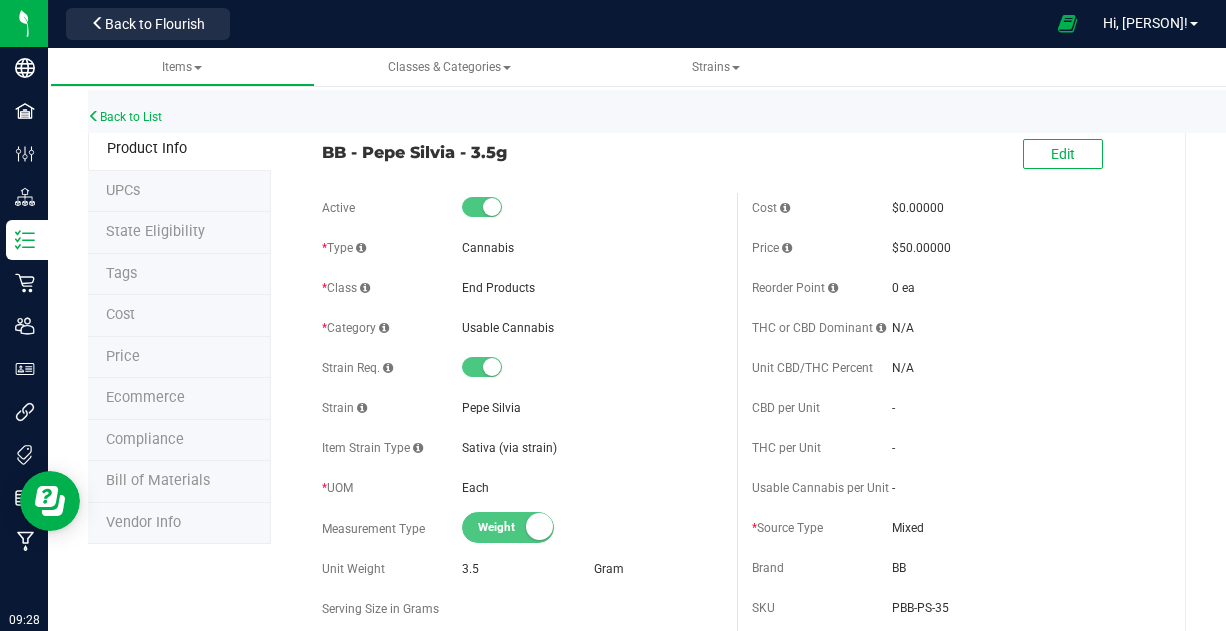 click on "Price" at bounding box center (179, 358) 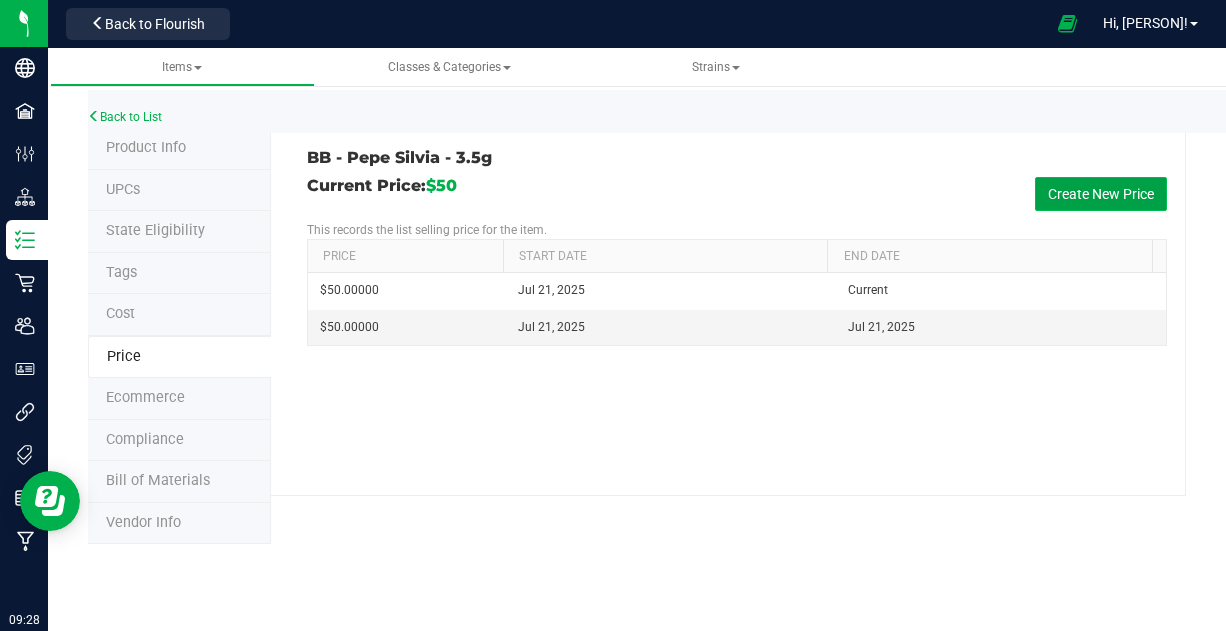 click on "Create New Price" at bounding box center [1101, 194] 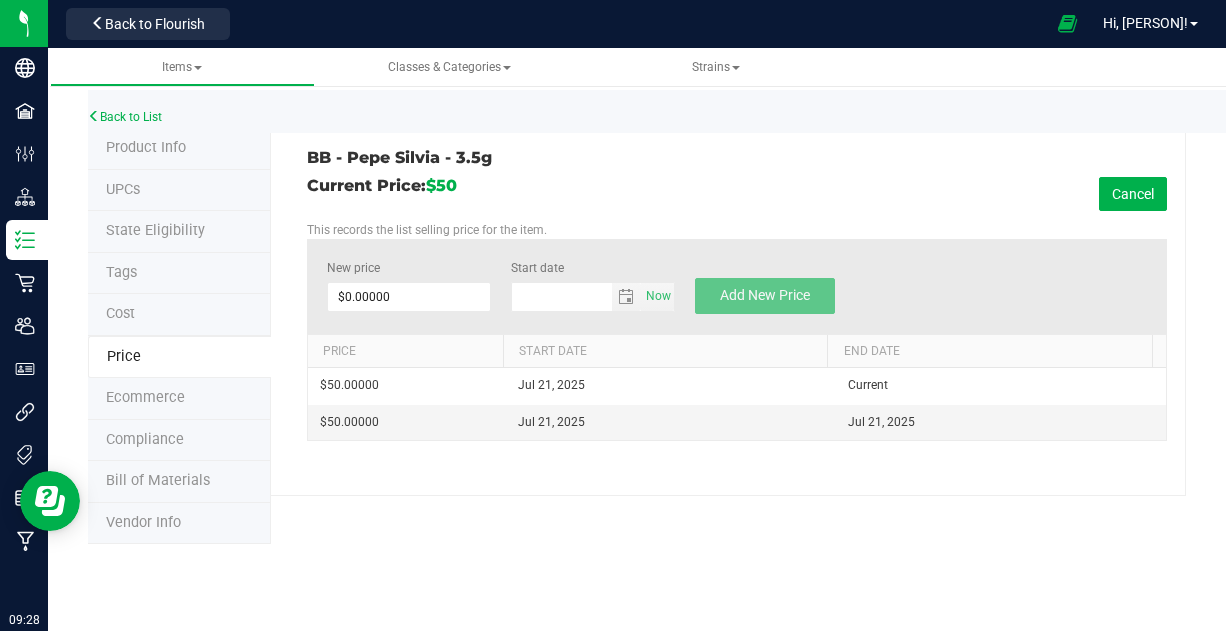 type on "8/7/2025" 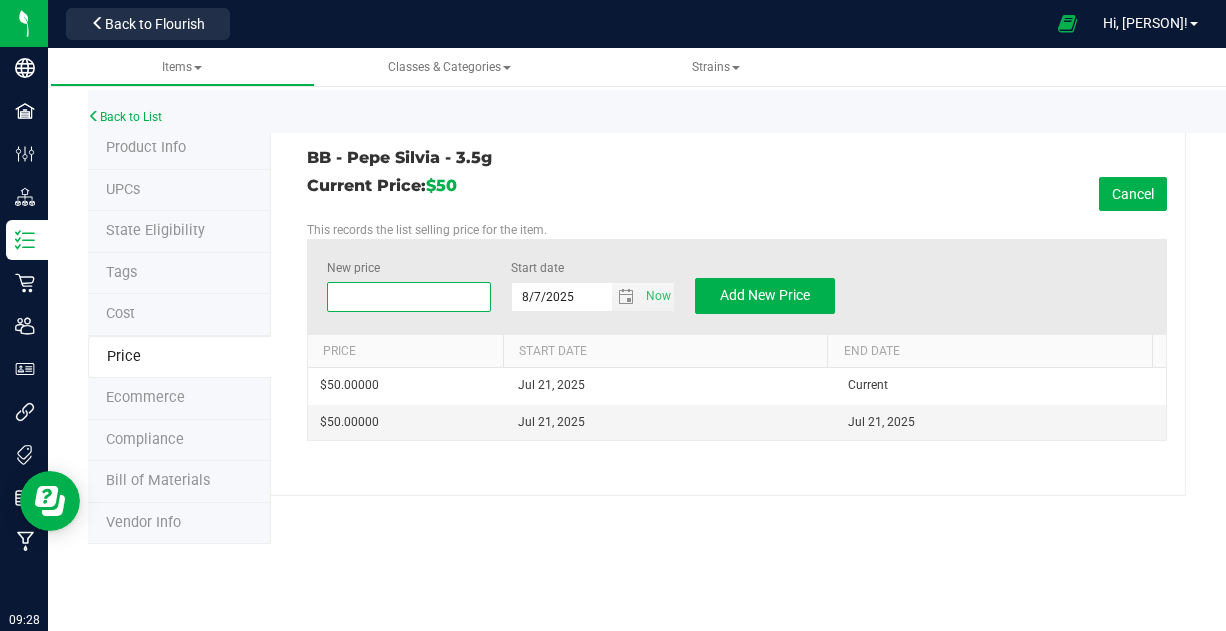 click at bounding box center [409, 297] 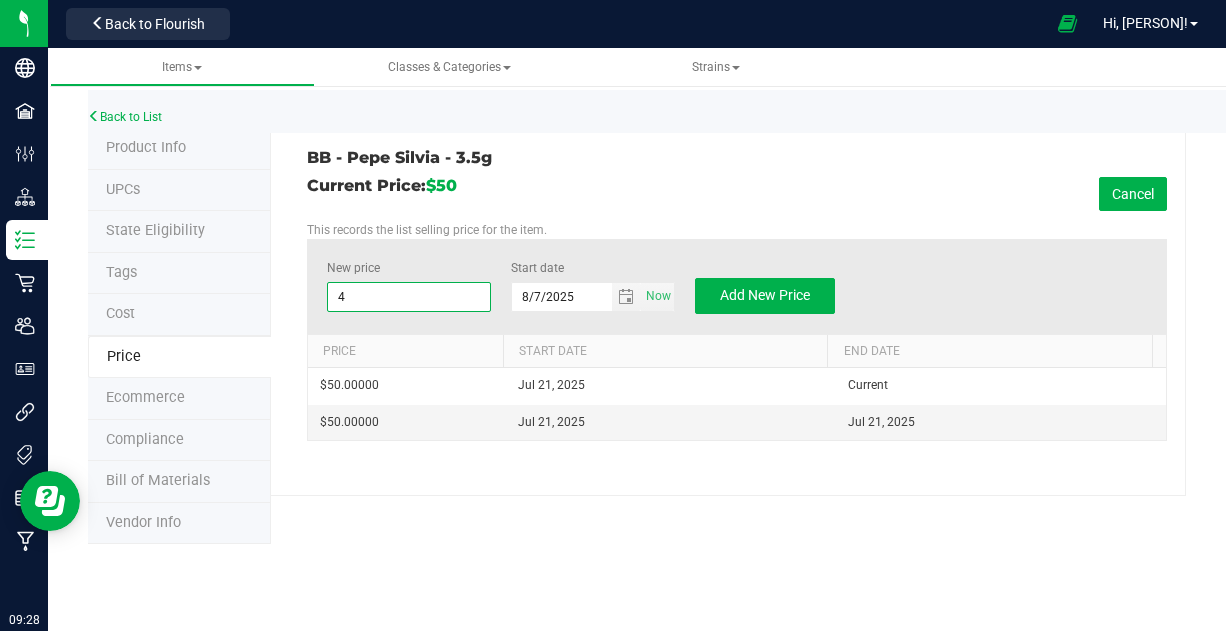 type on "44" 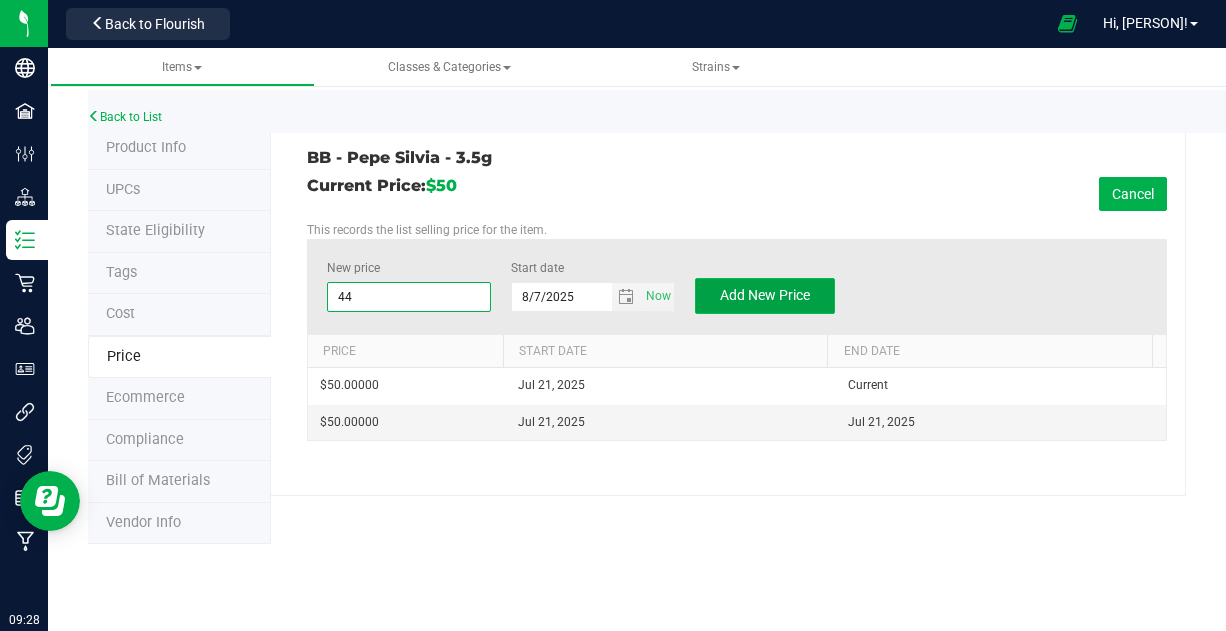 click on "Add New Price" at bounding box center [765, 295] 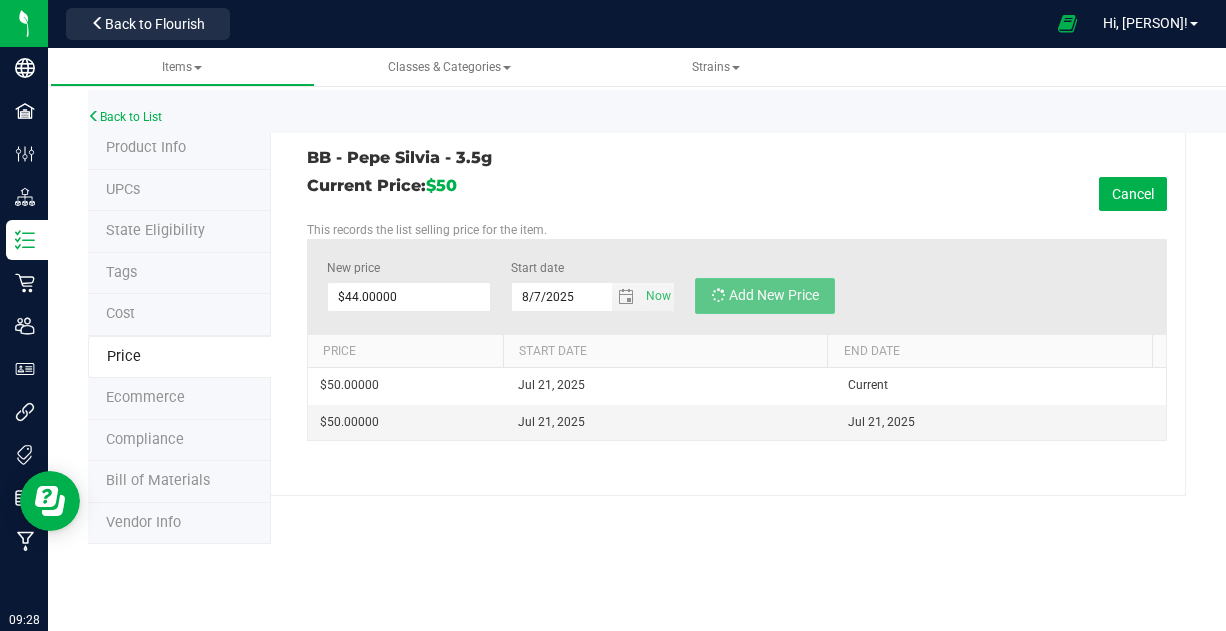 type on "$0.00000" 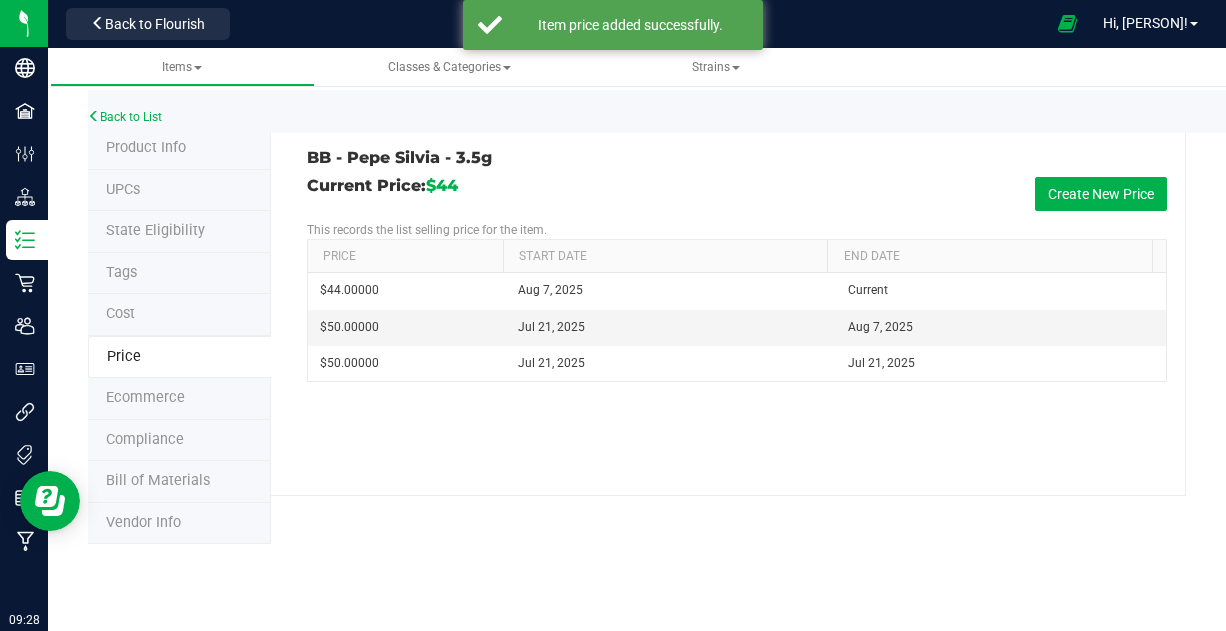 click on "Back to List" at bounding box center (701, 111) 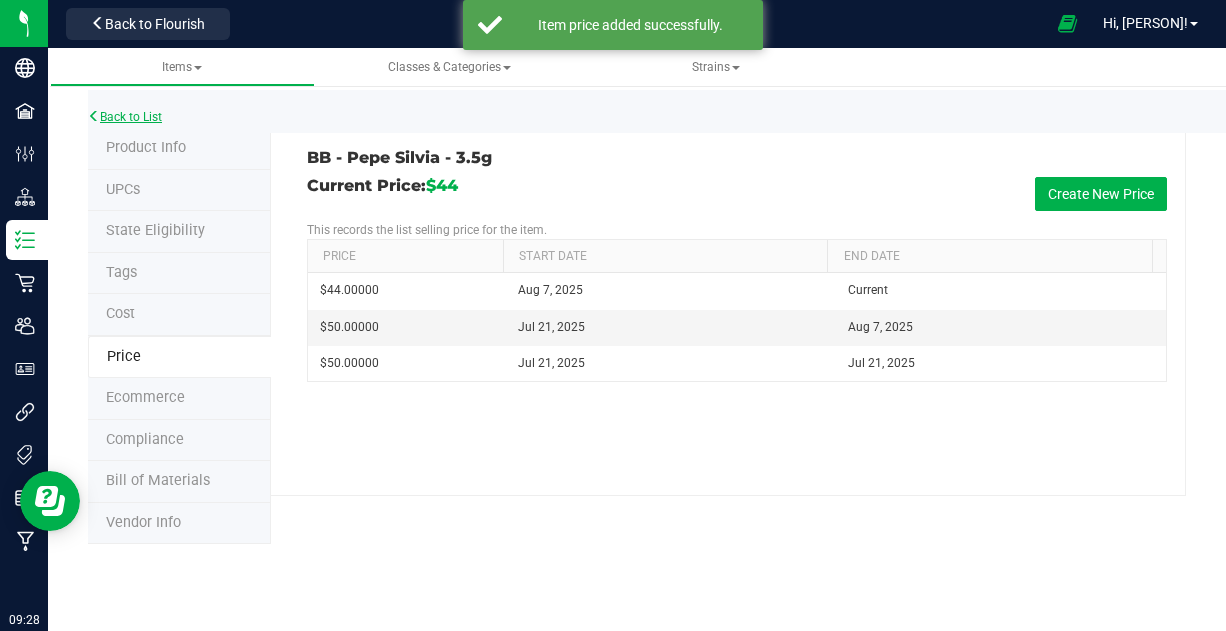 click on "Back to List" at bounding box center [125, 117] 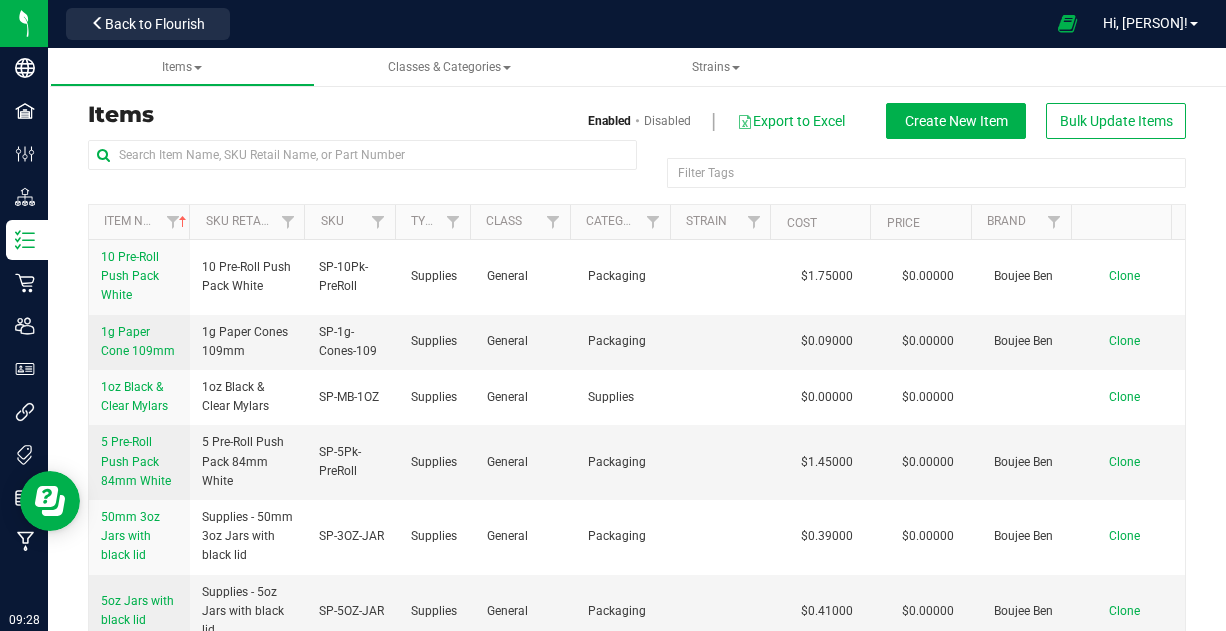 click at bounding box center (362, 163) 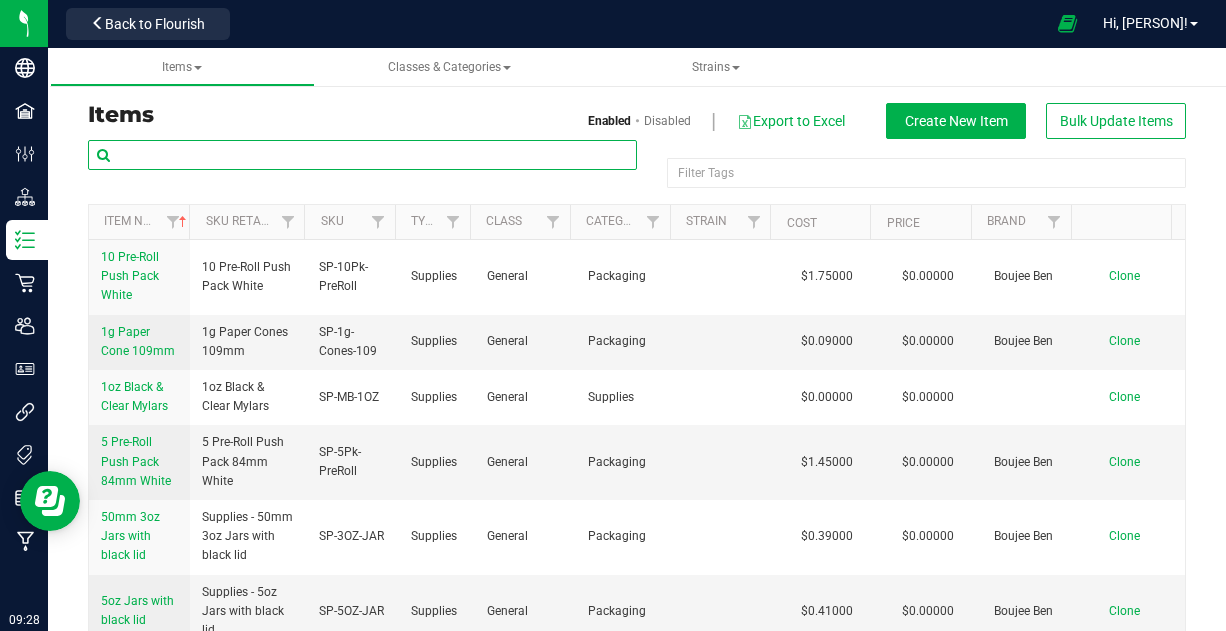click at bounding box center [362, 155] 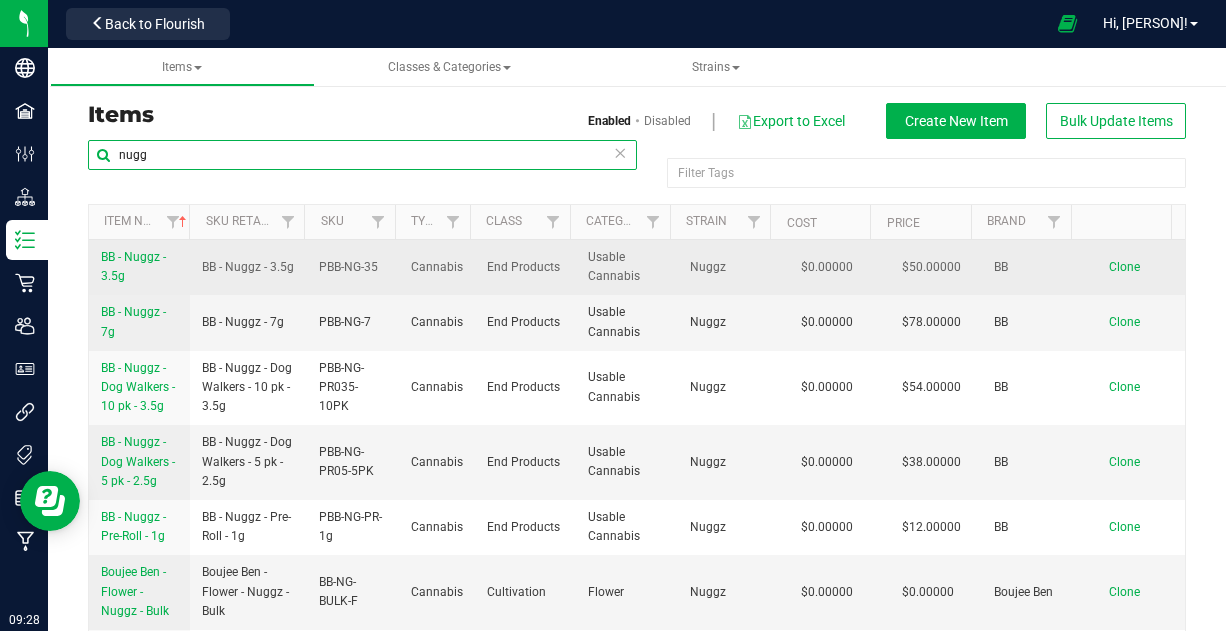 type on "nugg" 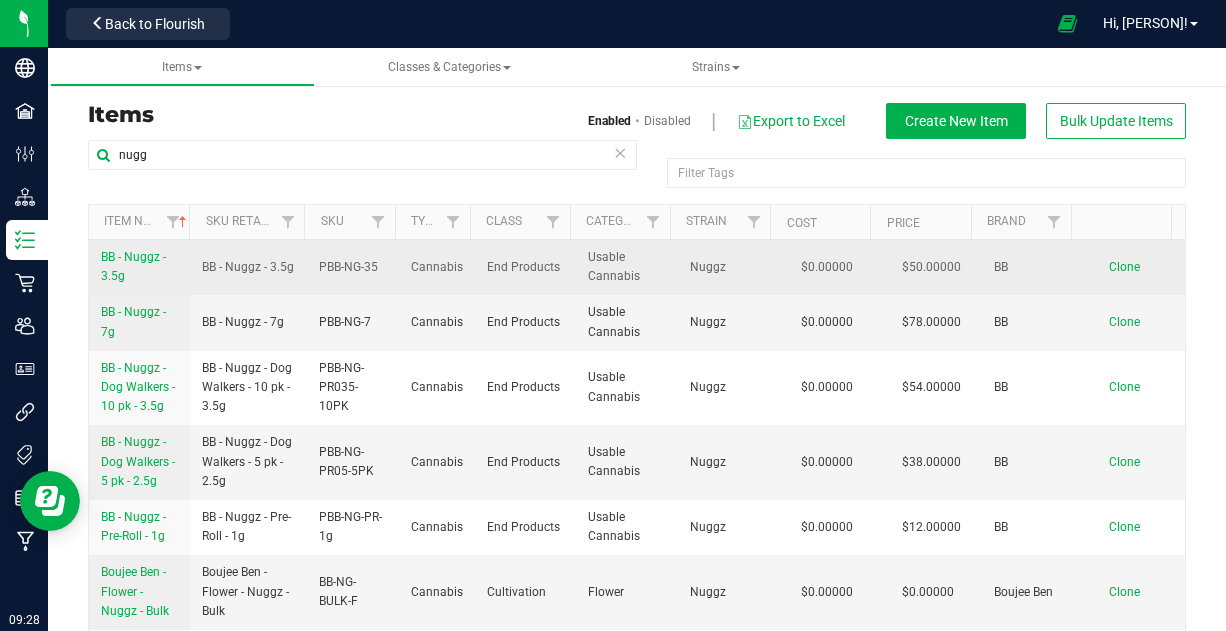 click on "BB - Nuggz - 3.5g" at bounding box center (133, 266) 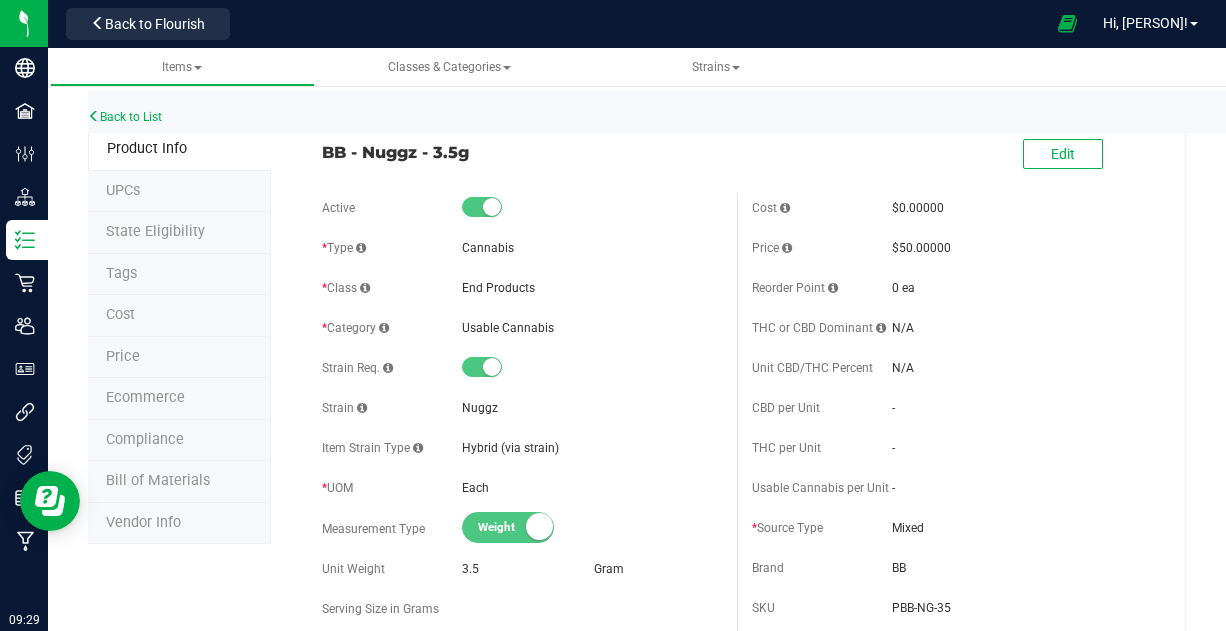 click on "Price" at bounding box center (179, 358) 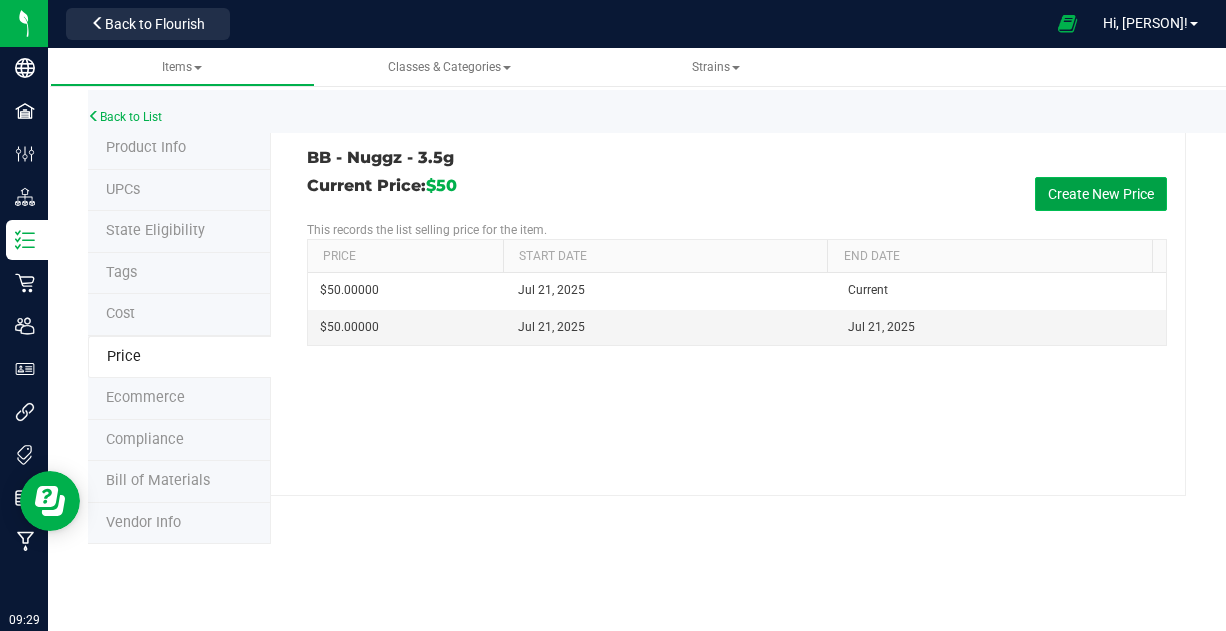 click on "Create New Price" at bounding box center (1101, 194) 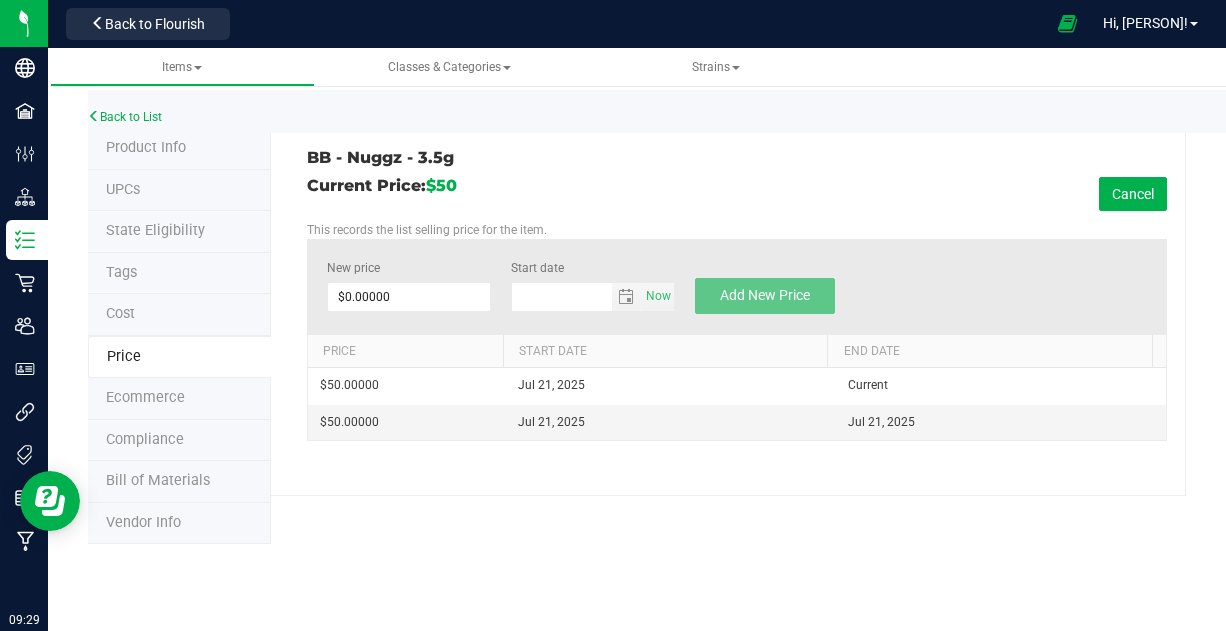 type on "8/7/2025" 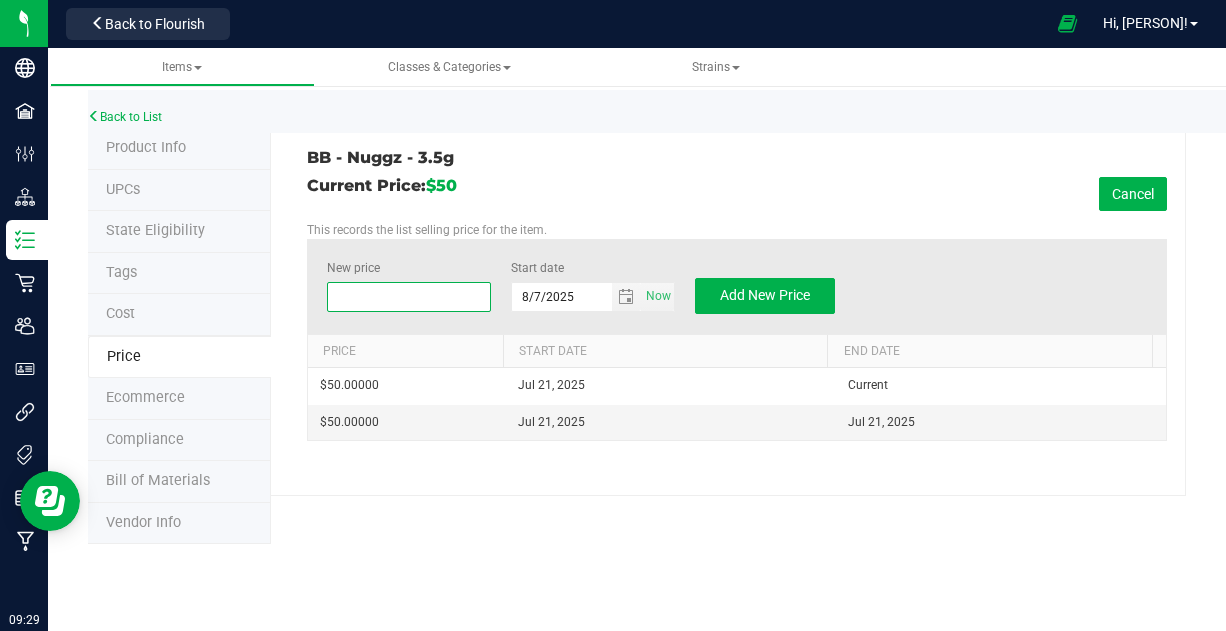 click at bounding box center (409, 297) 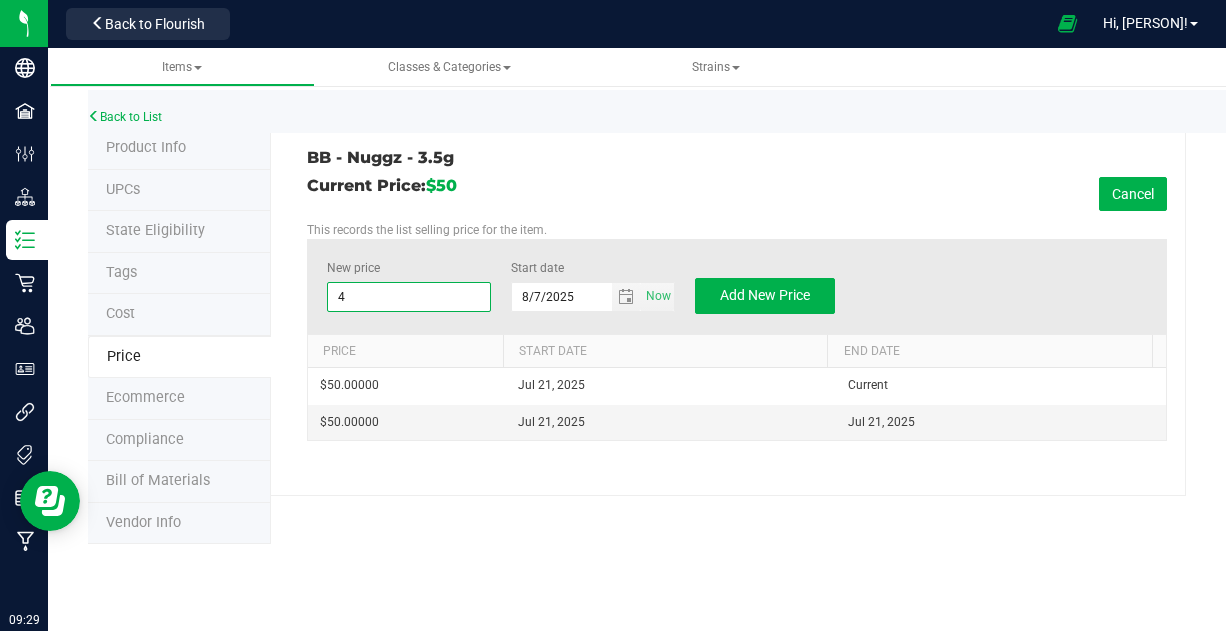 type on "44" 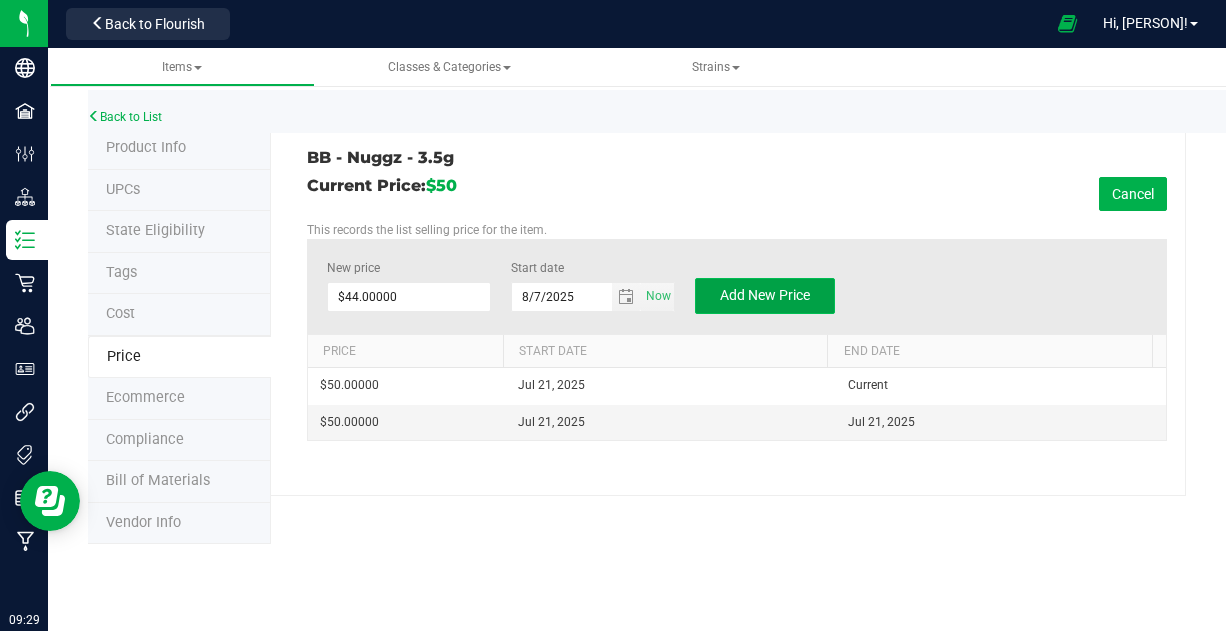 click on "Add New Price" at bounding box center (765, 296) 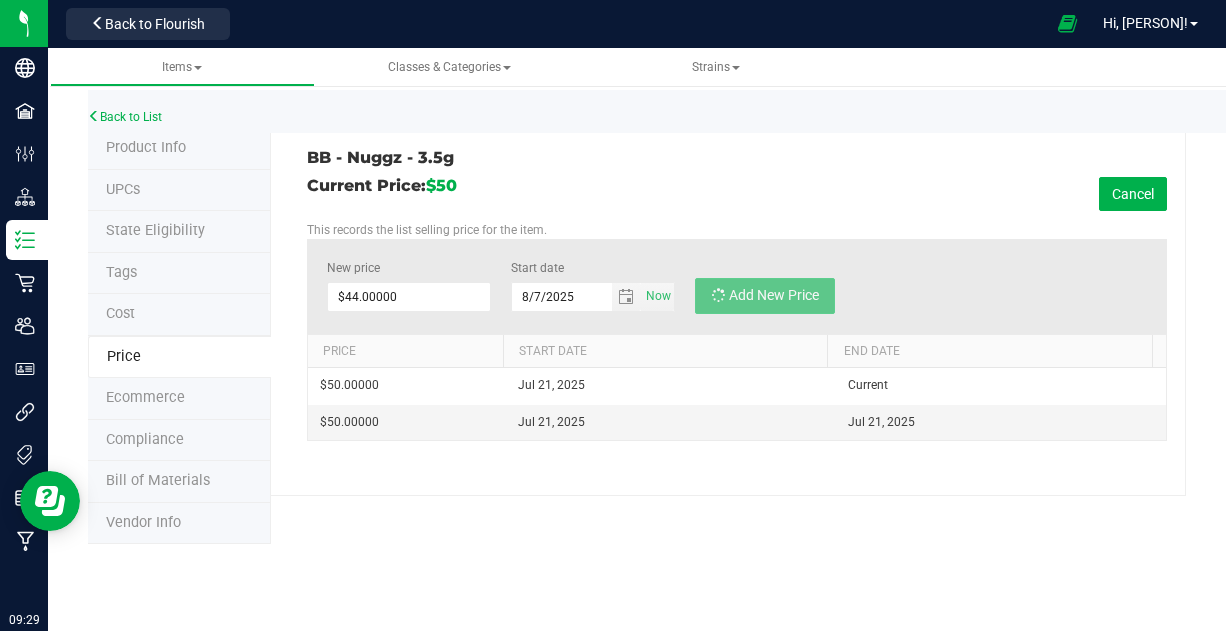 type on "$0.00000" 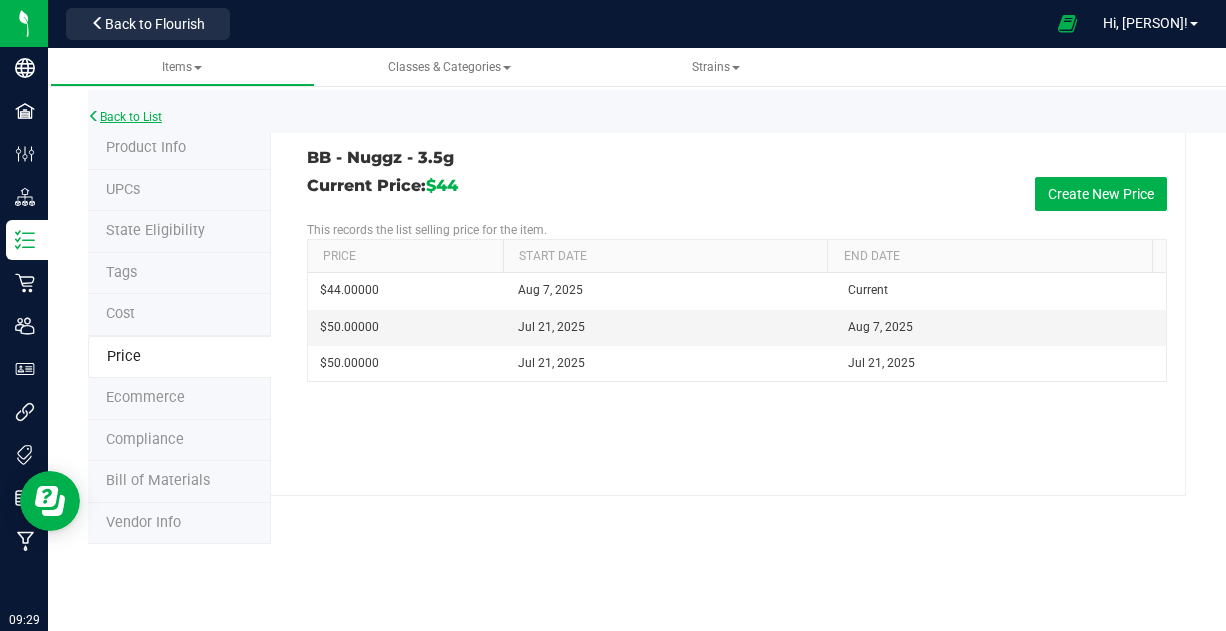 click on "Back to List" at bounding box center [125, 117] 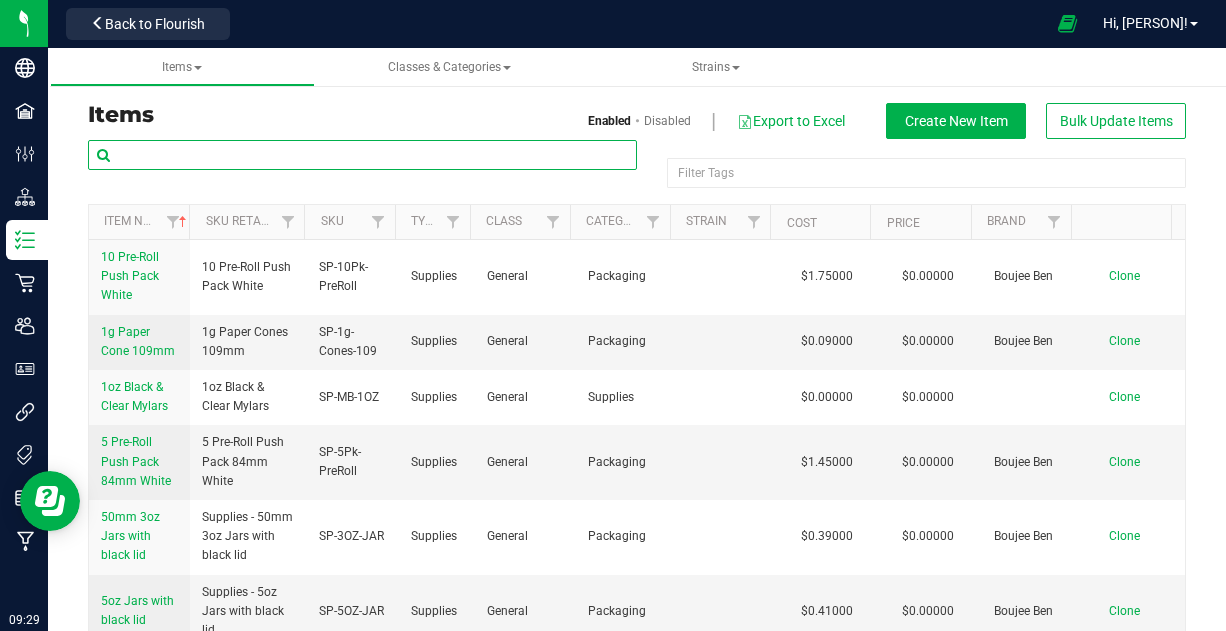 click at bounding box center [362, 155] 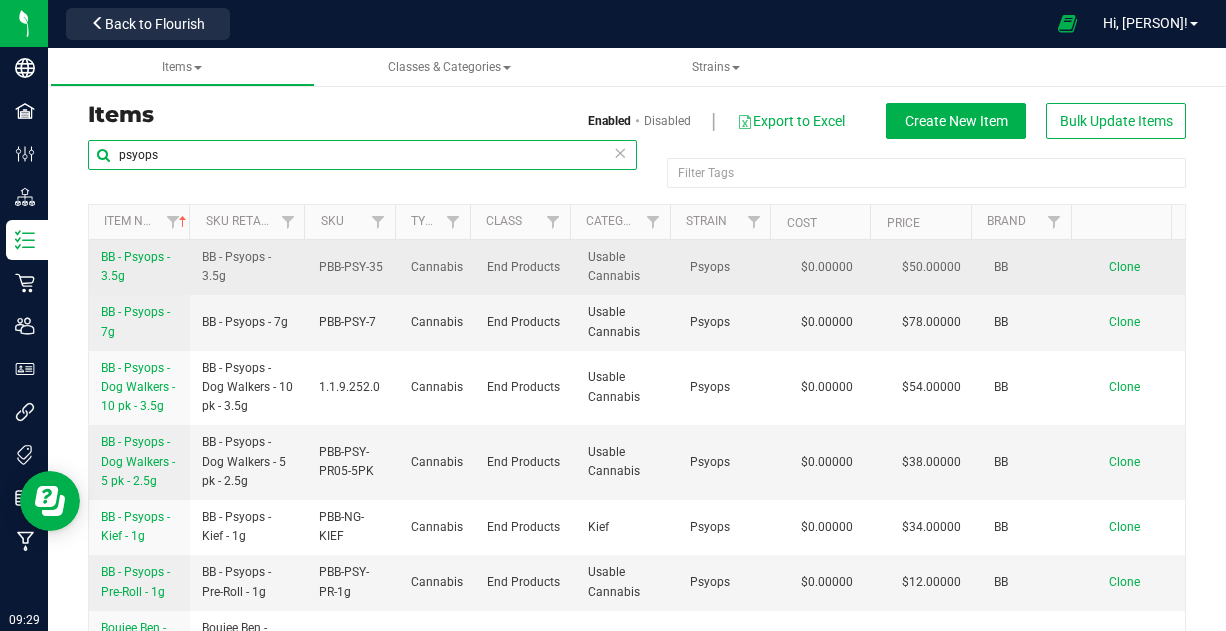type on "psyops" 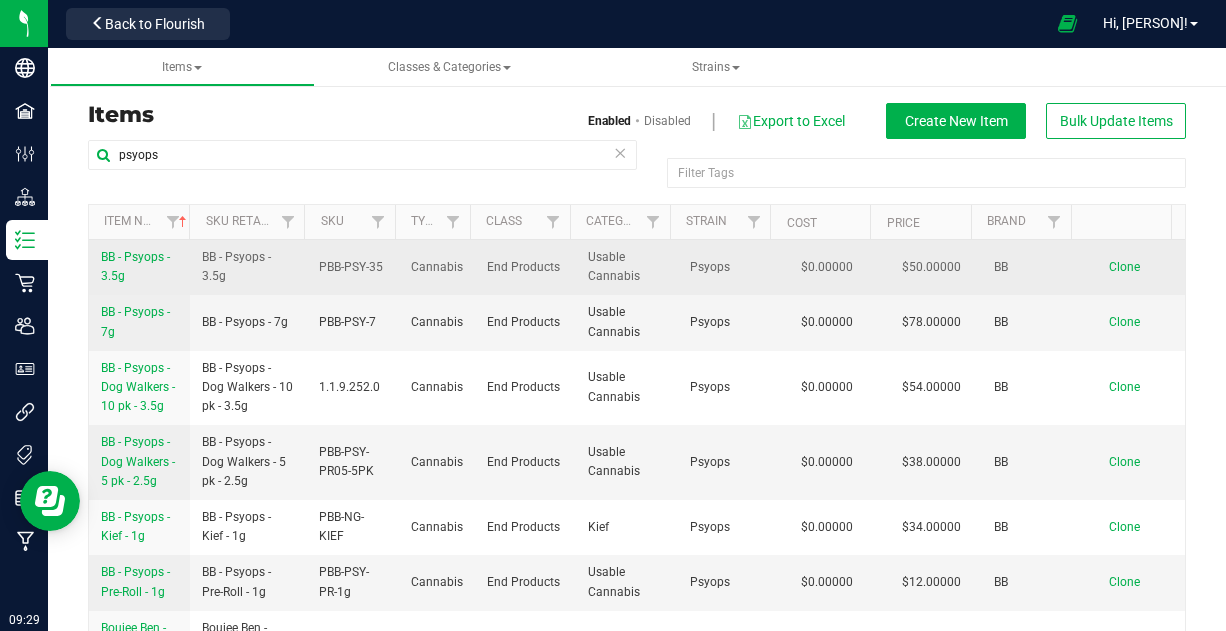 click on "BB - Psyops - 3.5g" at bounding box center [139, 267] 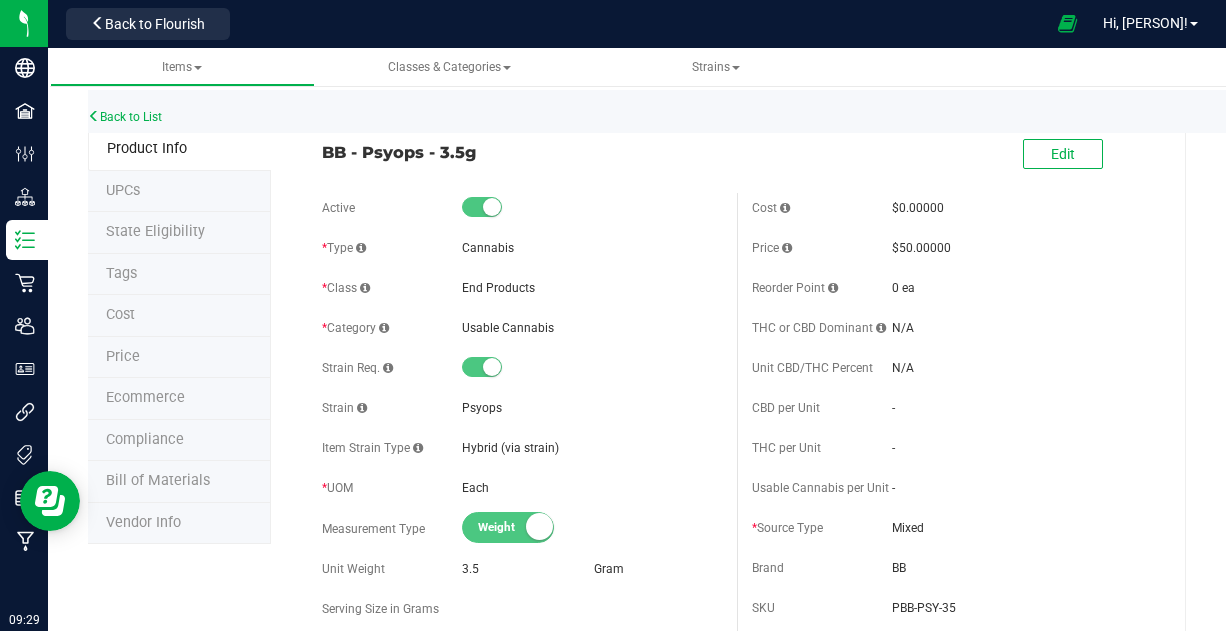 click on "Price" at bounding box center (123, 356) 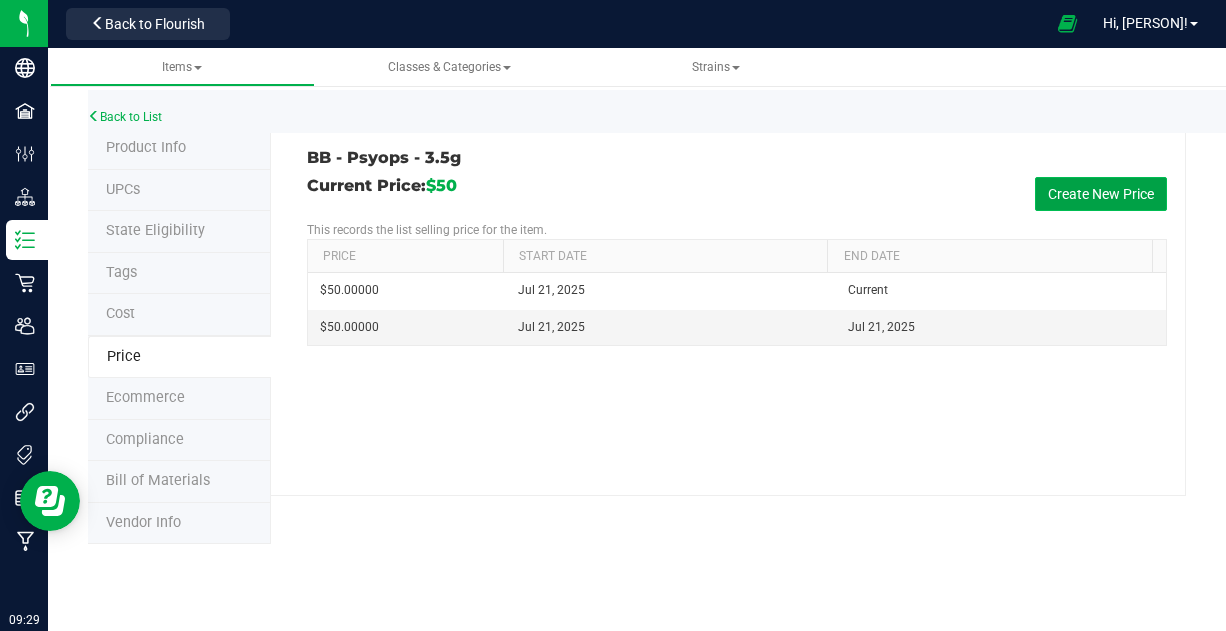 click on "Create New Price" at bounding box center (1101, 194) 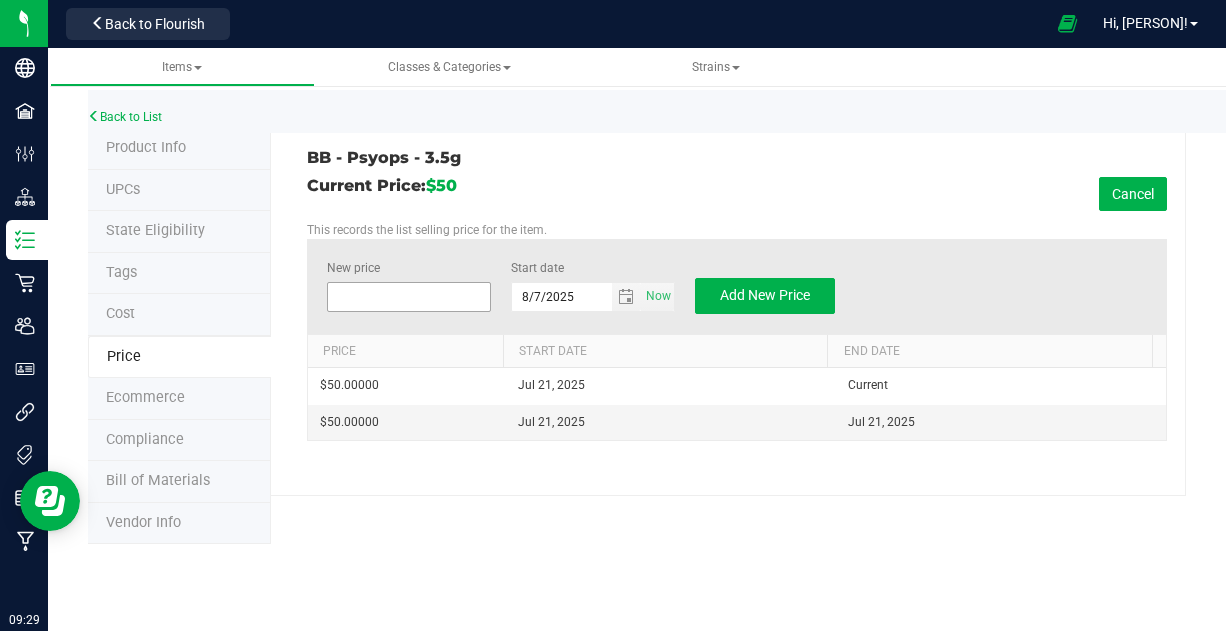 click at bounding box center [409, 297] 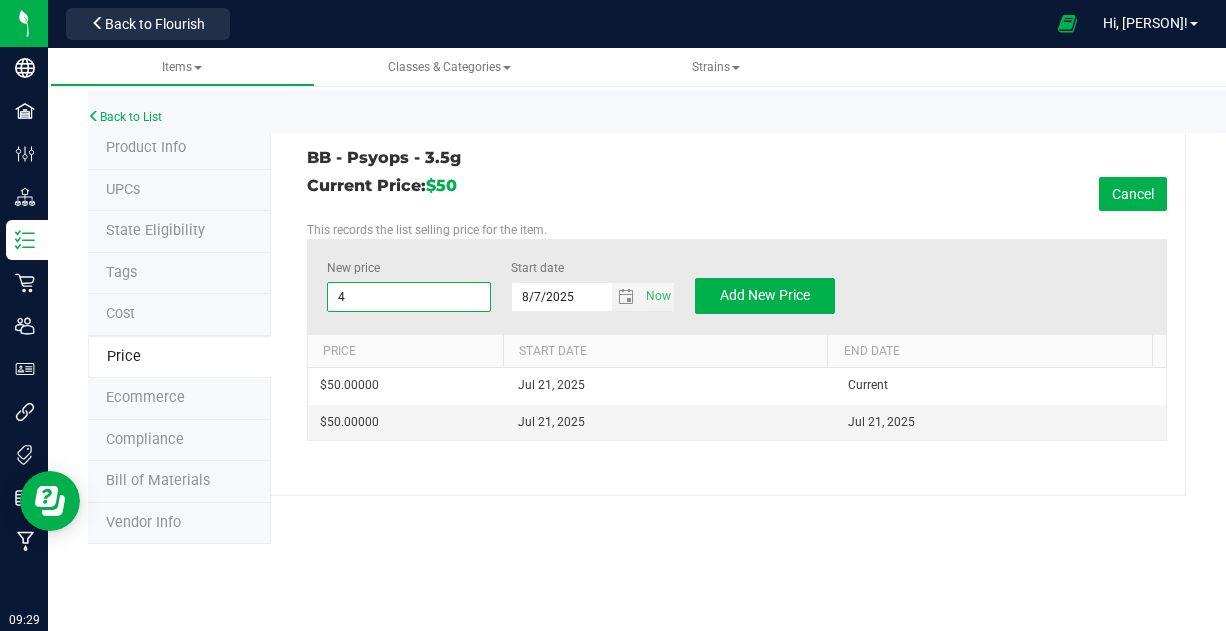 type on "44" 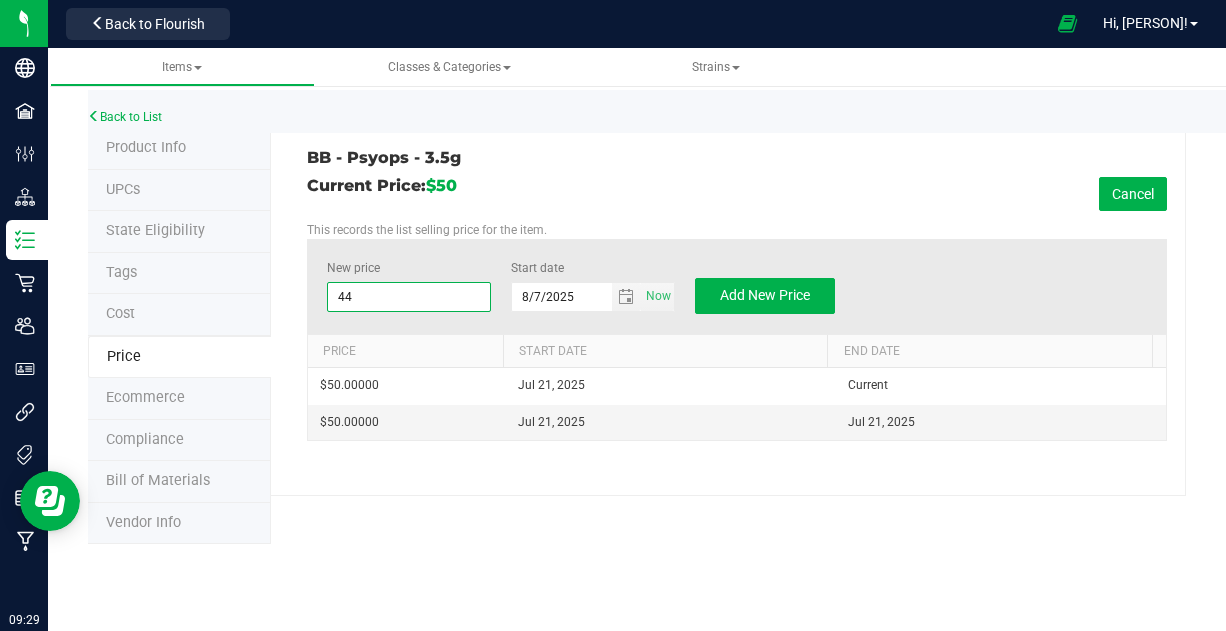 click on "New price
$44.00000 44
Start date
8/7/2025
Now
Add New Price" at bounding box center (737, 286) 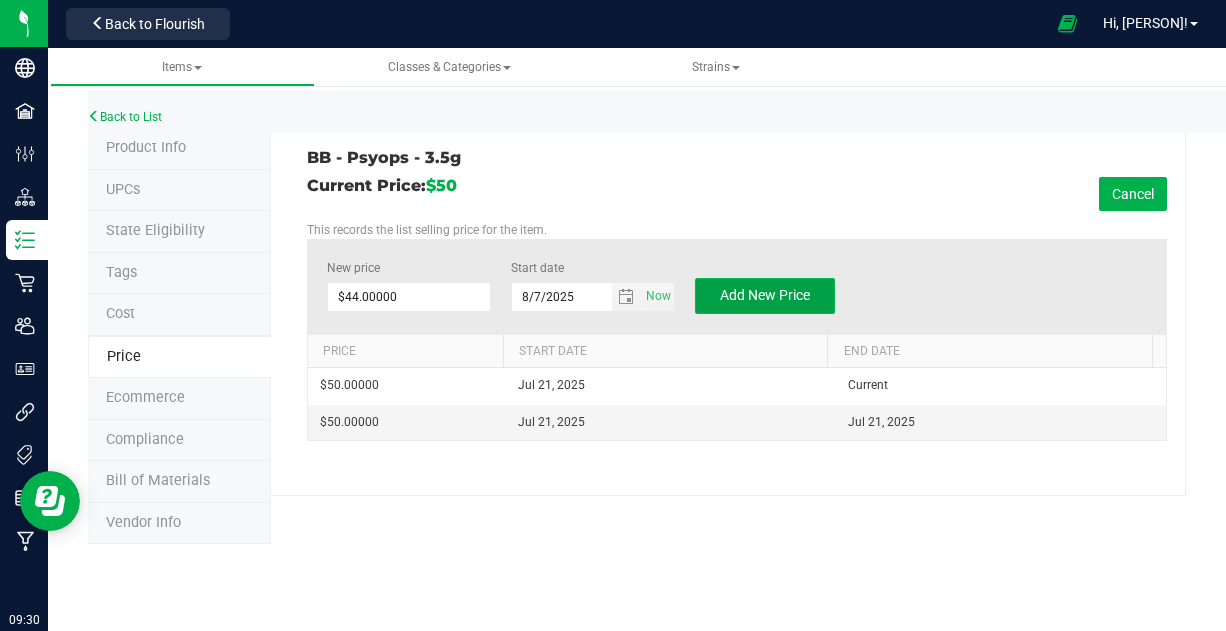 click on "Add New Price" at bounding box center (765, 295) 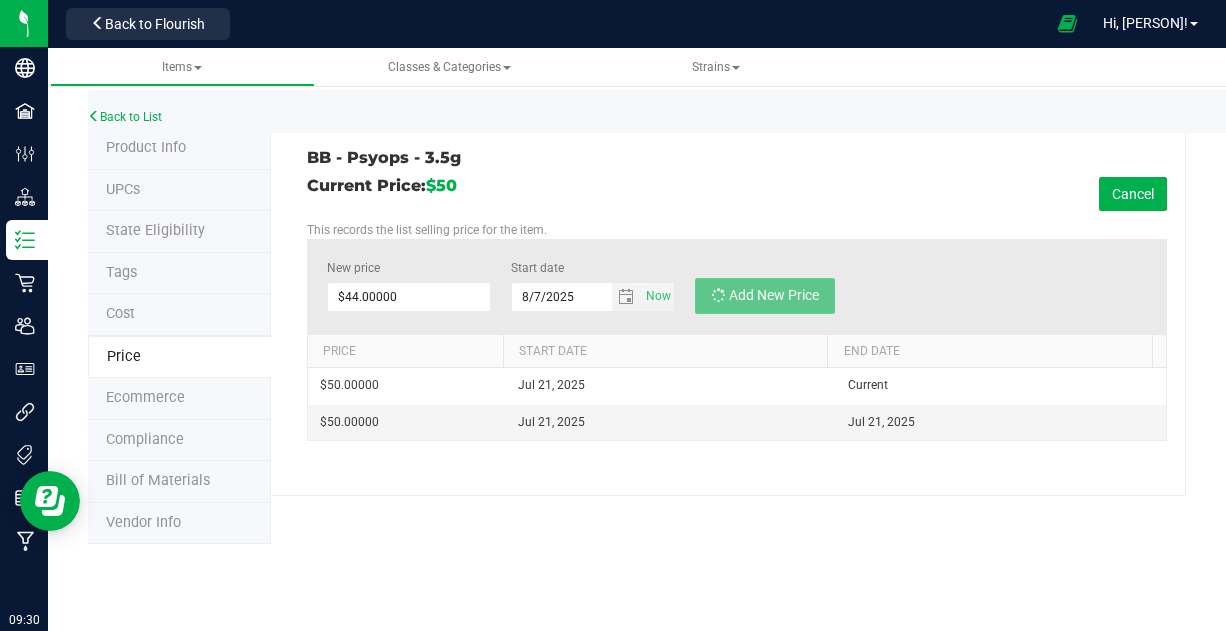 type on "$0.00000" 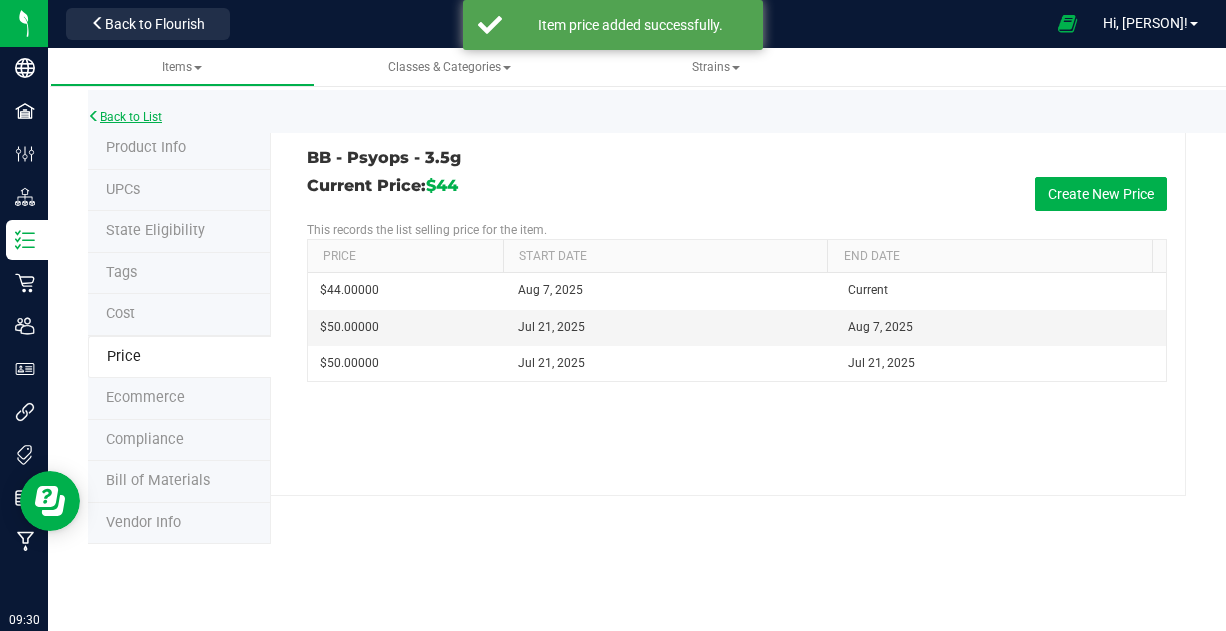 click on "Back to List" at bounding box center [125, 117] 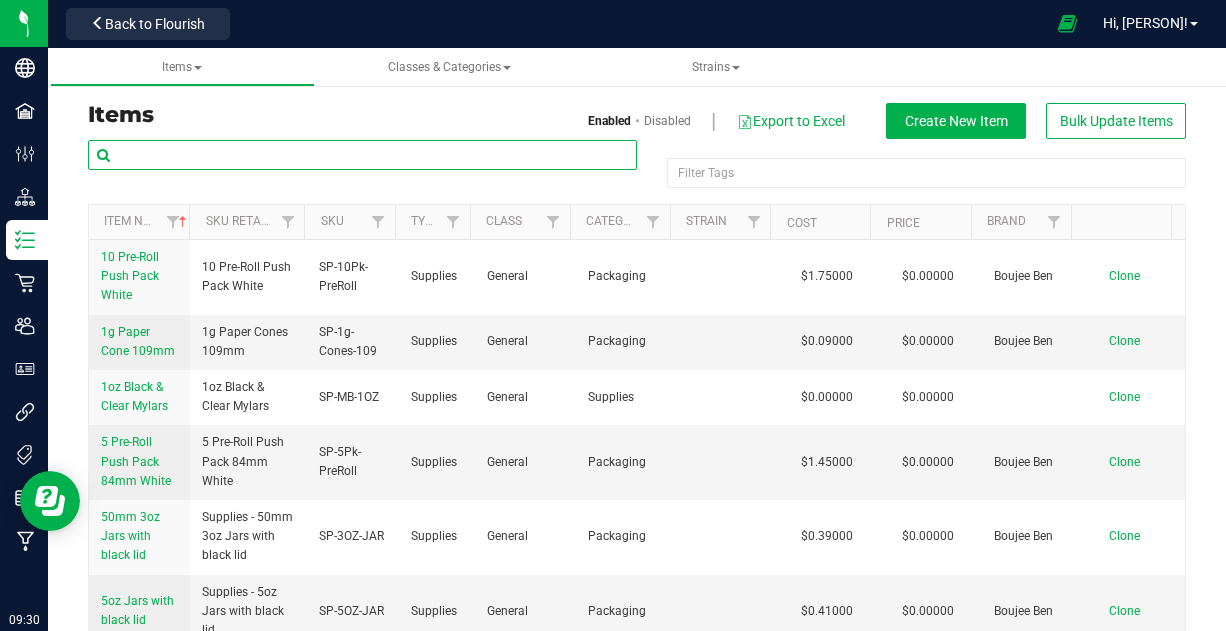 click at bounding box center [362, 155] 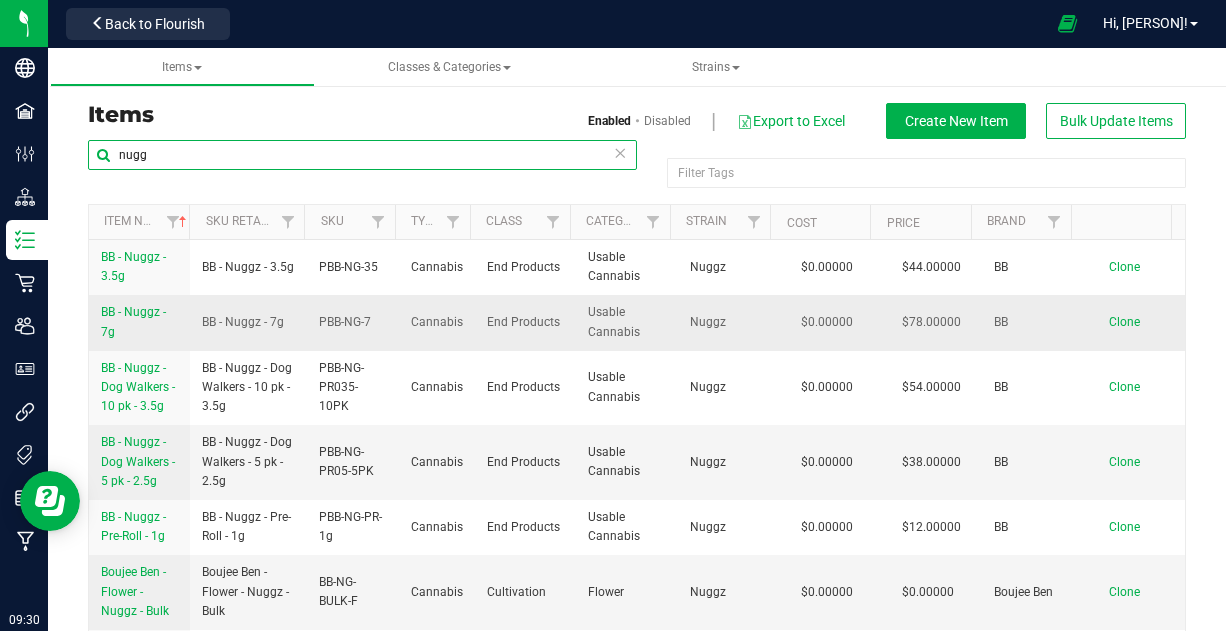 type on "nugg" 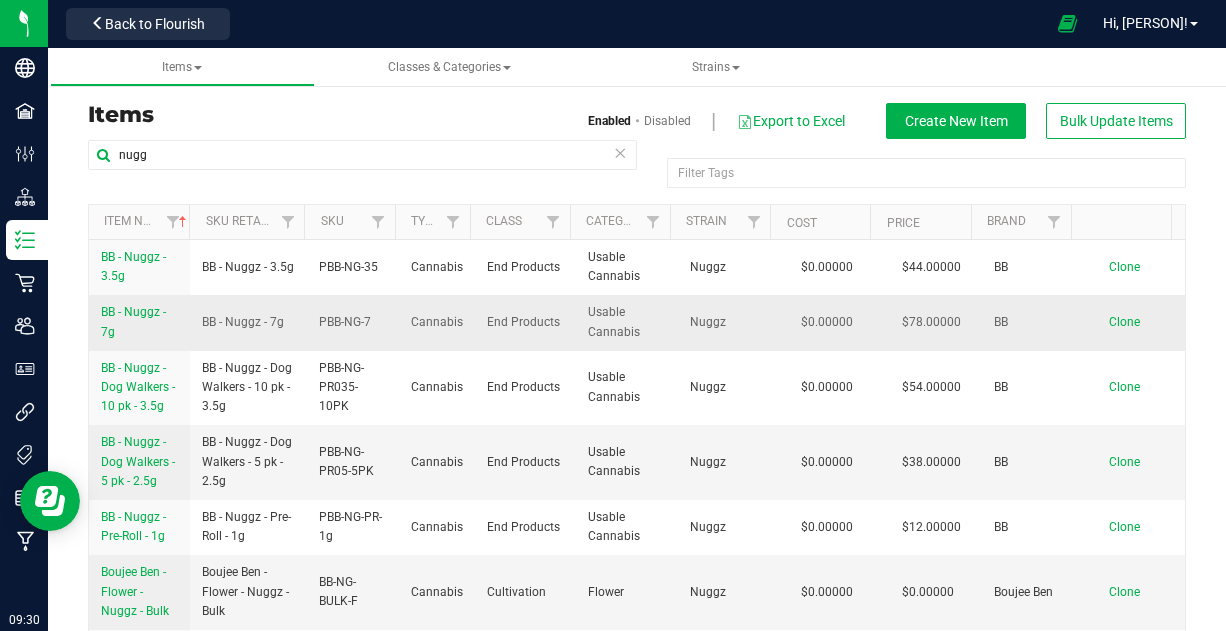 click on "BB - Nuggz - 7g" at bounding box center (133, 321) 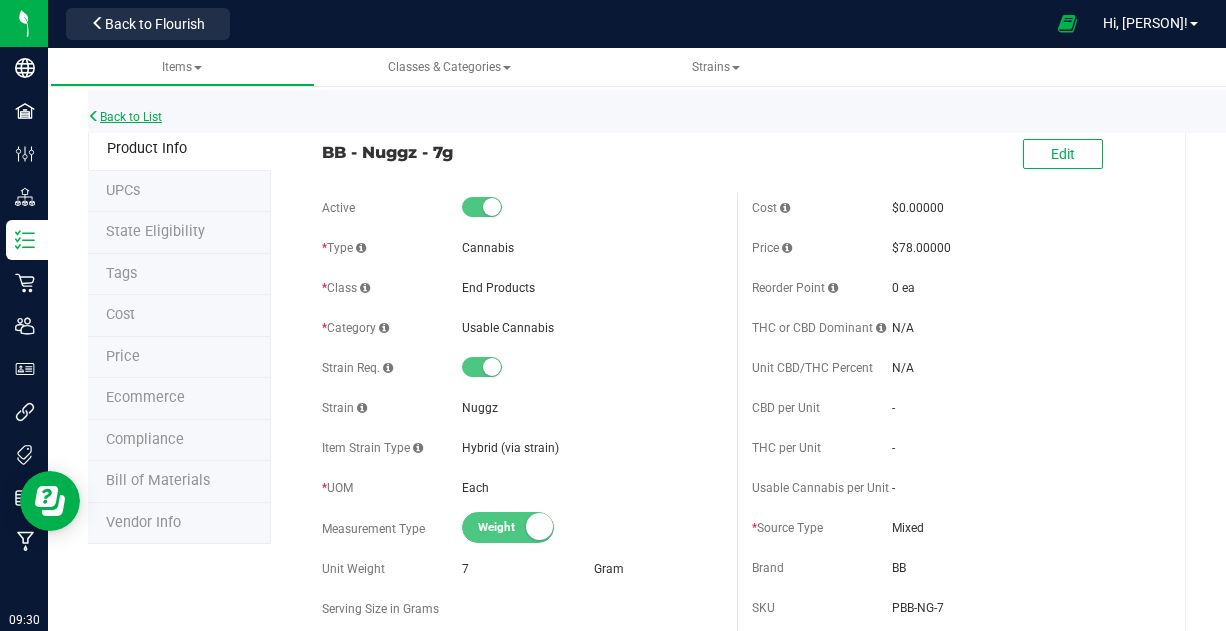 click on "Back to List" at bounding box center [125, 117] 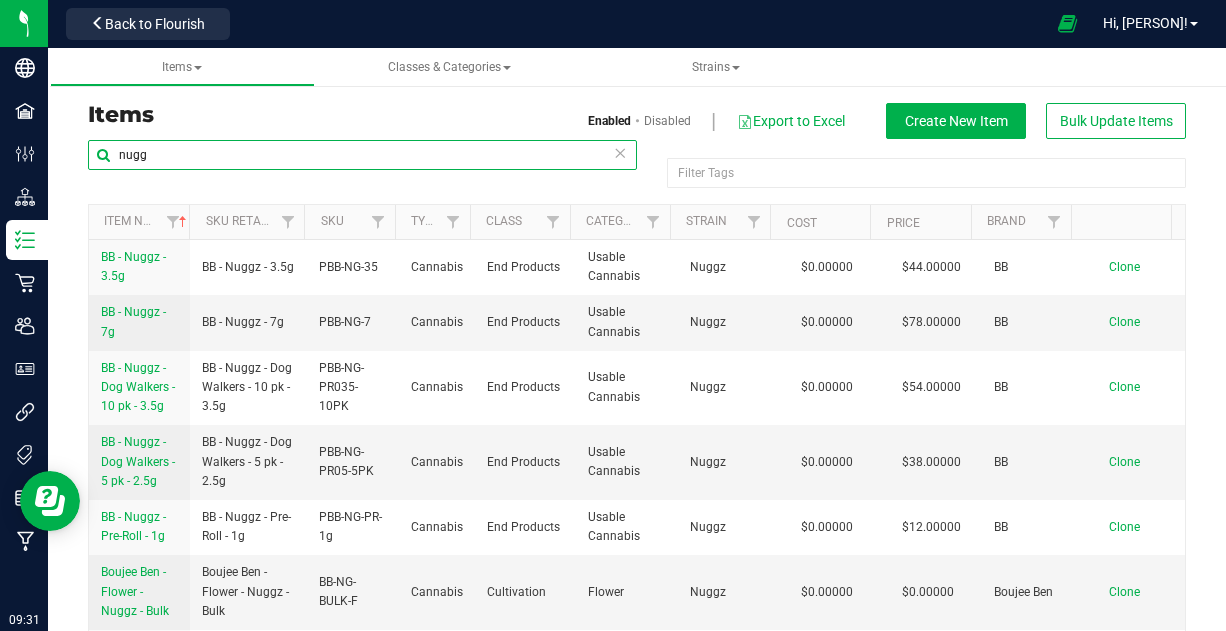 click on "nugg" at bounding box center [362, 155] 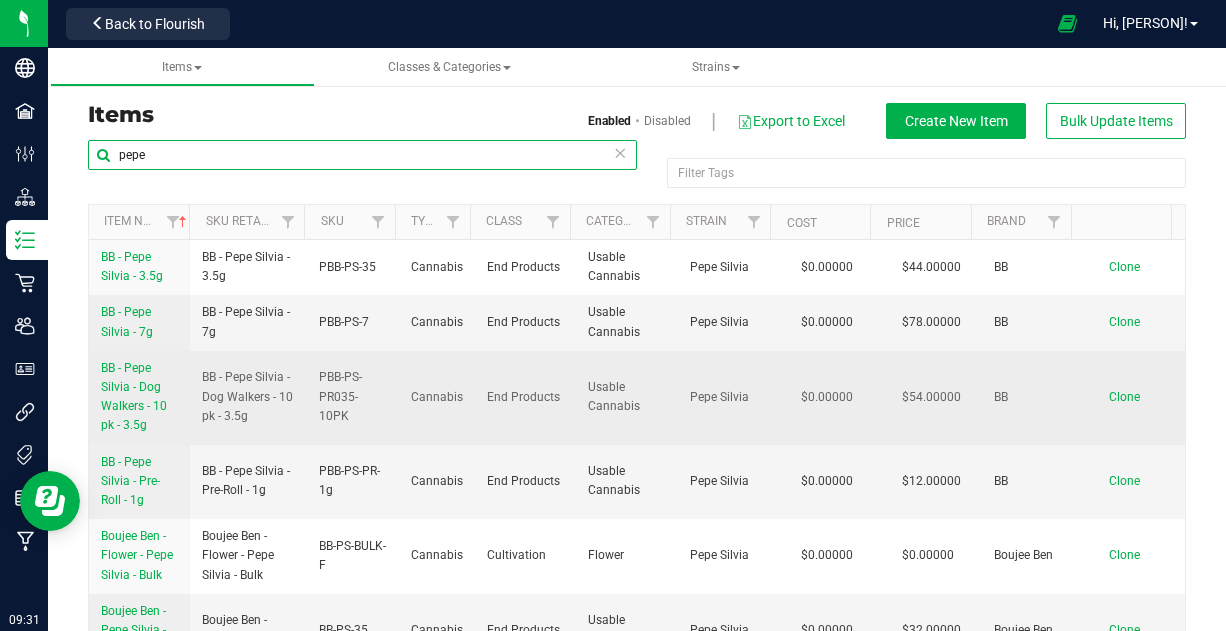 type on "pepe" 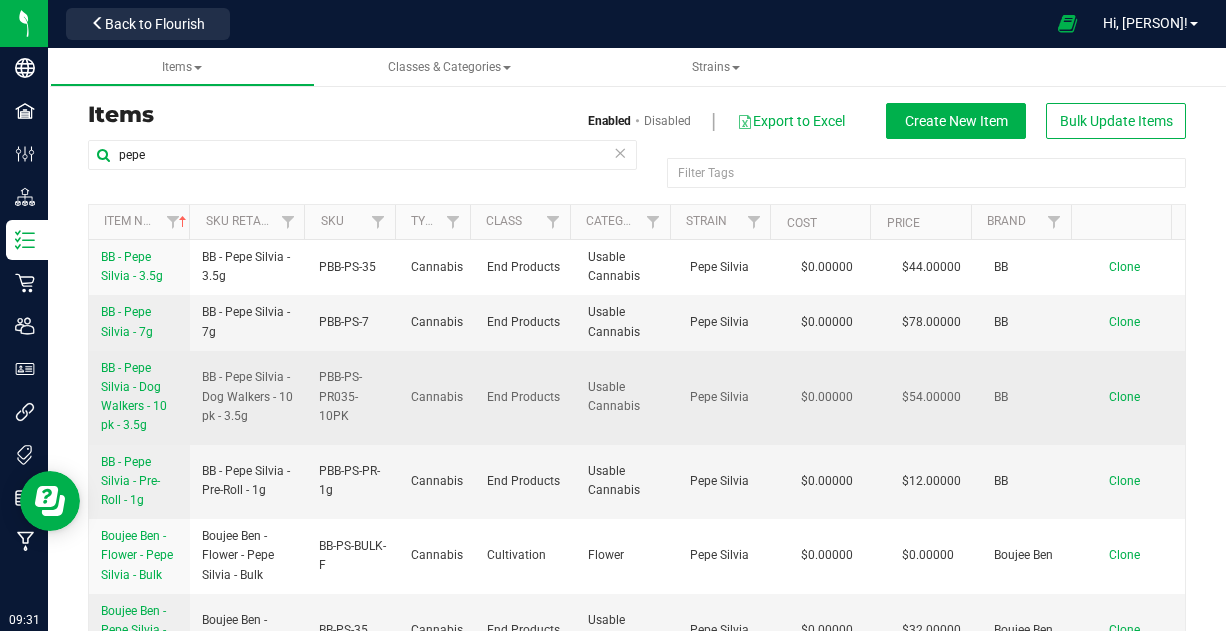 click on "BB - Pepe Silvia - Dog Walkers - 10 pk - 3.5g" at bounding box center [139, 397] 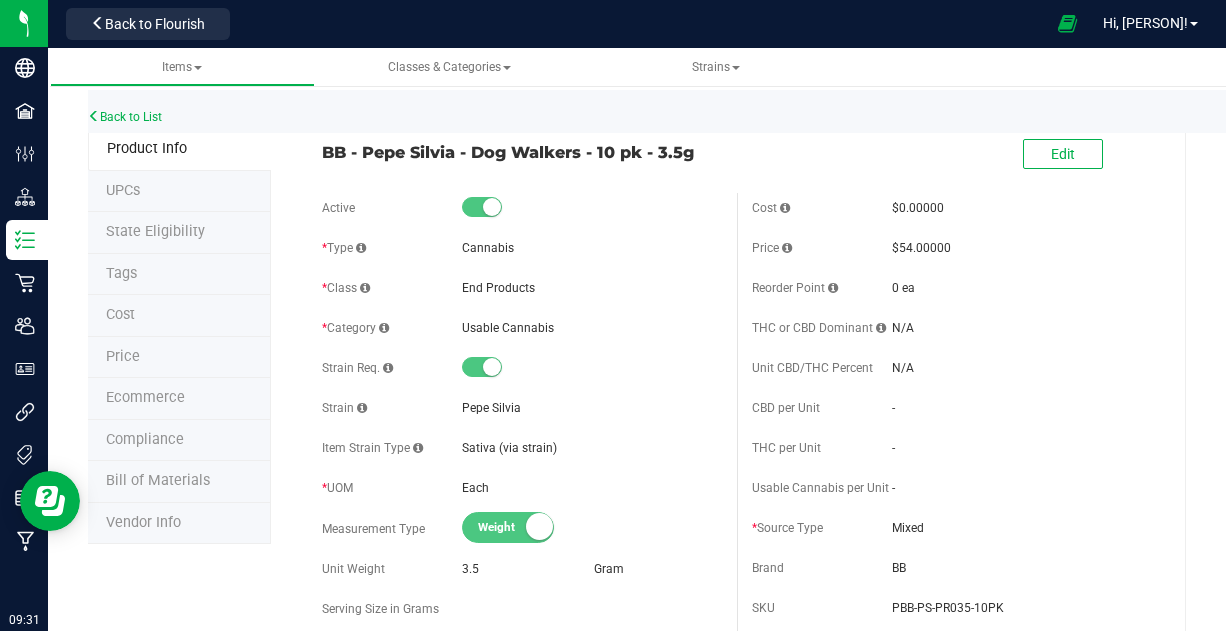 click on "Price" at bounding box center (179, 358) 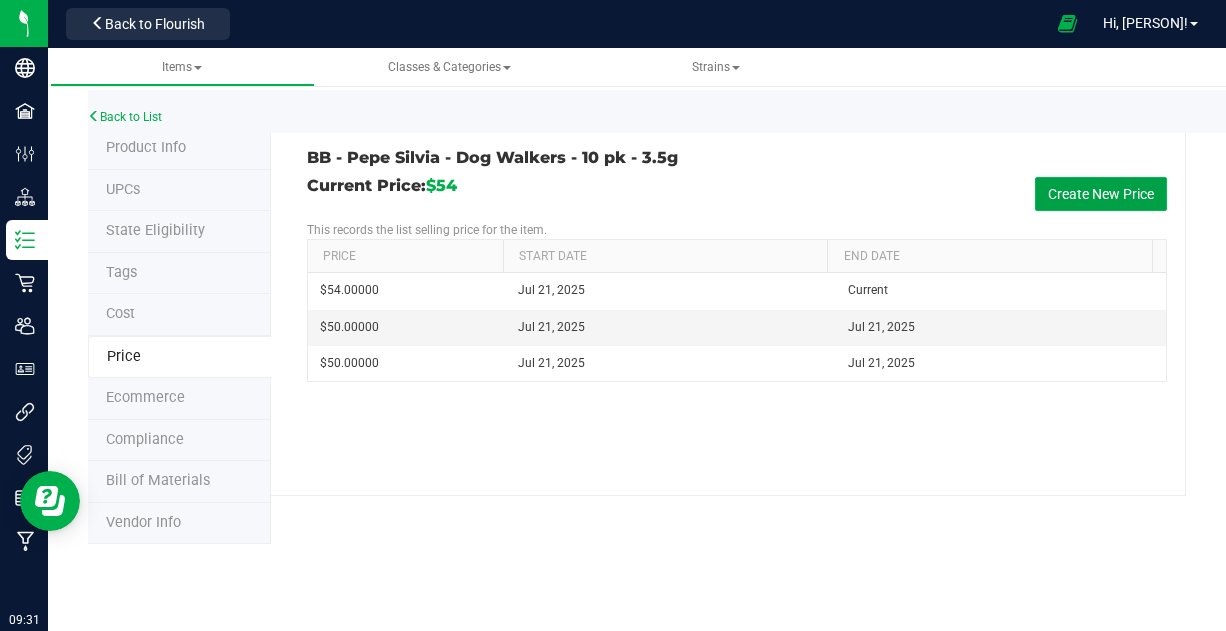 click on "Create New Price" at bounding box center [1101, 194] 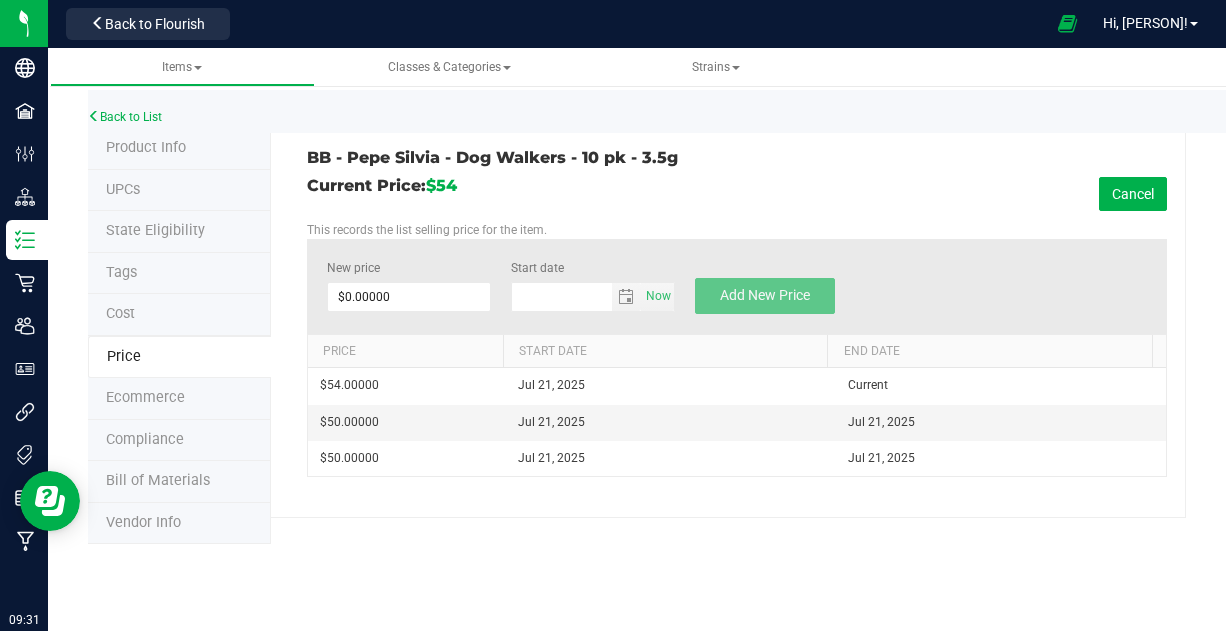 type on "8/7/2025" 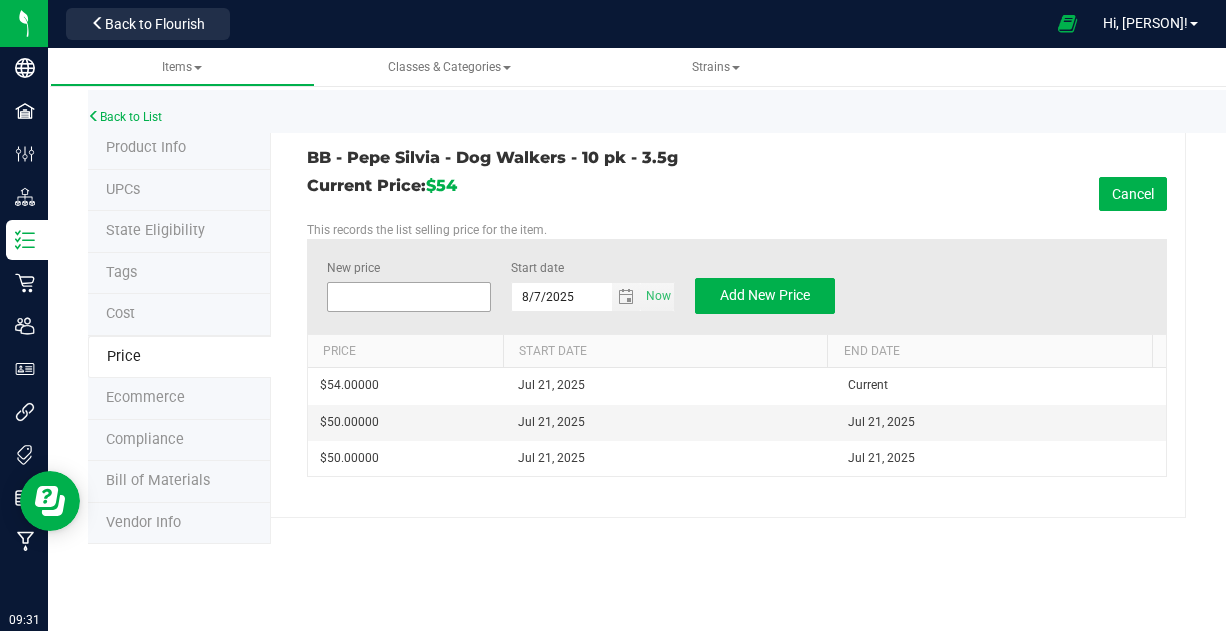 click at bounding box center [409, 297] 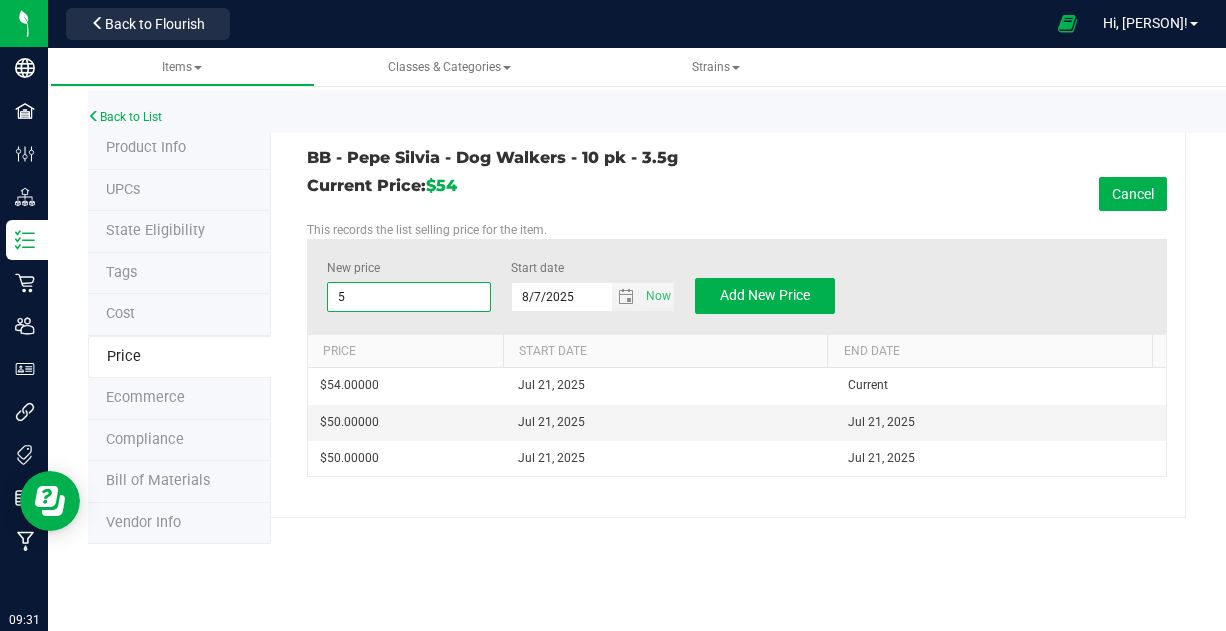 type on "50" 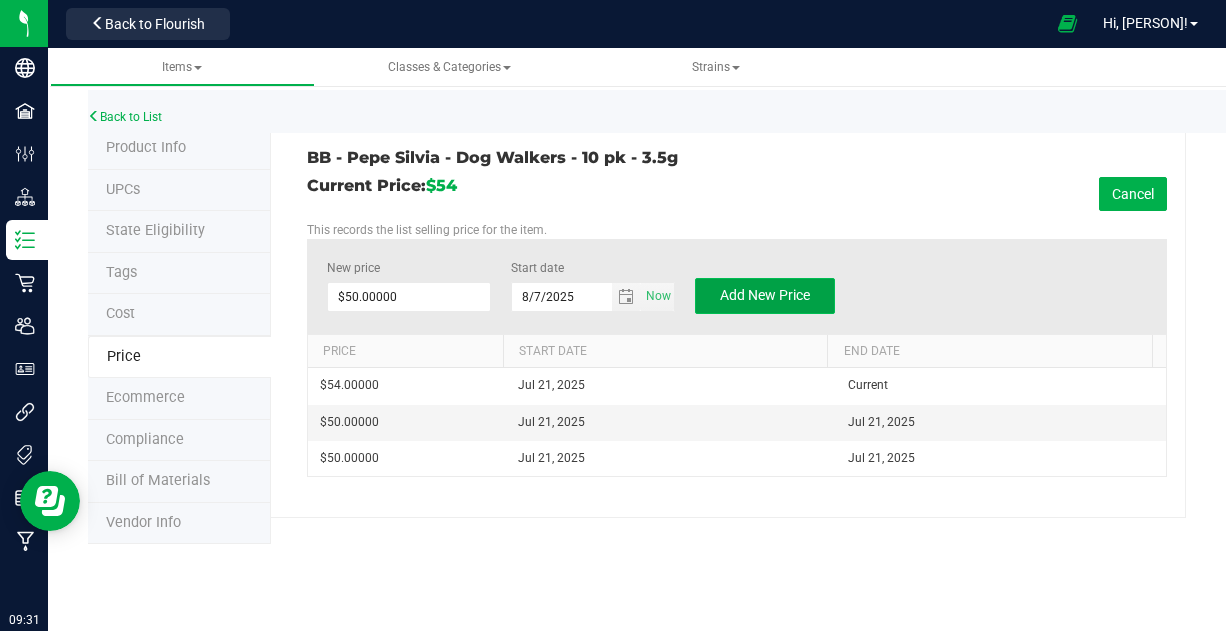 click on "Add New Price" at bounding box center (765, 295) 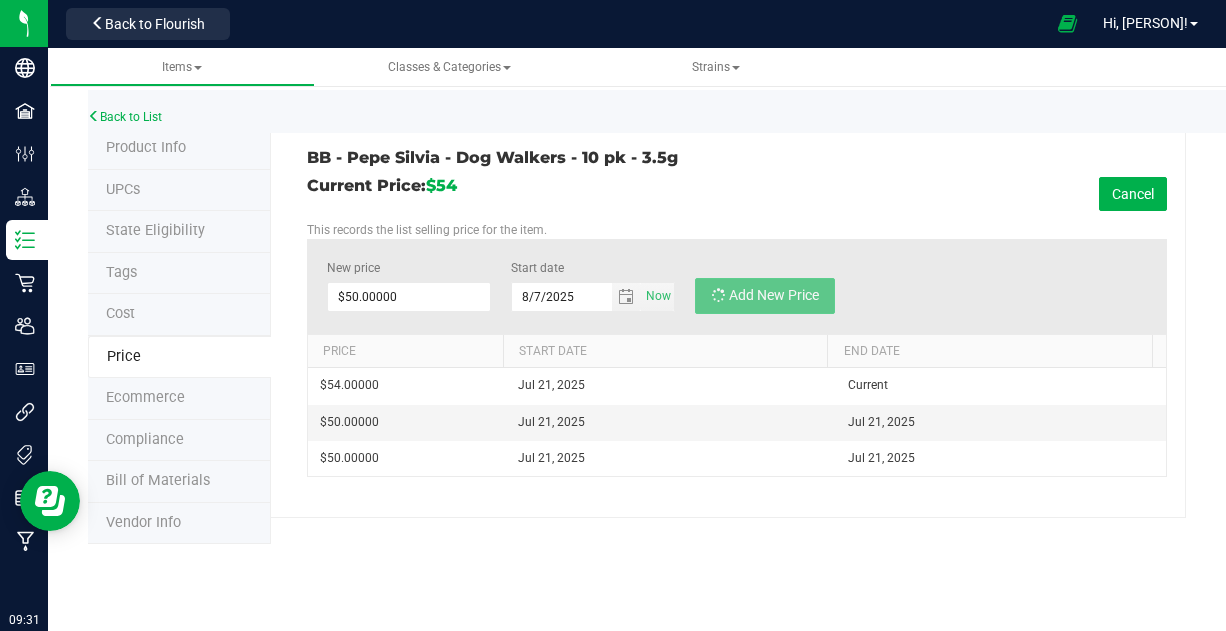 type on "$0.00000" 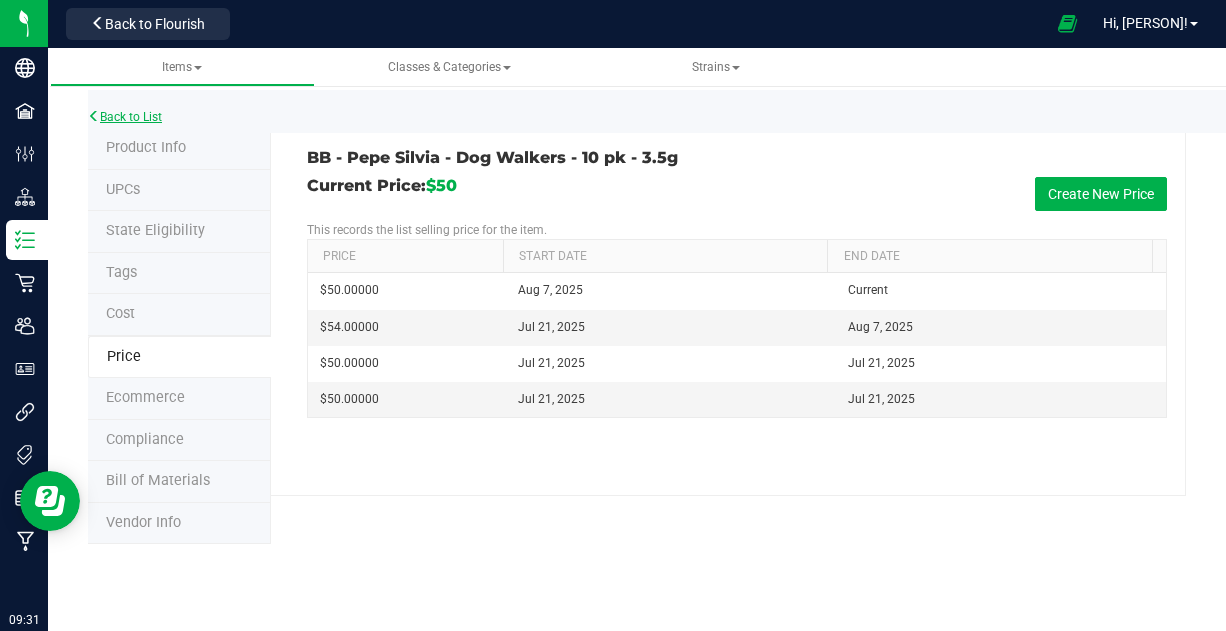click on "Back to List" at bounding box center (125, 117) 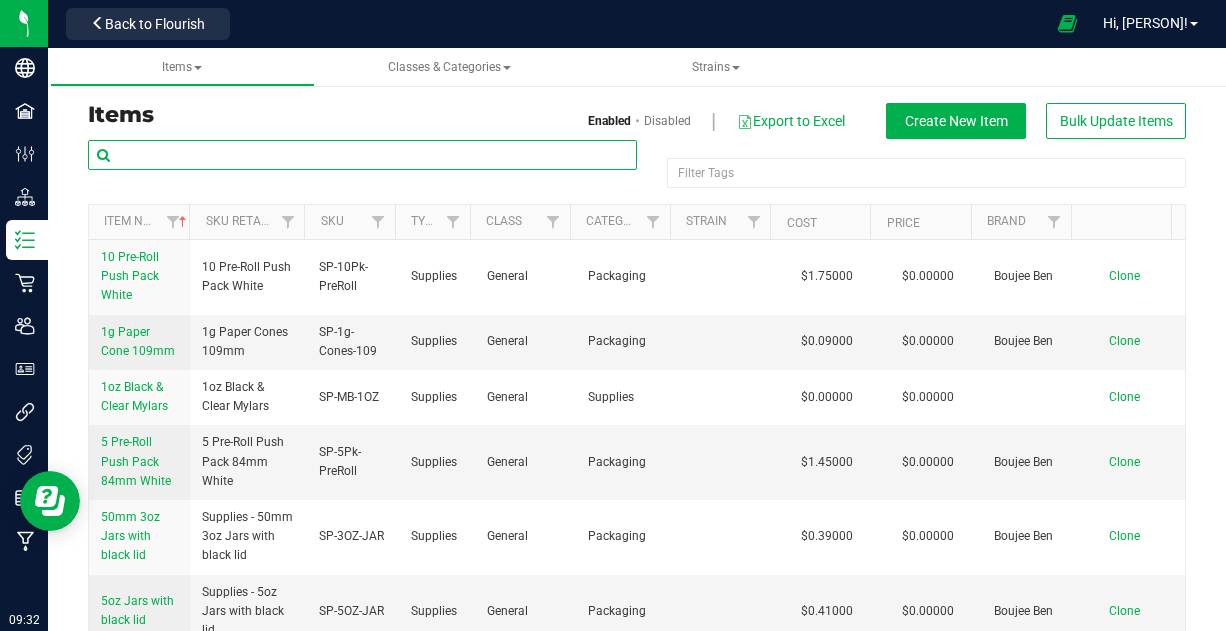 click at bounding box center (362, 155) 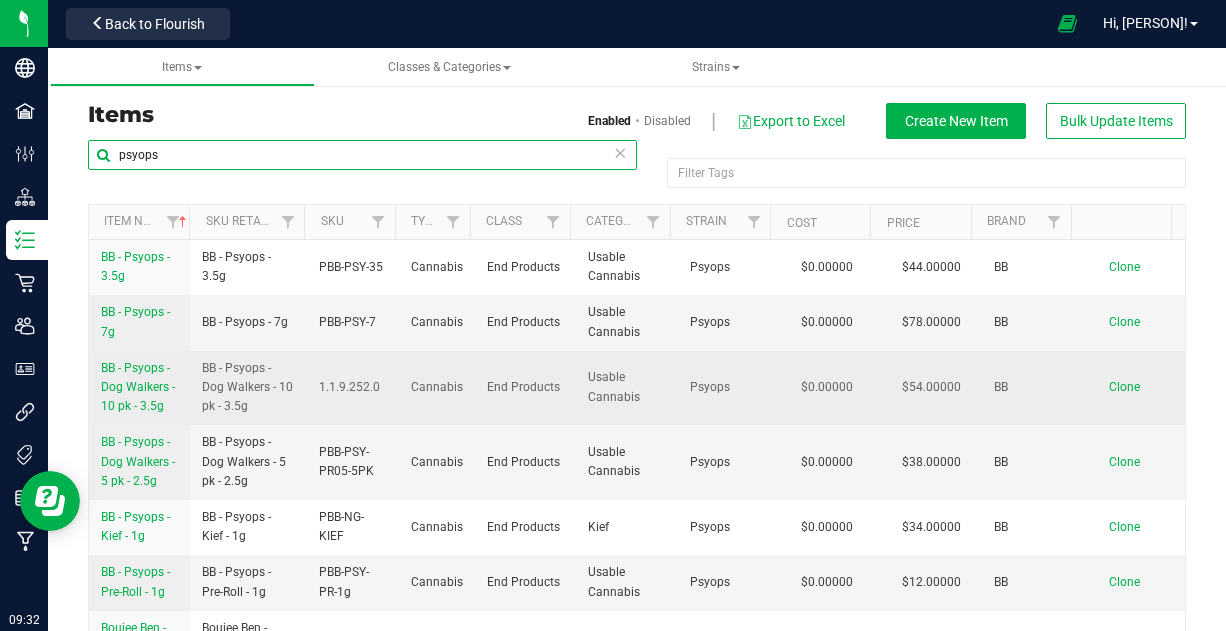 type on "psyops" 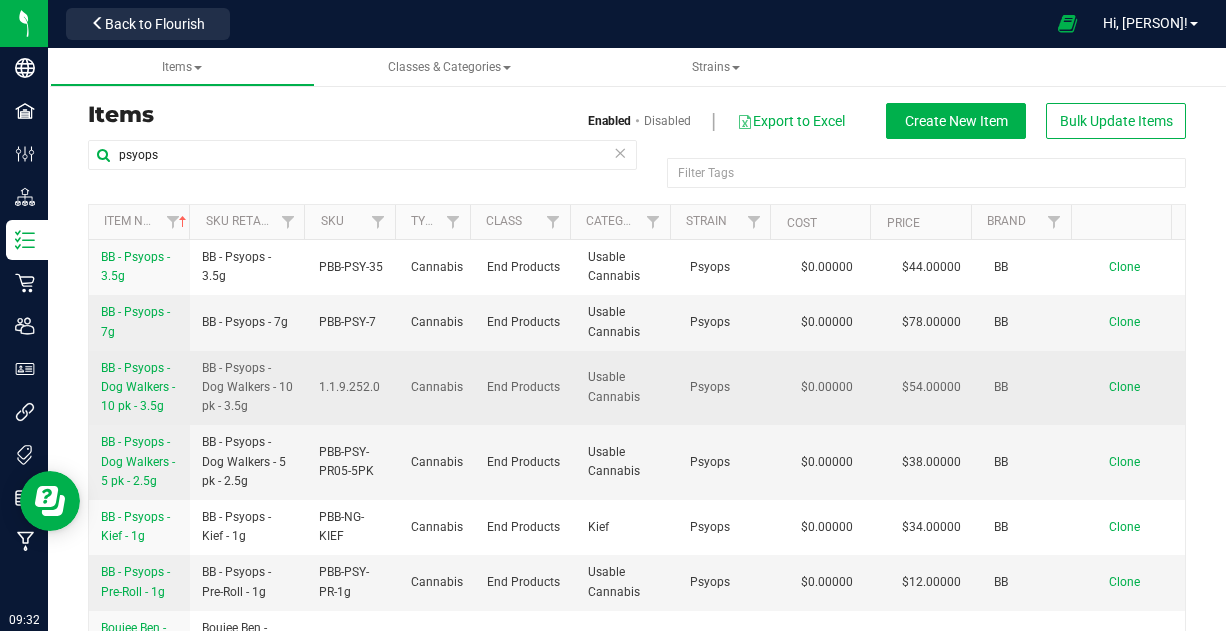 click on "BB - Psyops - Dog Walkers - 10 pk - 3.5g" at bounding box center (138, 387) 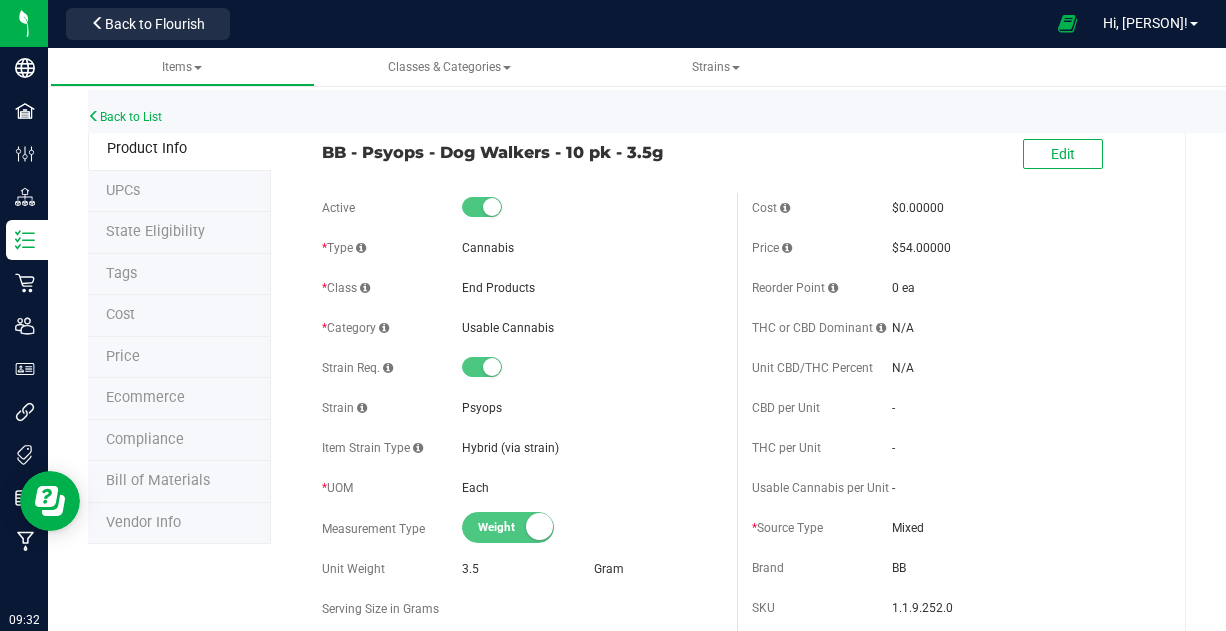click on "Price" at bounding box center [179, 358] 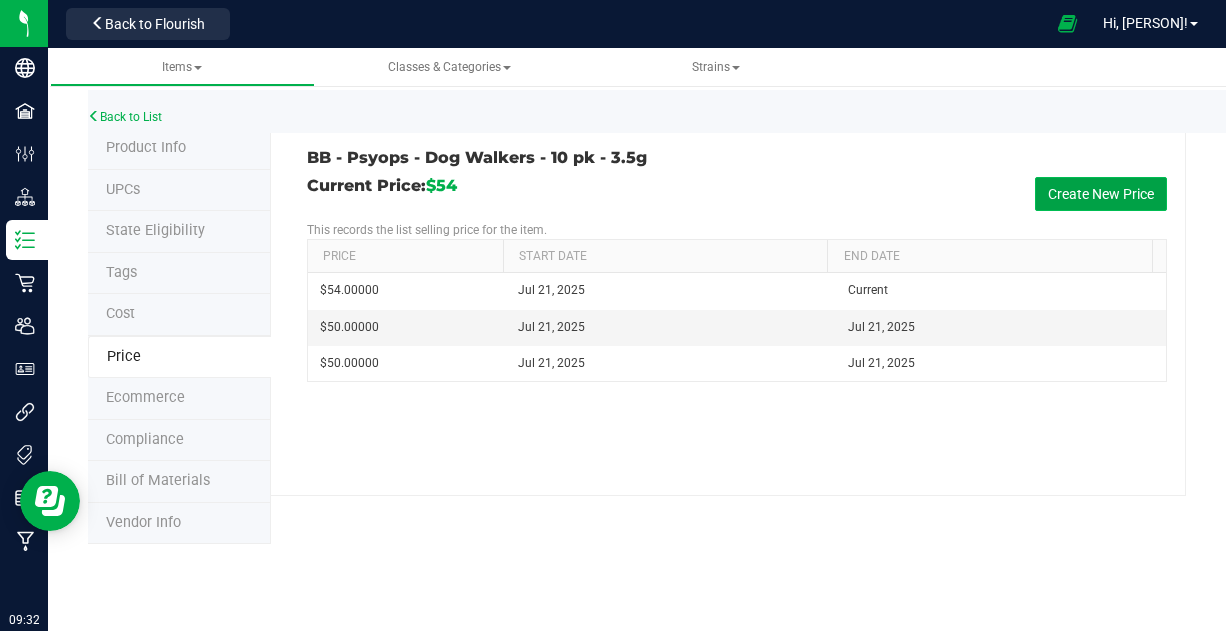 click on "Create New Price" at bounding box center [1101, 194] 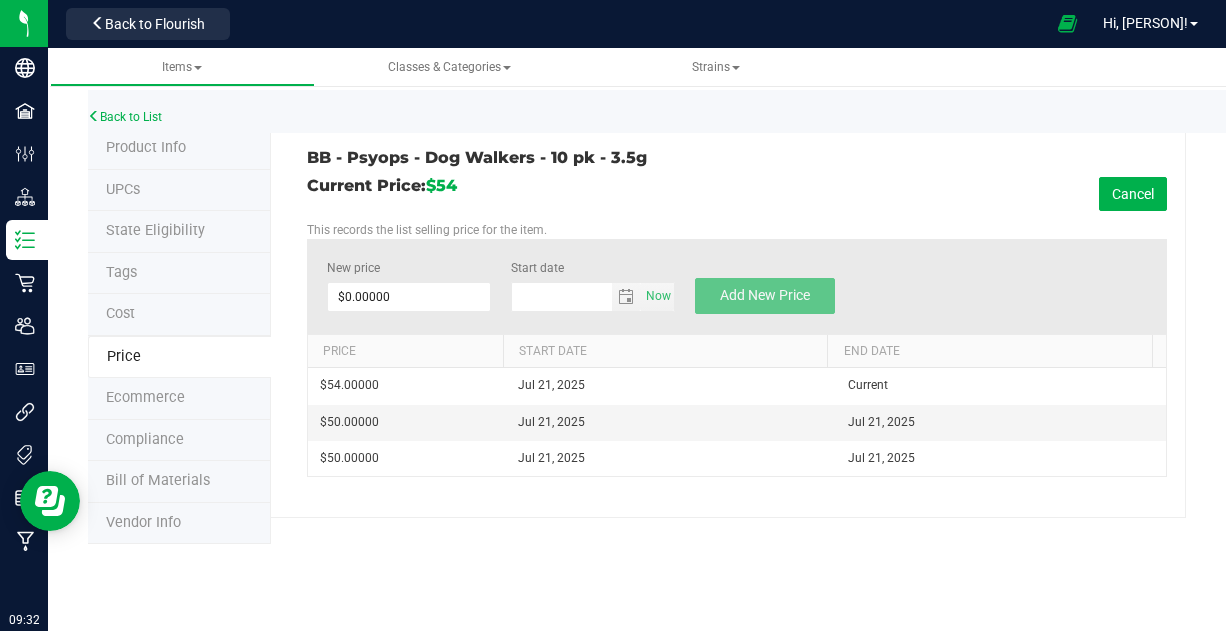 type on "8/7/2025" 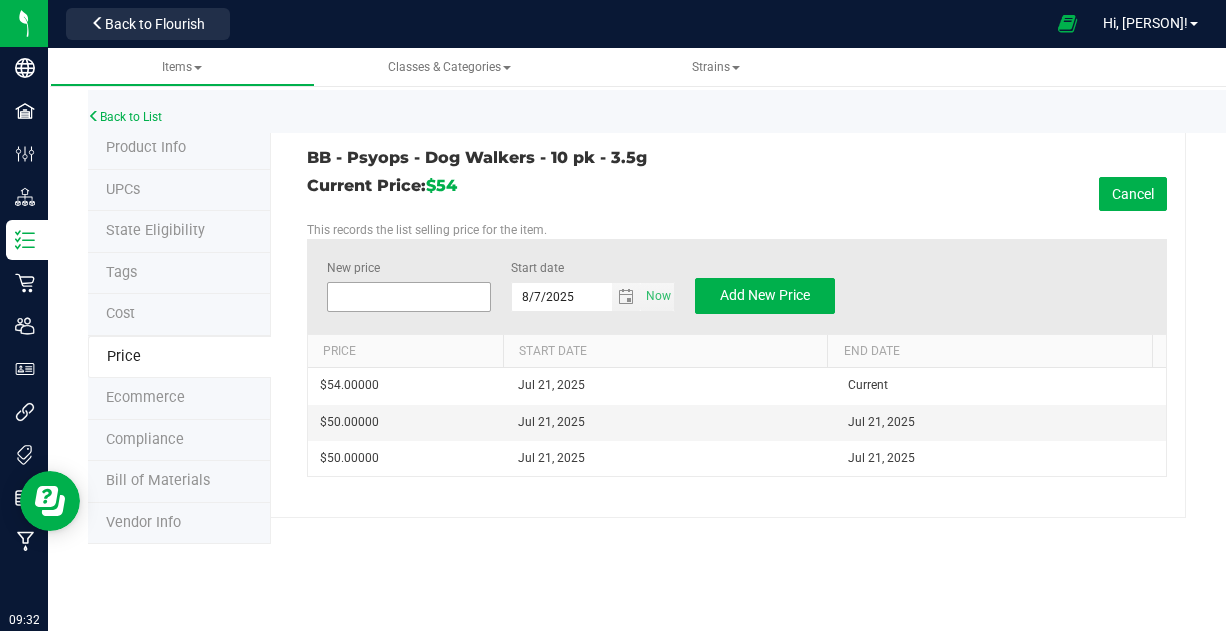 click at bounding box center [409, 297] 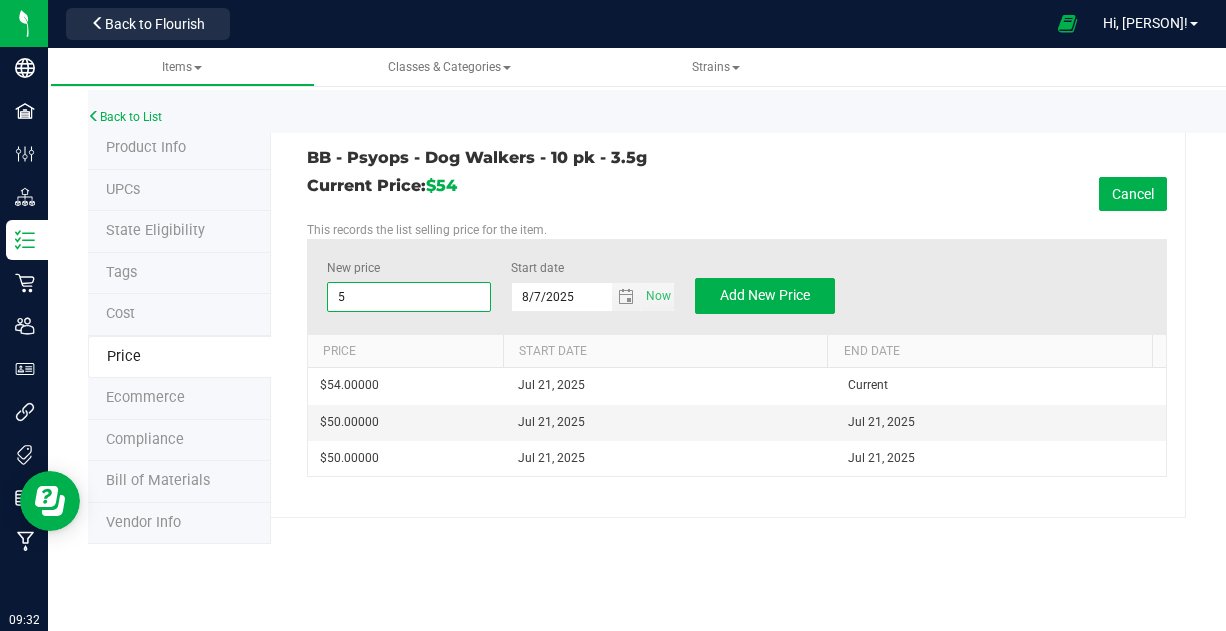 type on "50" 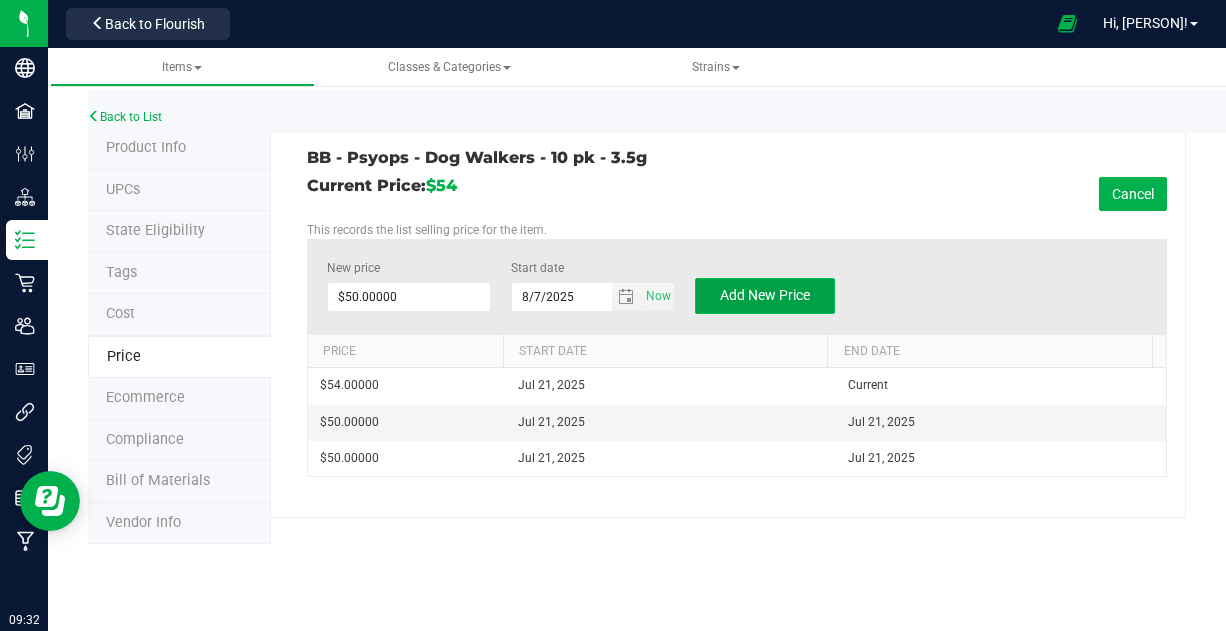 click on "Add New Price" at bounding box center [765, 295] 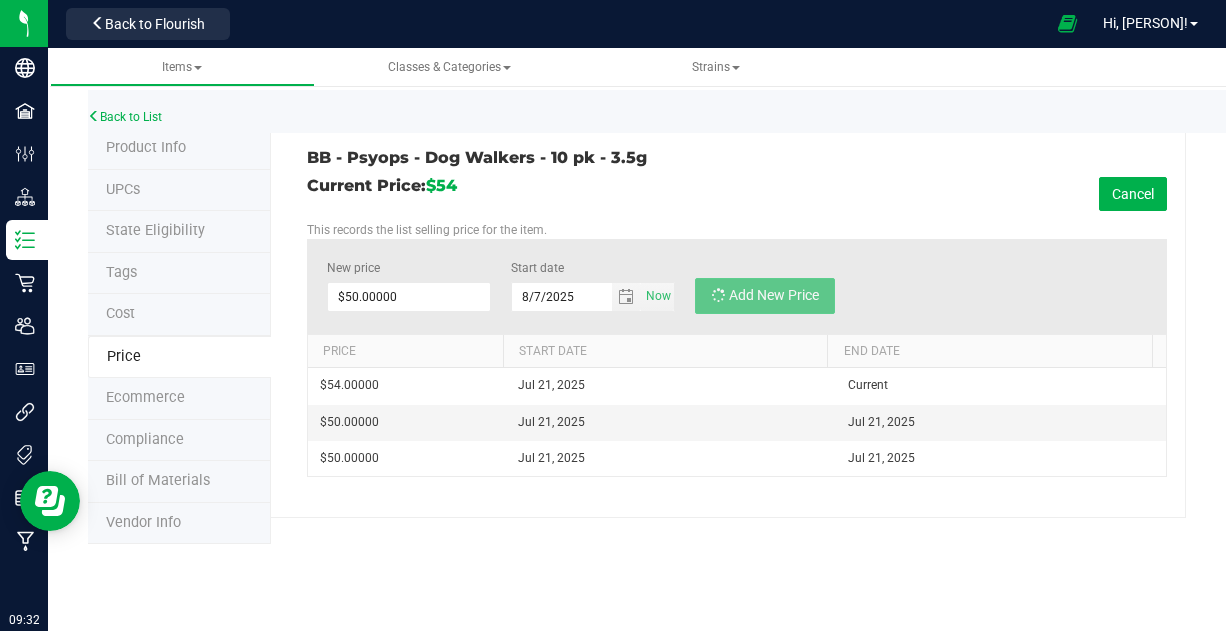 type on "$0.00000" 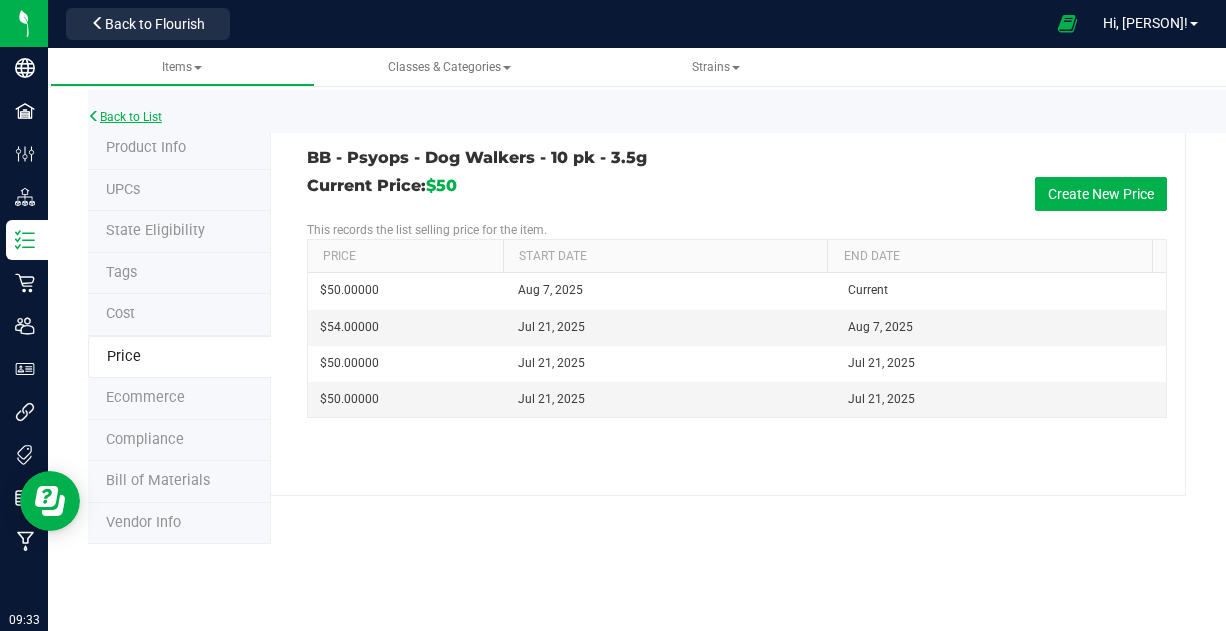 click on "Back to List" at bounding box center [125, 117] 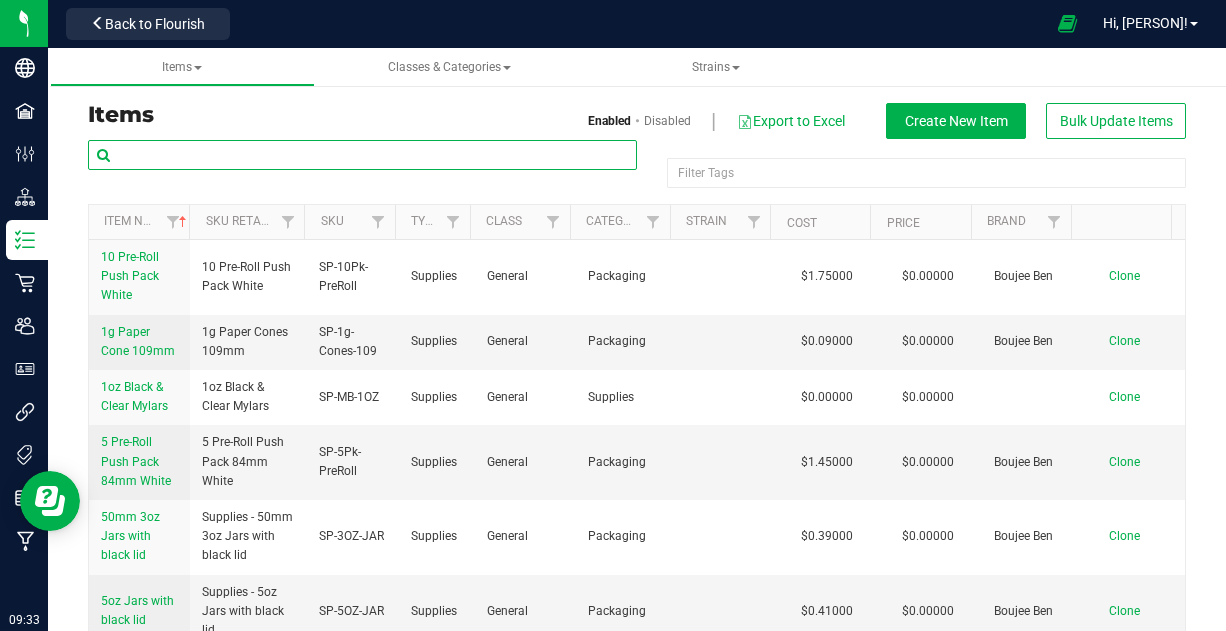 click at bounding box center (362, 155) 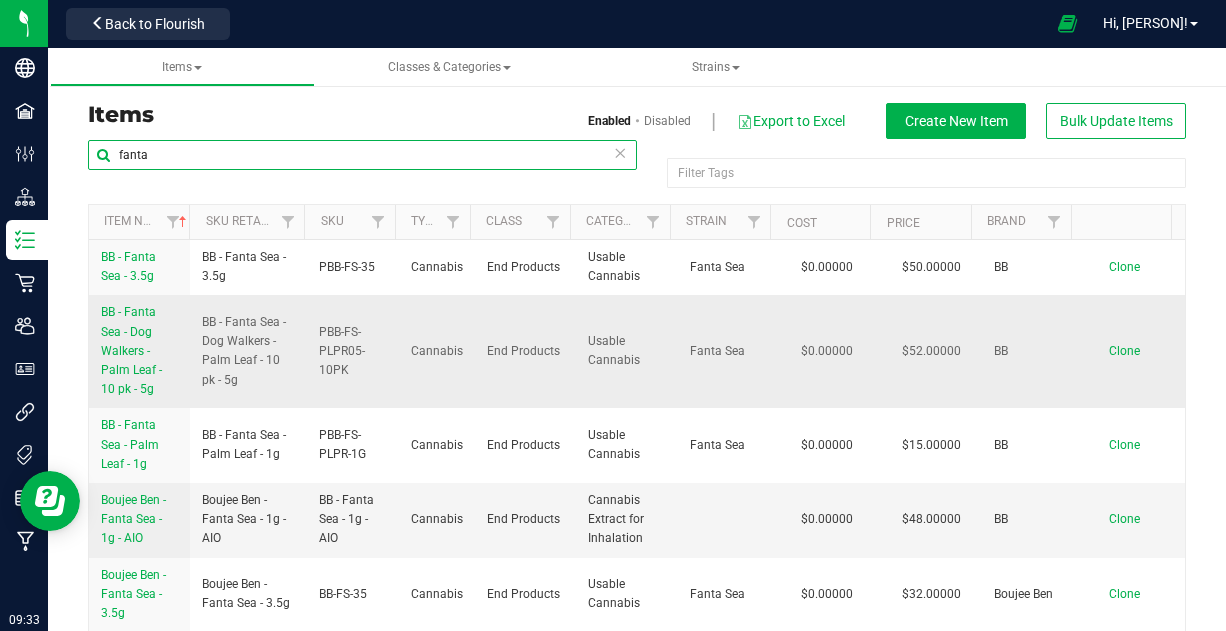 type on "fanta" 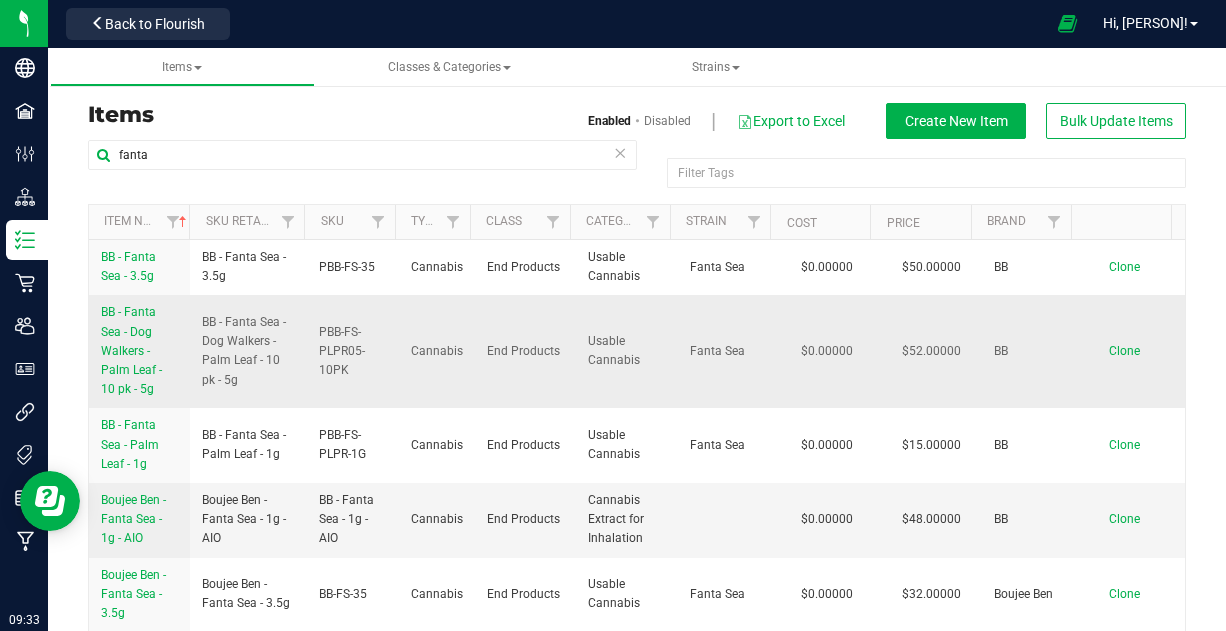 click on "BB - Fanta Sea - Dog Walkers - Palm Leaf - 10 pk - 5g" at bounding box center [139, 351] 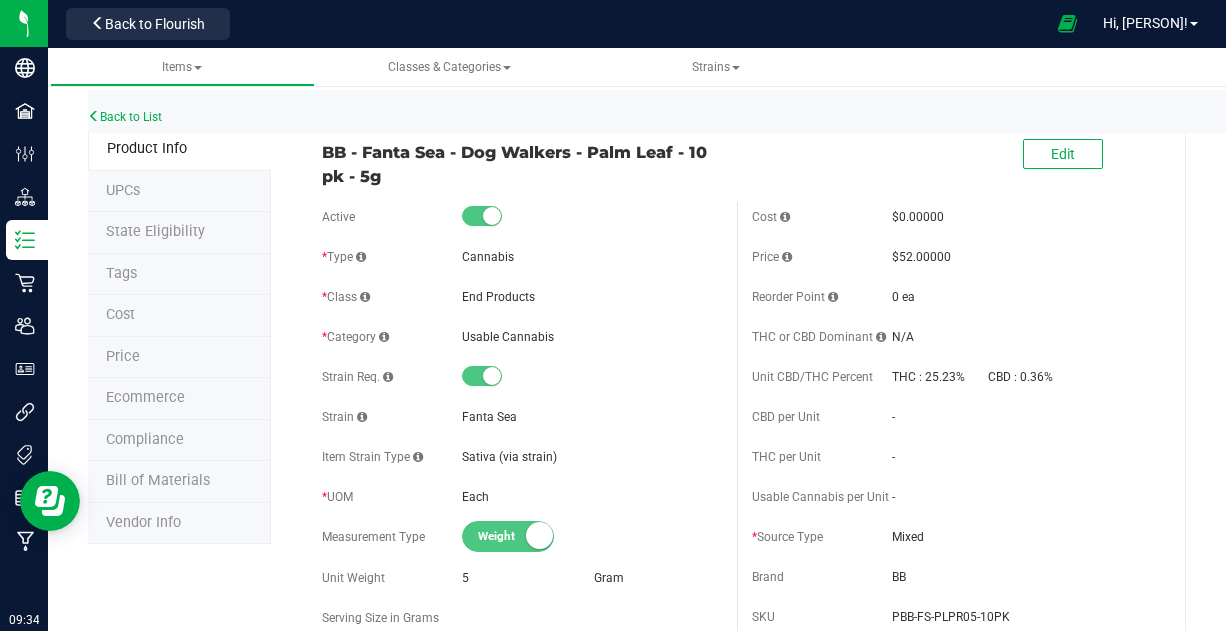 click on "Price" at bounding box center (123, 356) 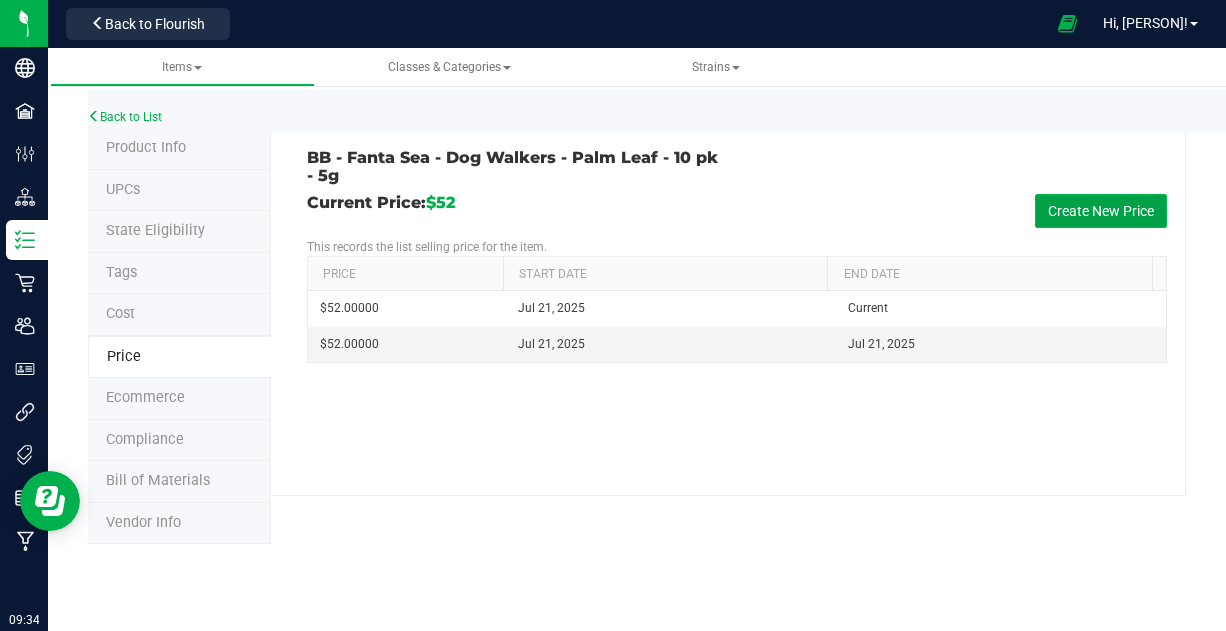 click on "Create New Price" at bounding box center (1101, 211) 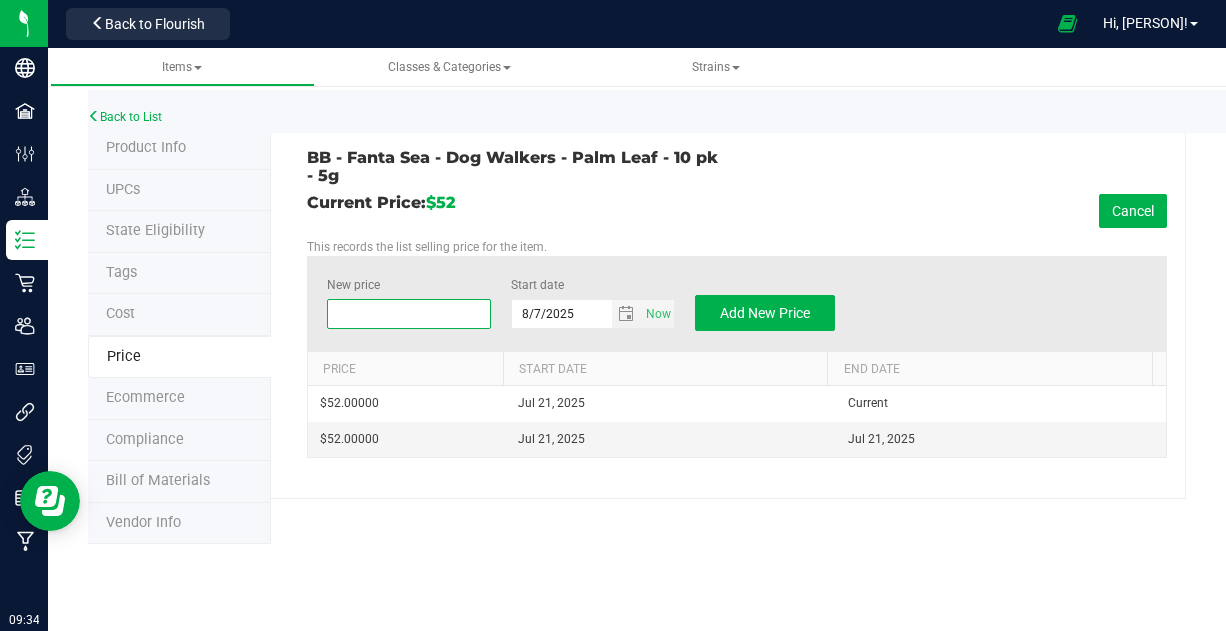 click at bounding box center (409, 314) 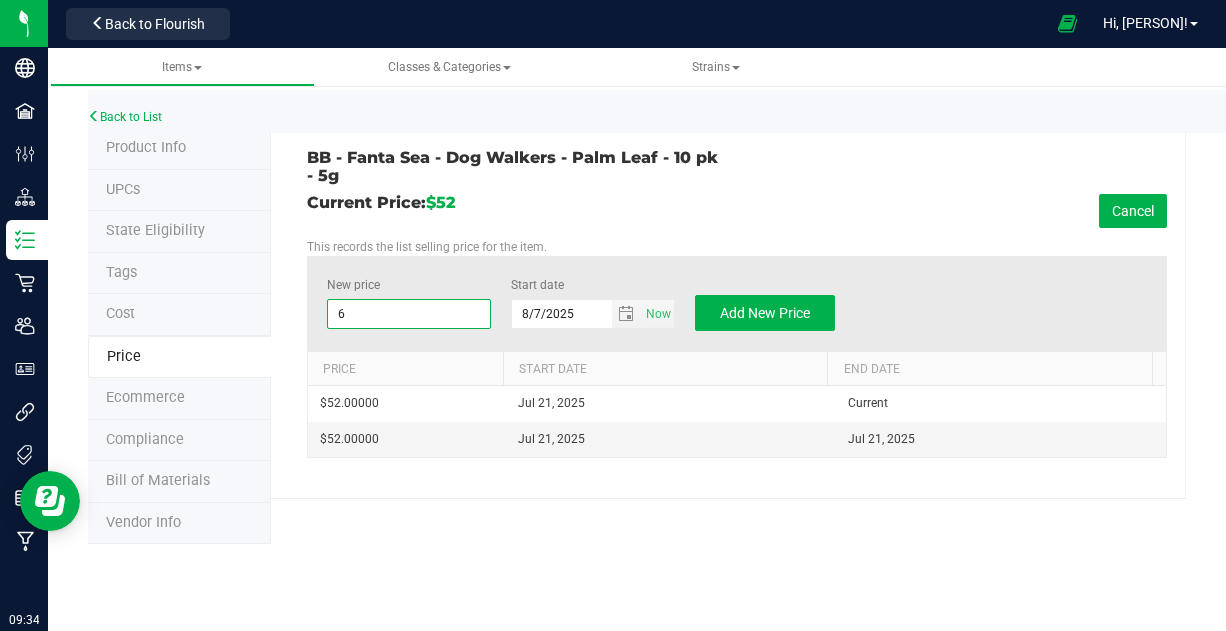 type on "60" 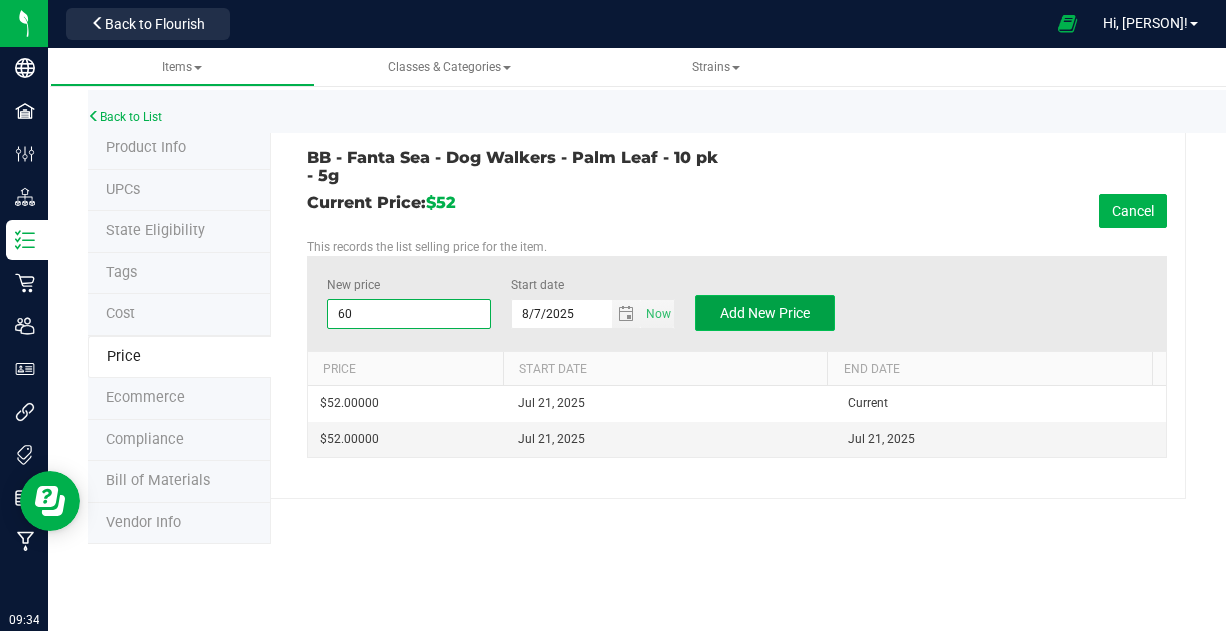 click on "Add New Price" at bounding box center (765, 313) 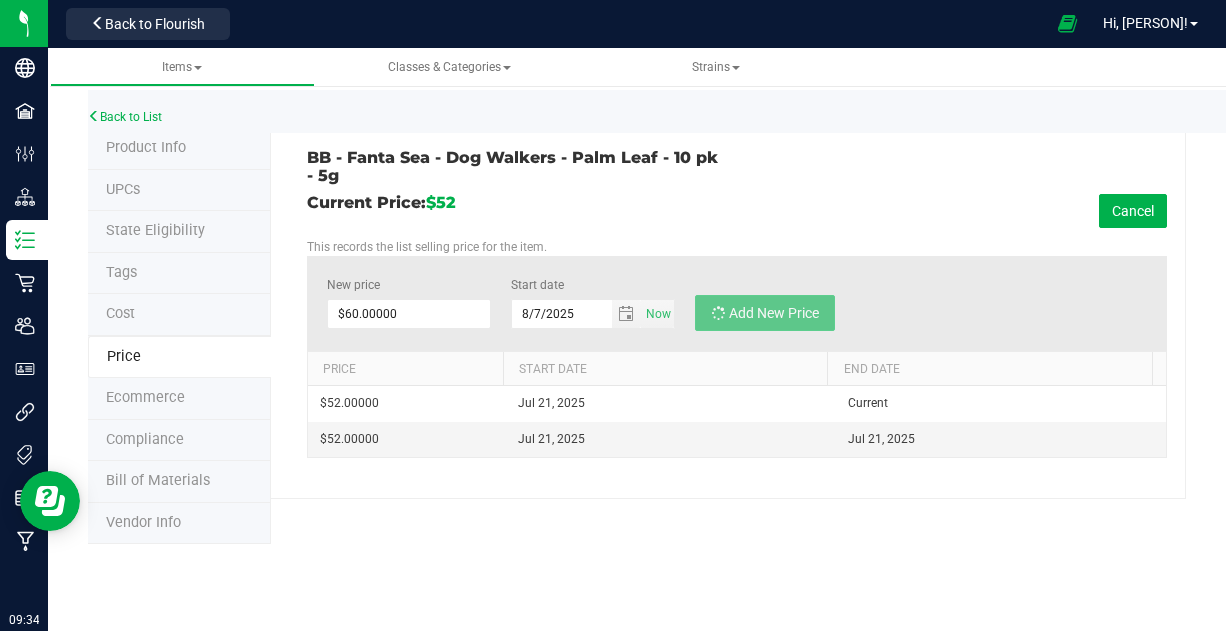 type on "$0.00000" 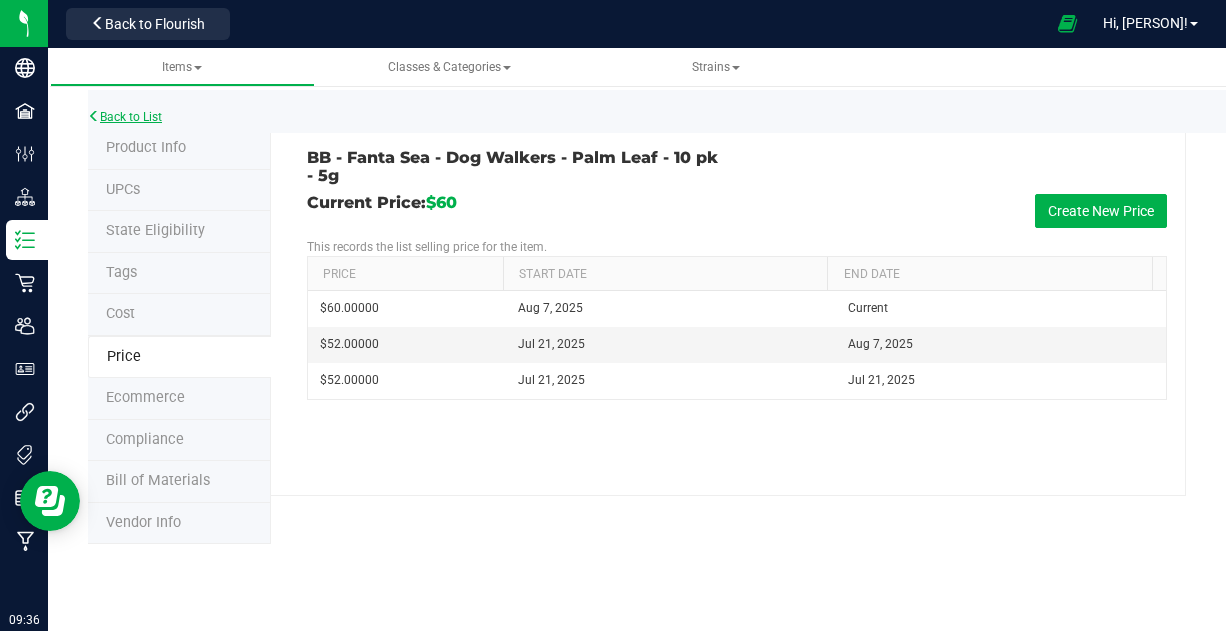 click on "Back to List" at bounding box center [125, 117] 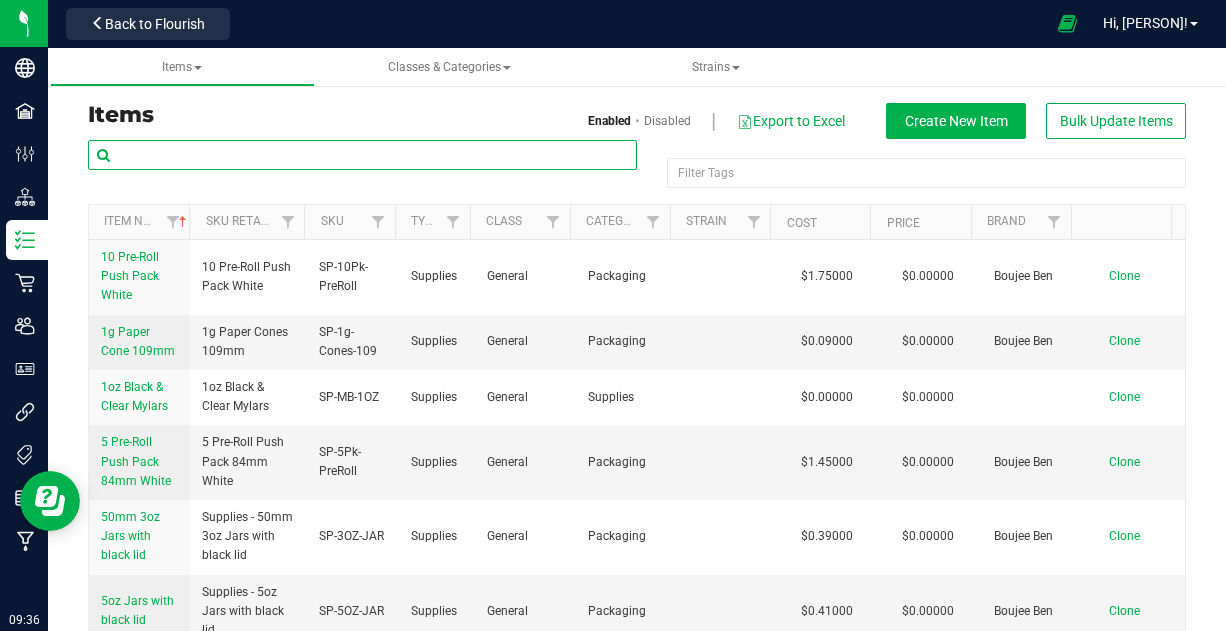 click at bounding box center [362, 155] 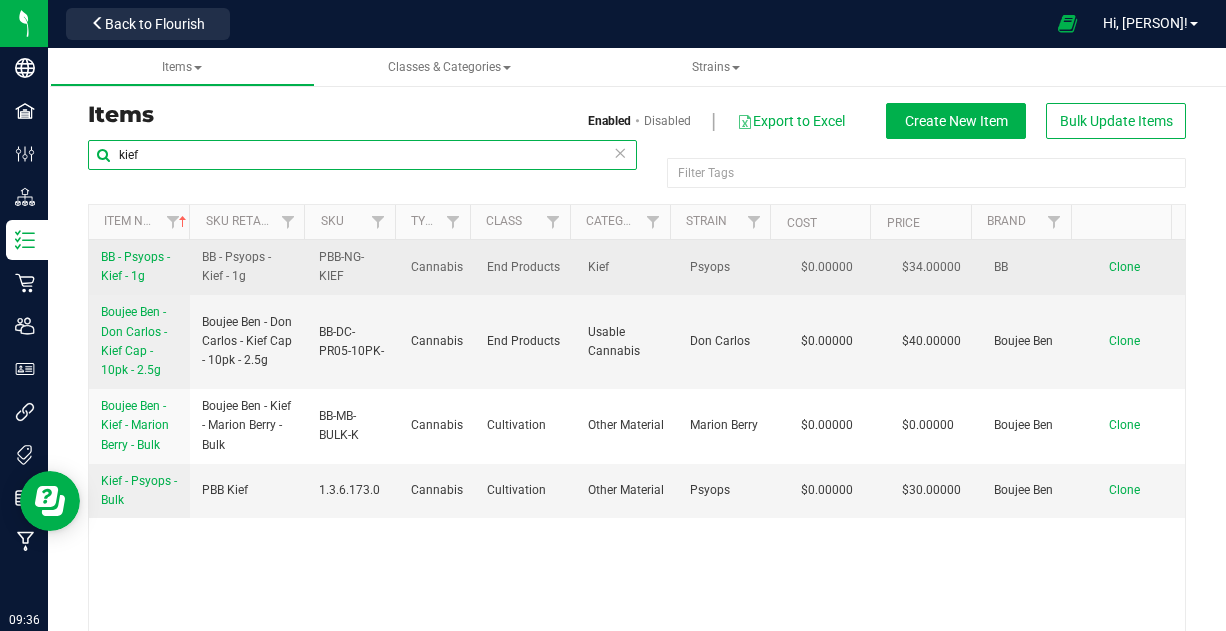 type on "kief" 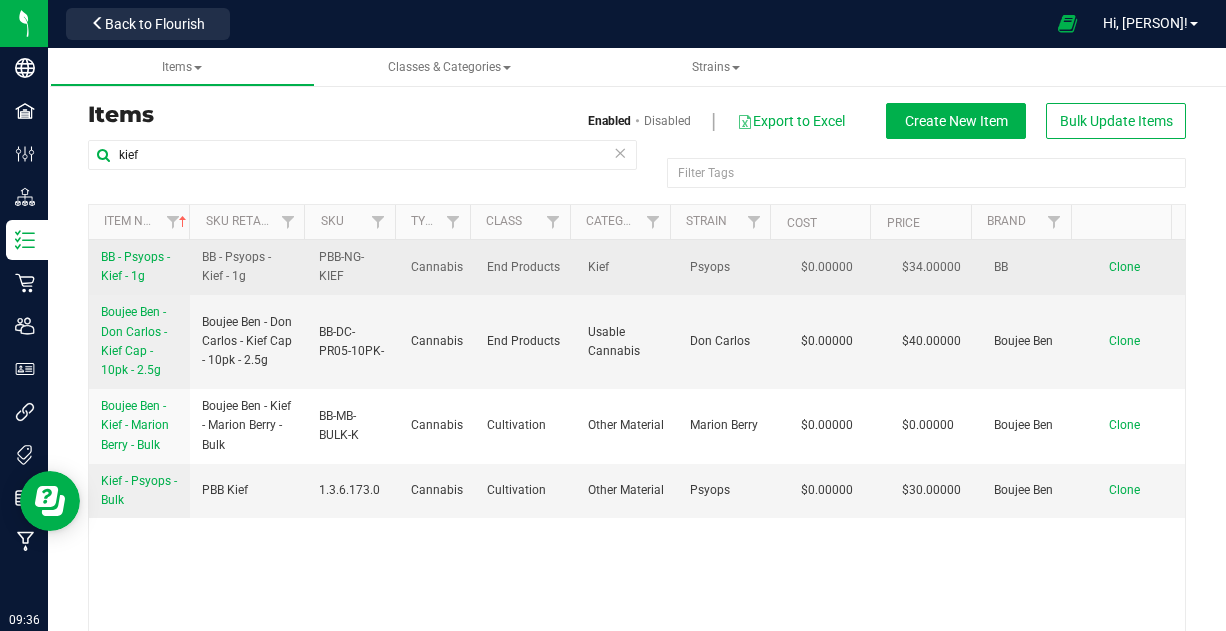 click on "BB - Psyops - Kief - 1g" at bounding box center (135, 266) 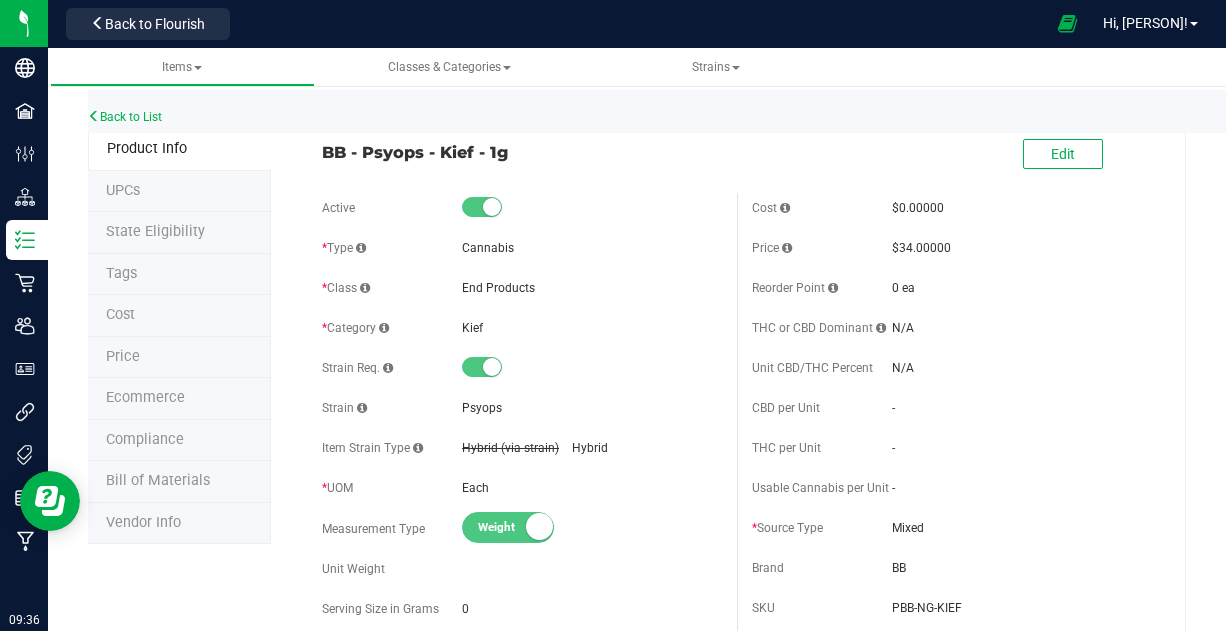click on "Price" at bounding box center (179, 358) 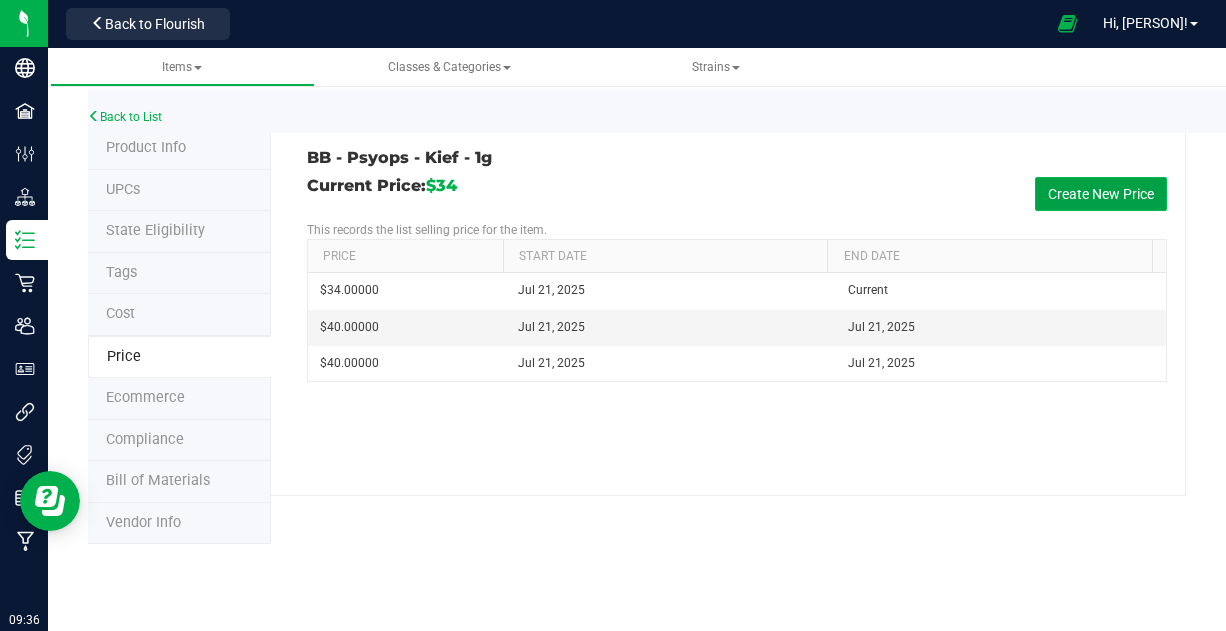 click on "Create New Price" at bounding box center (1101, 194) 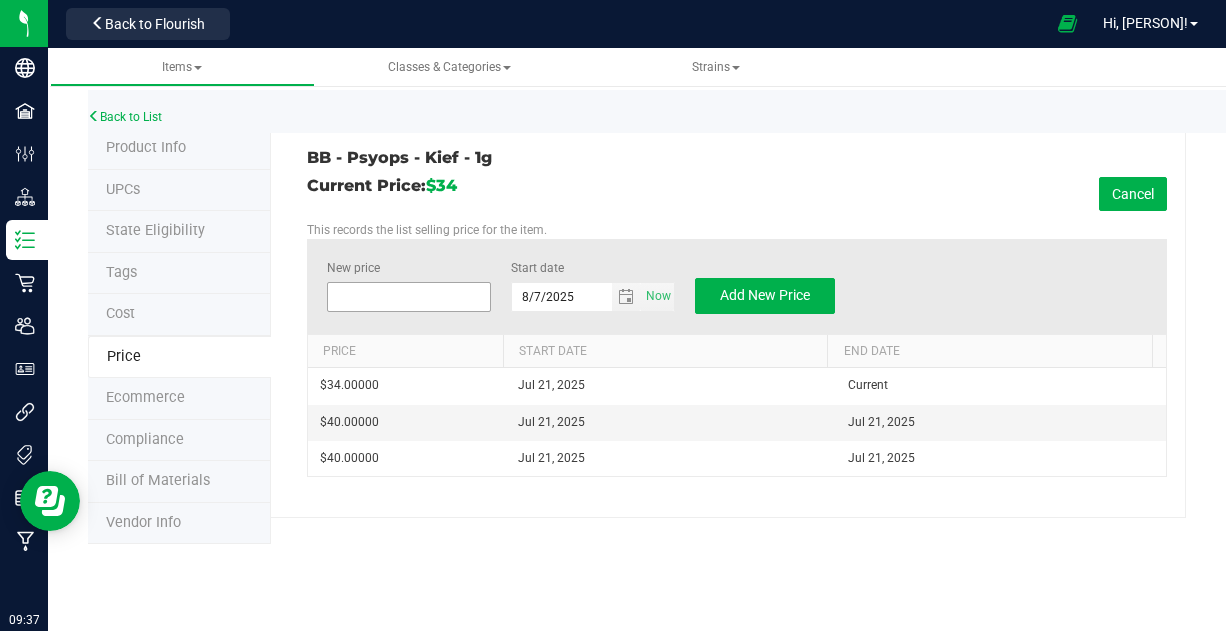 click at bounding box center (409, 297) 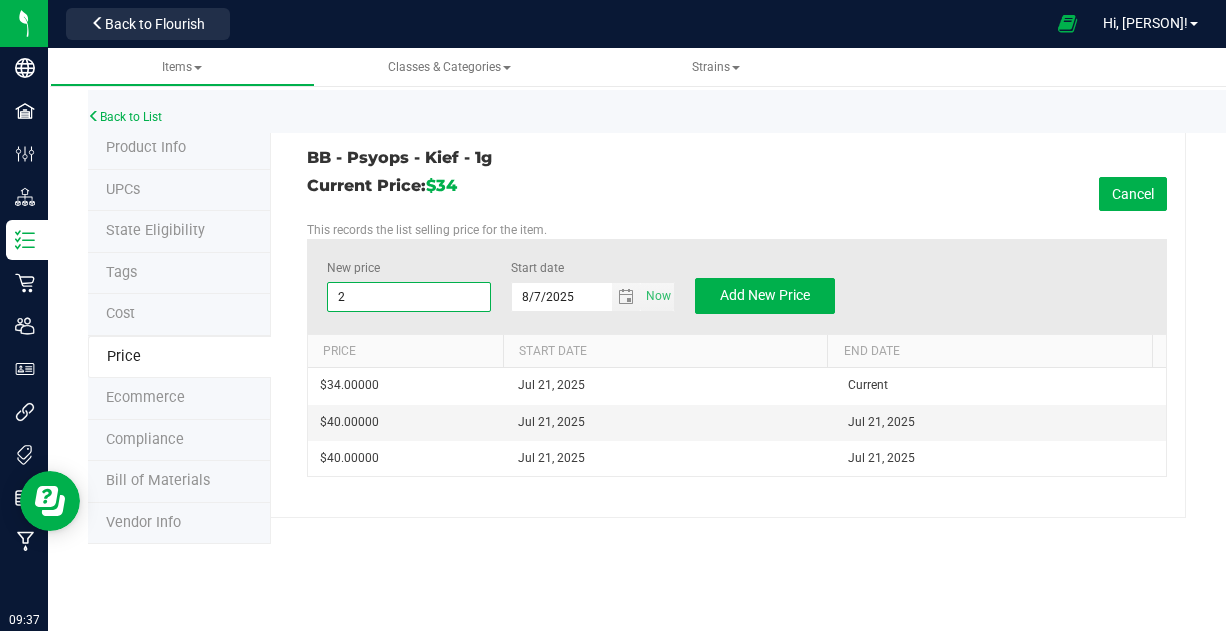 type on "25" 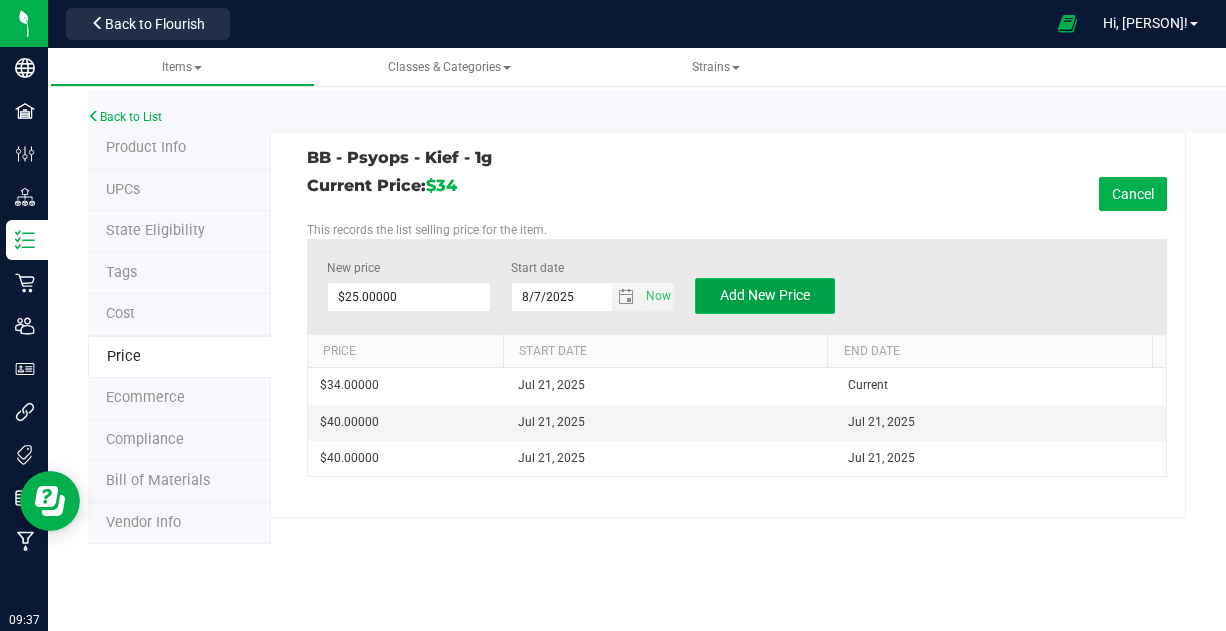 click on "Add New Price" at bounding box center [765, 295] 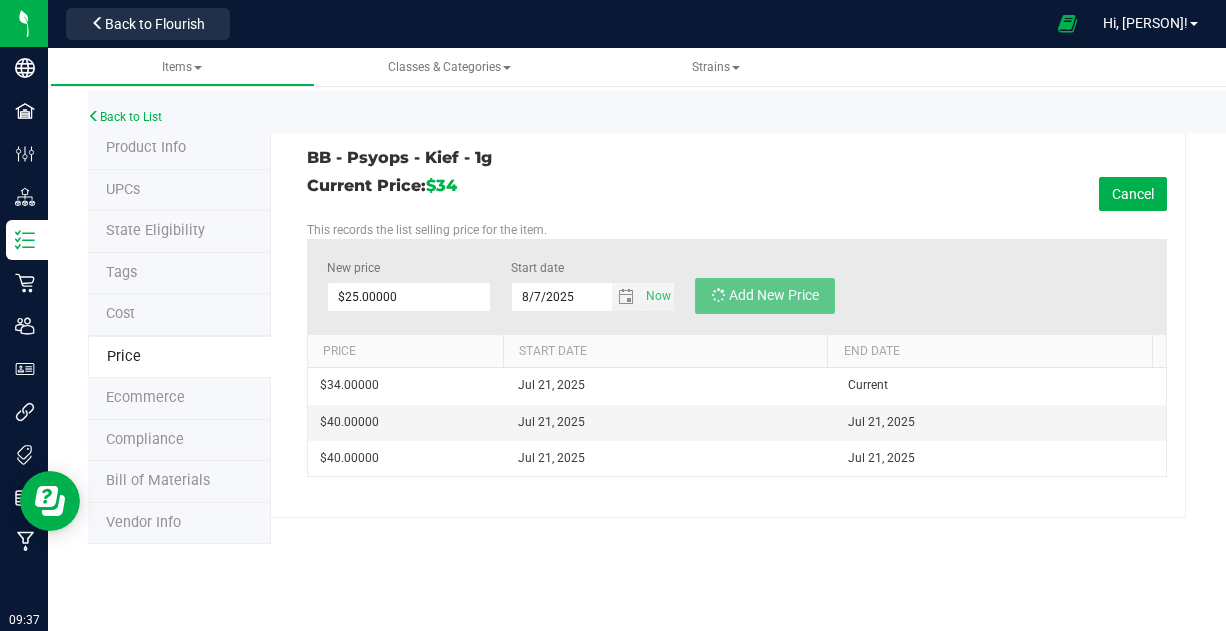type on "$0.00000" 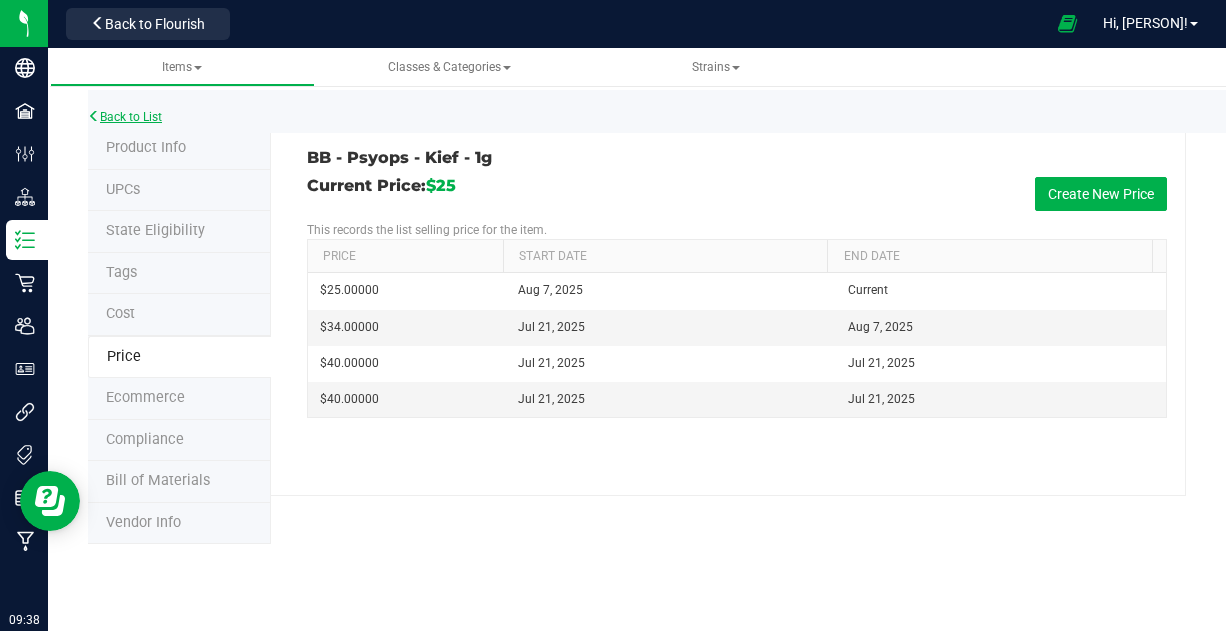 click on "Back to List" at bounding box center (125, 117) 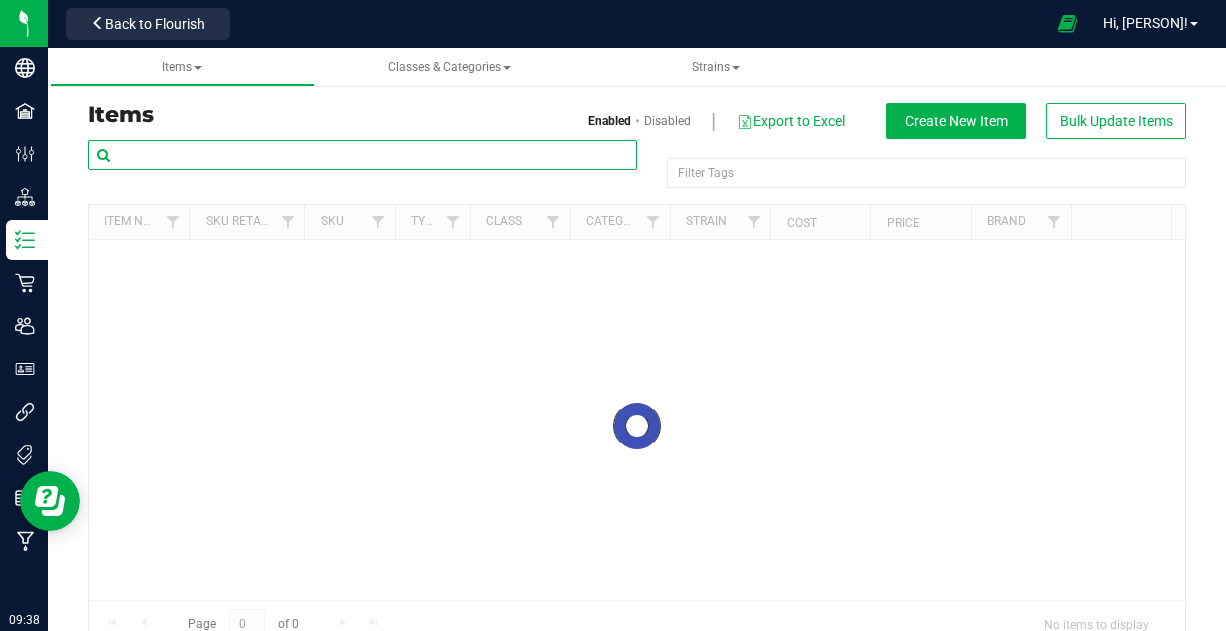 click at bounding box center [362, 155] 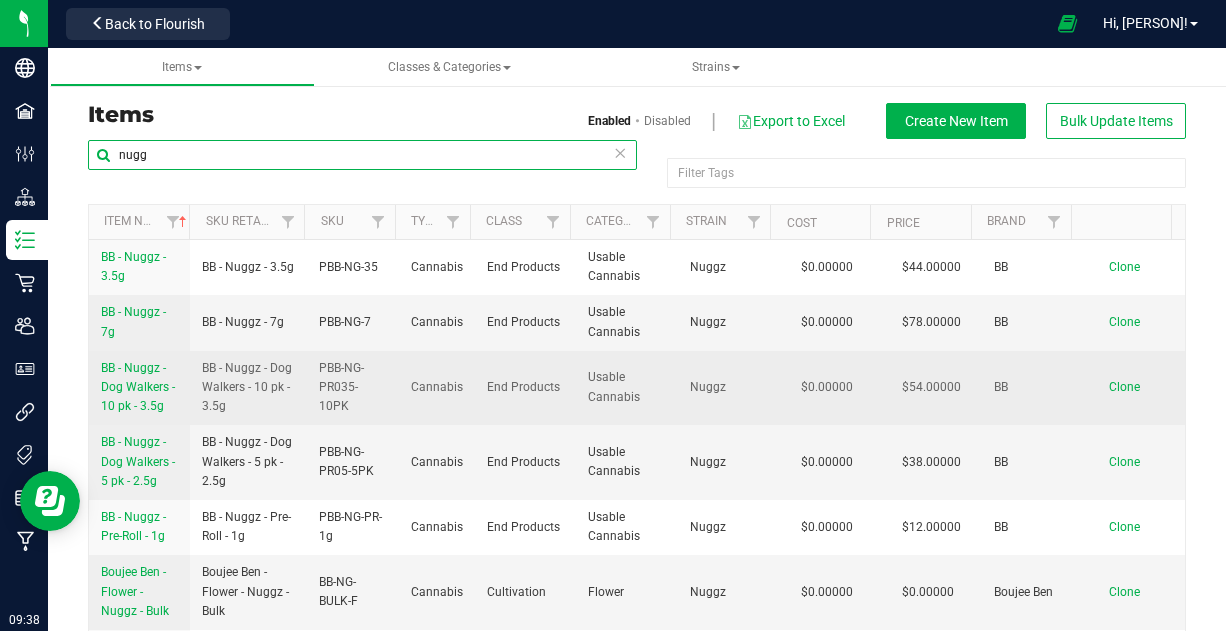 type on "nugg" 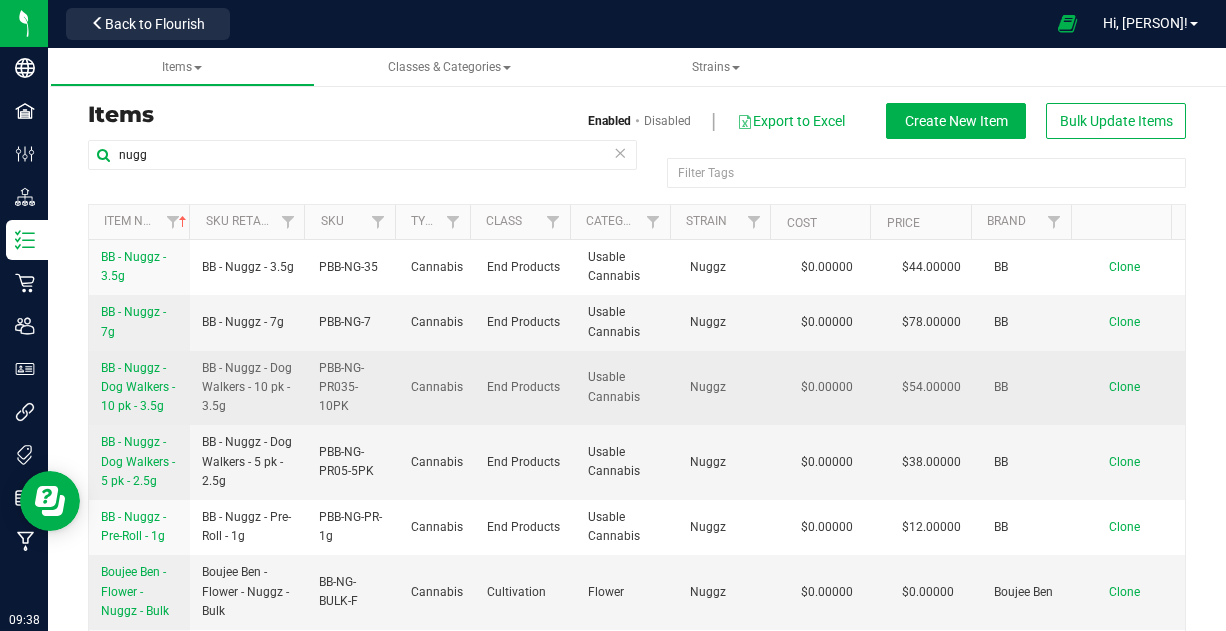 click on "BB - Nuggz - Dog Walkers - 10 pk - 3.5g" at bounding box center [138, 387] 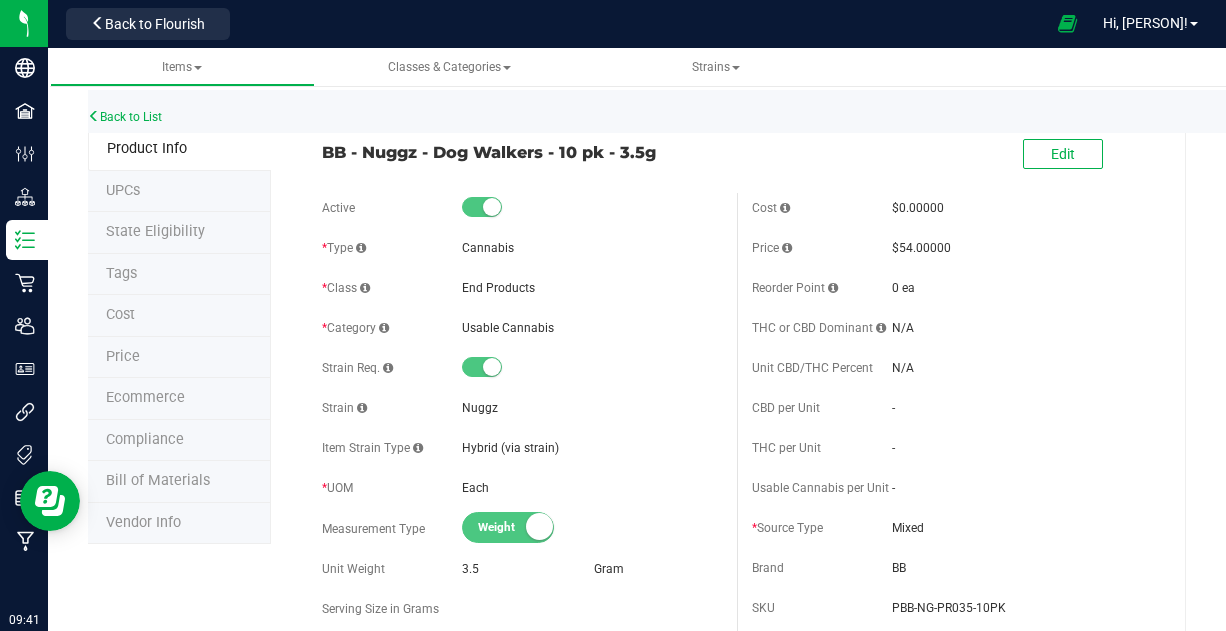 click on "Price" at bounding box center [123, 356] 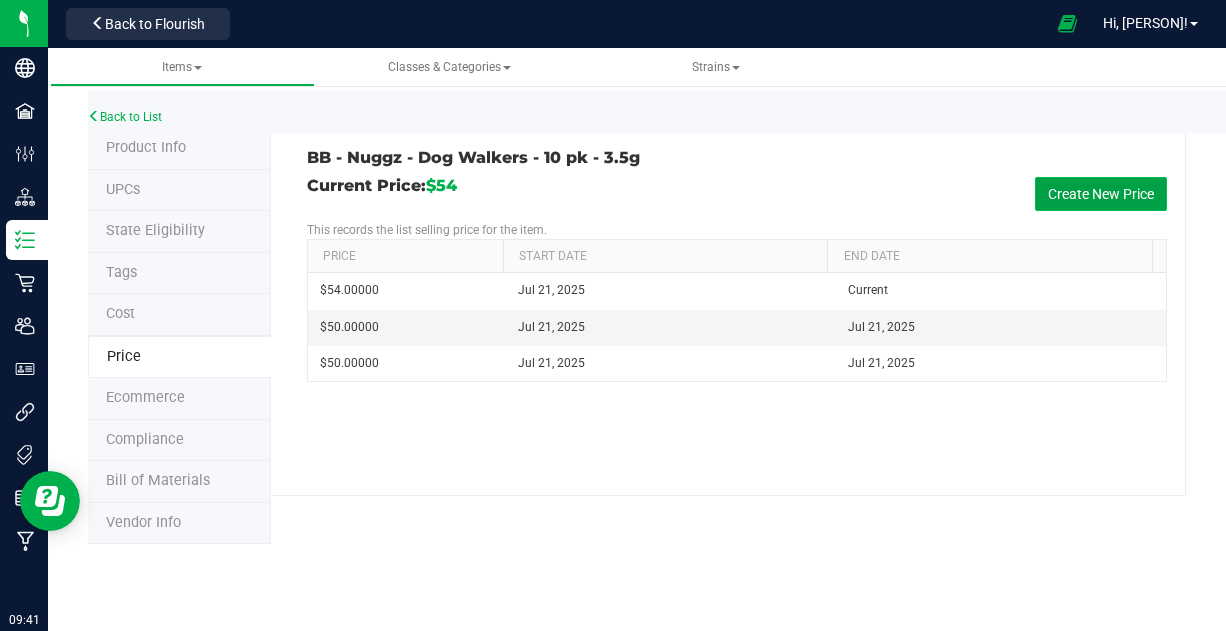 click on "Create New Price" at bounding box center [1101, 194] 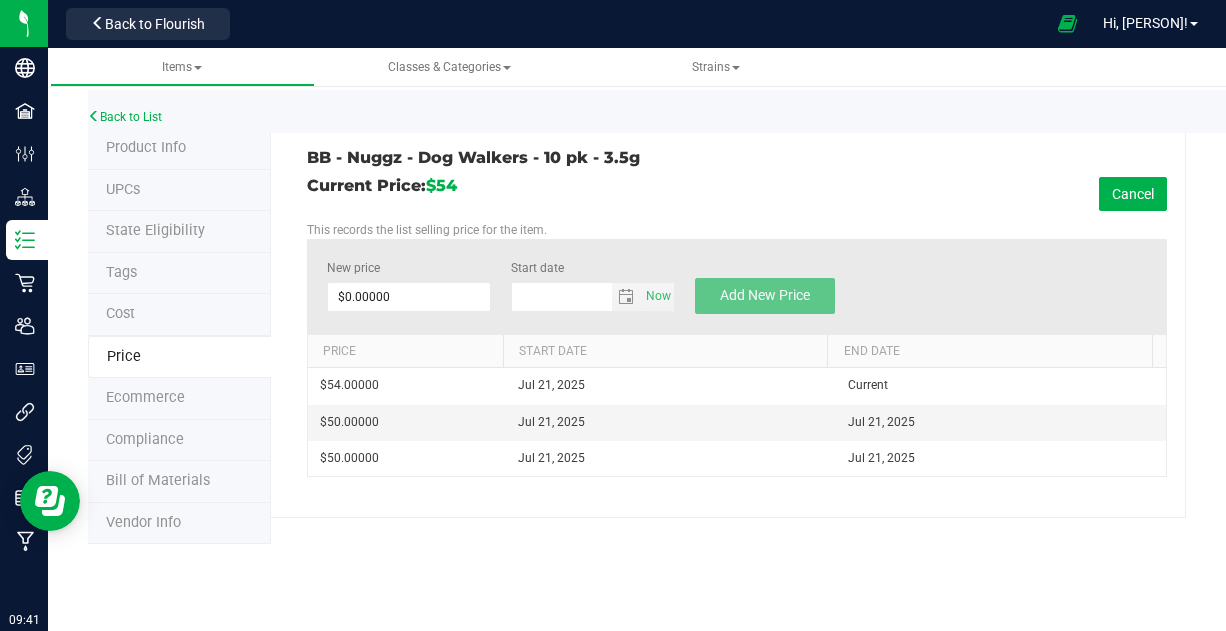 type on "8/7/2025" 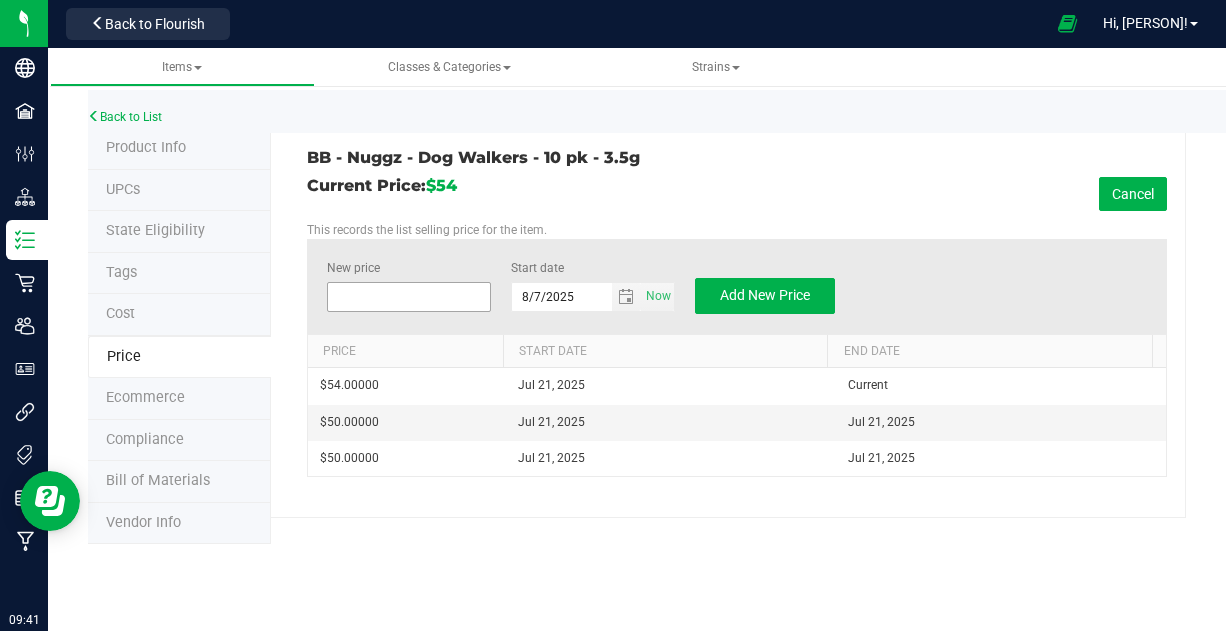 click at bounding box center [409, 297] 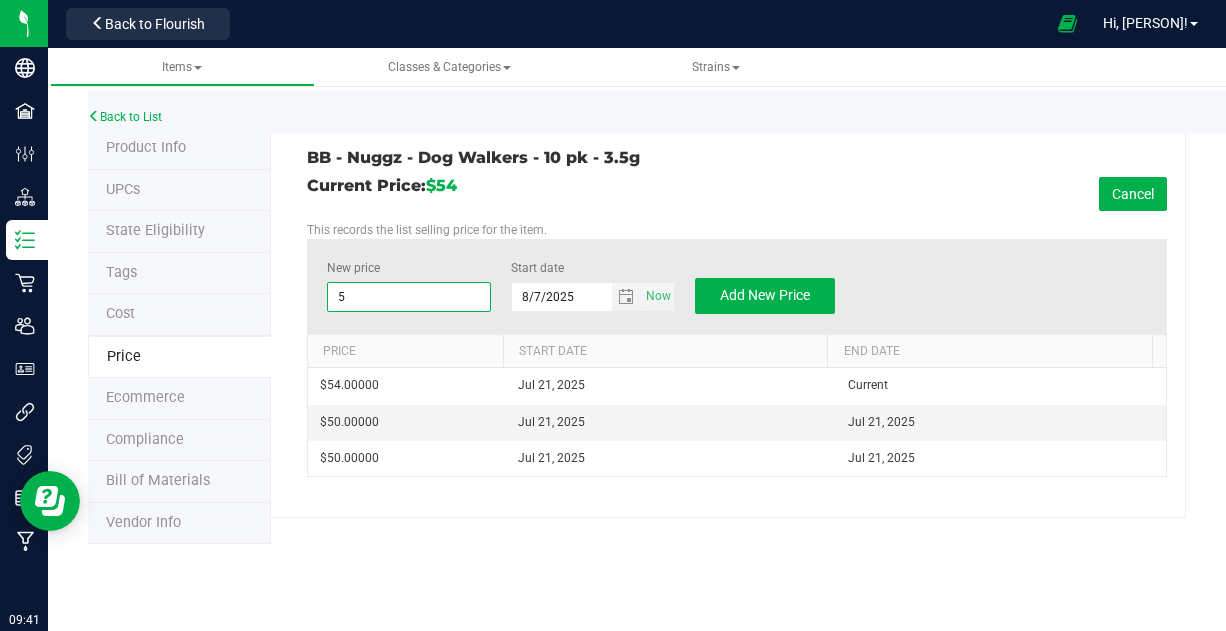 type on "50" 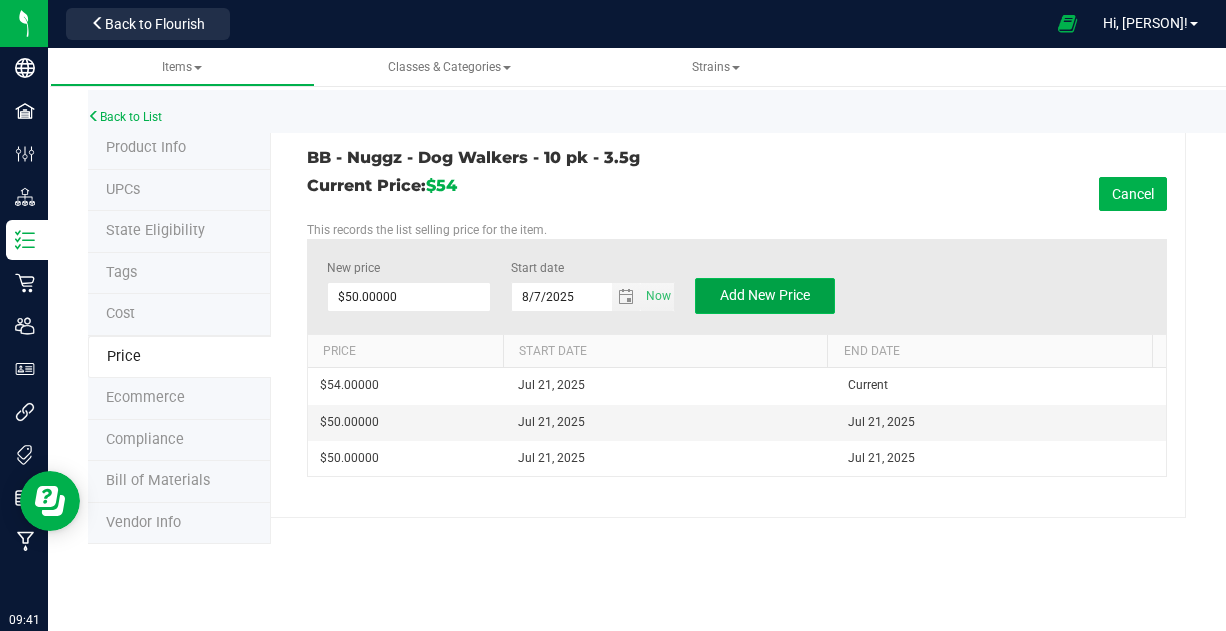 click on "Add New Price" at bounding box center (765, 295) 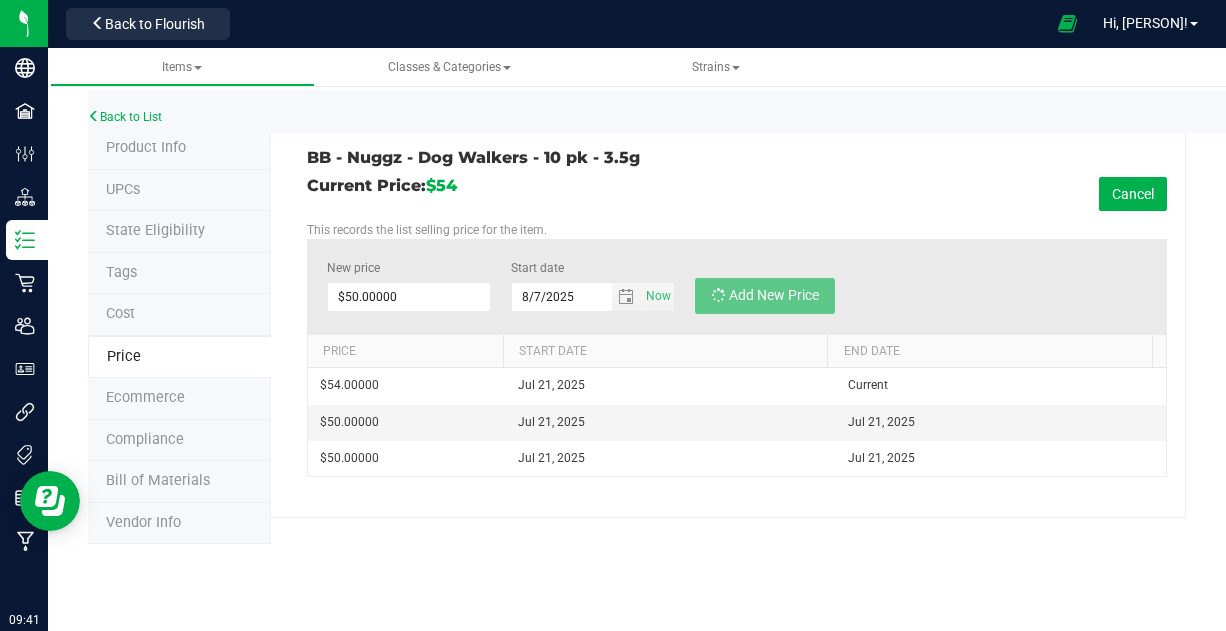 type on "$0.00000" 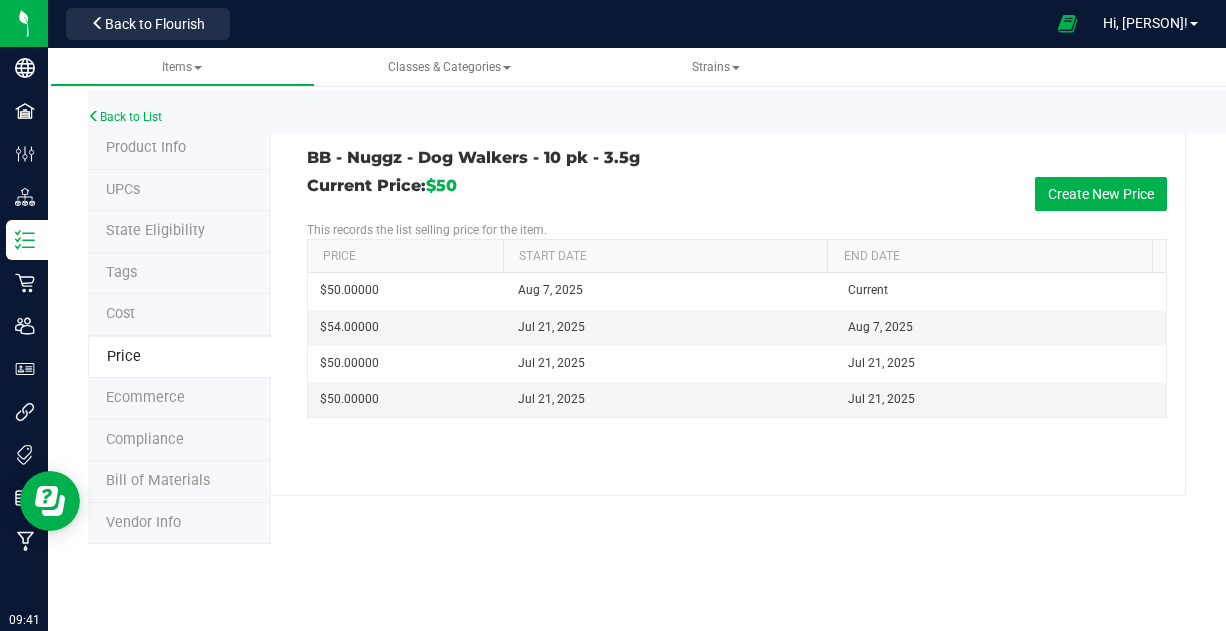 click on "BB - Nuggz - Dog Walkers - 10 pk - 3.5g
Current Price:  $50
Create New Price
This records the list selling price for the item.
Price Start Date End Date $50.00000
Aug 7, 2025
Current
$54.00000
Jul 21, 2025
Aug 7, 2025
$50.00000
Jul 21, 2025
Jul 21, 2025
$50.00000
Jul 21, 2025
Jul 21, 2025" at bounding box center [728, 312] 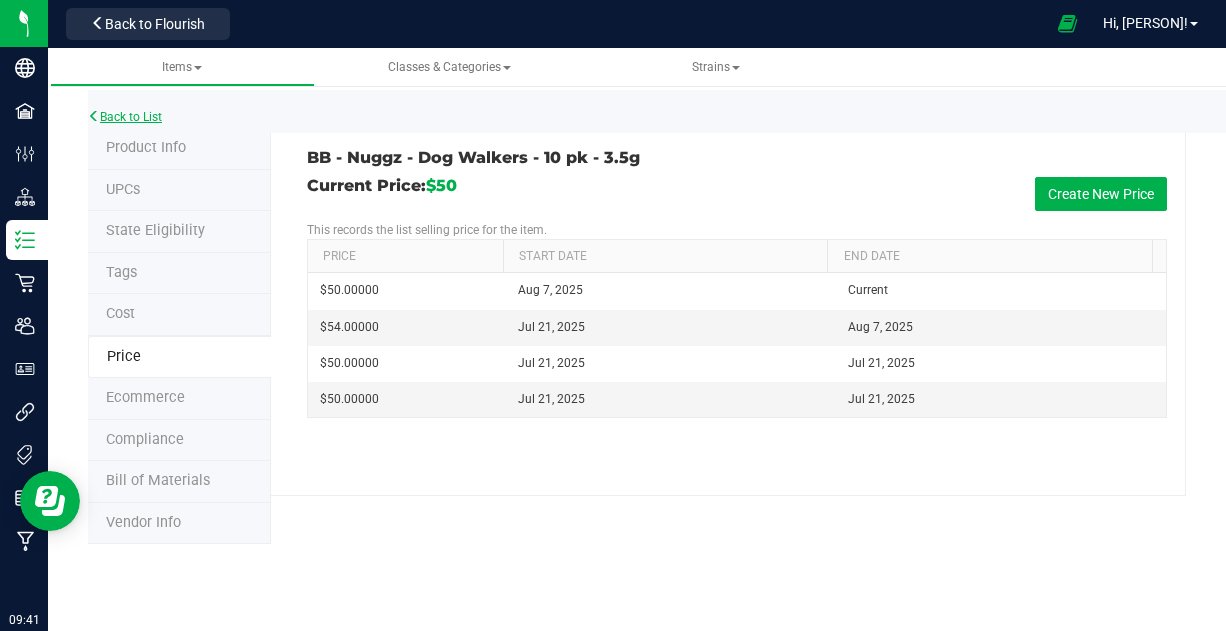 click on "Back to List" at bounding box center (125, 117) 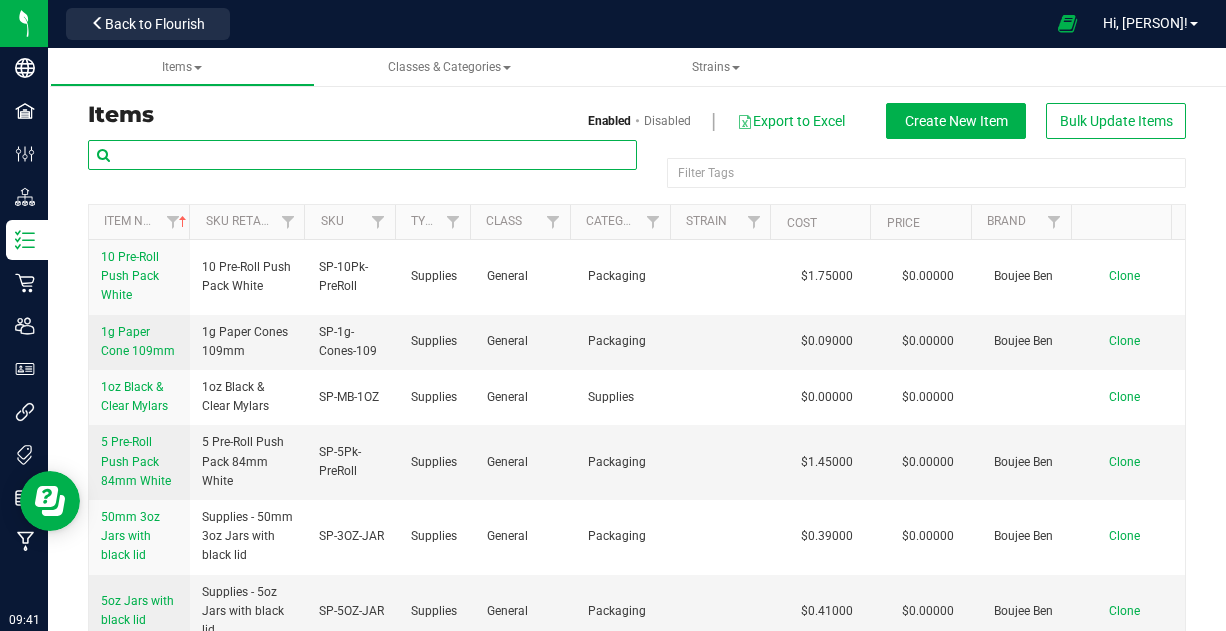 click at bounding box center (362, 155) 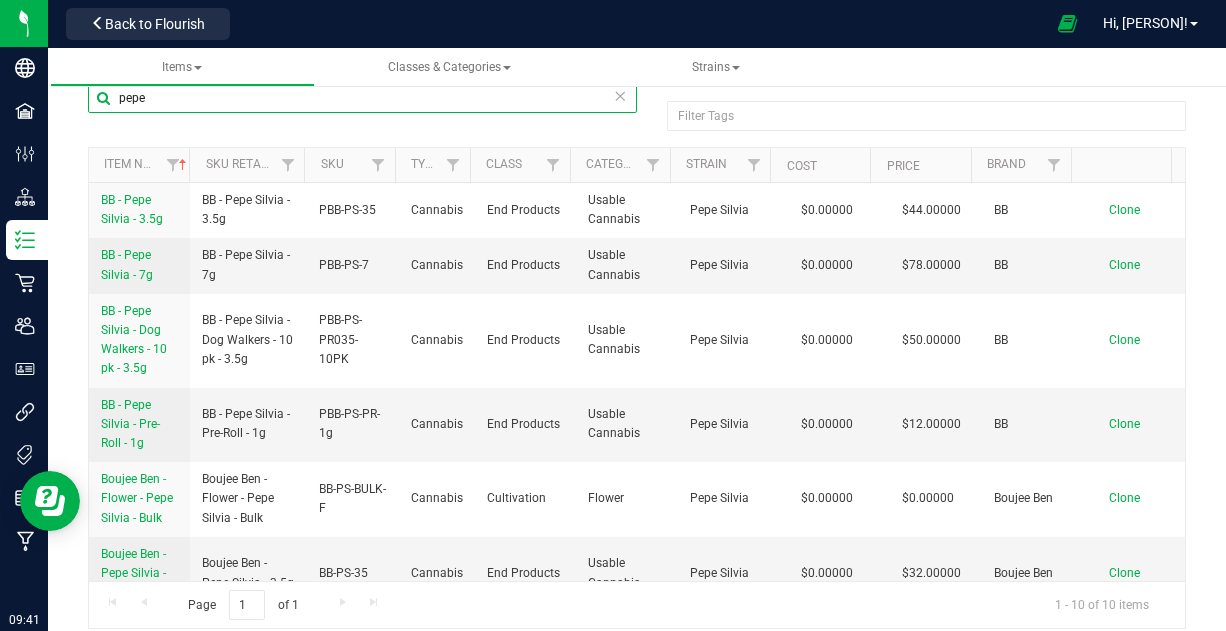 scroll, scrollTop: 74, scrollLeft: 0, axis: vertical 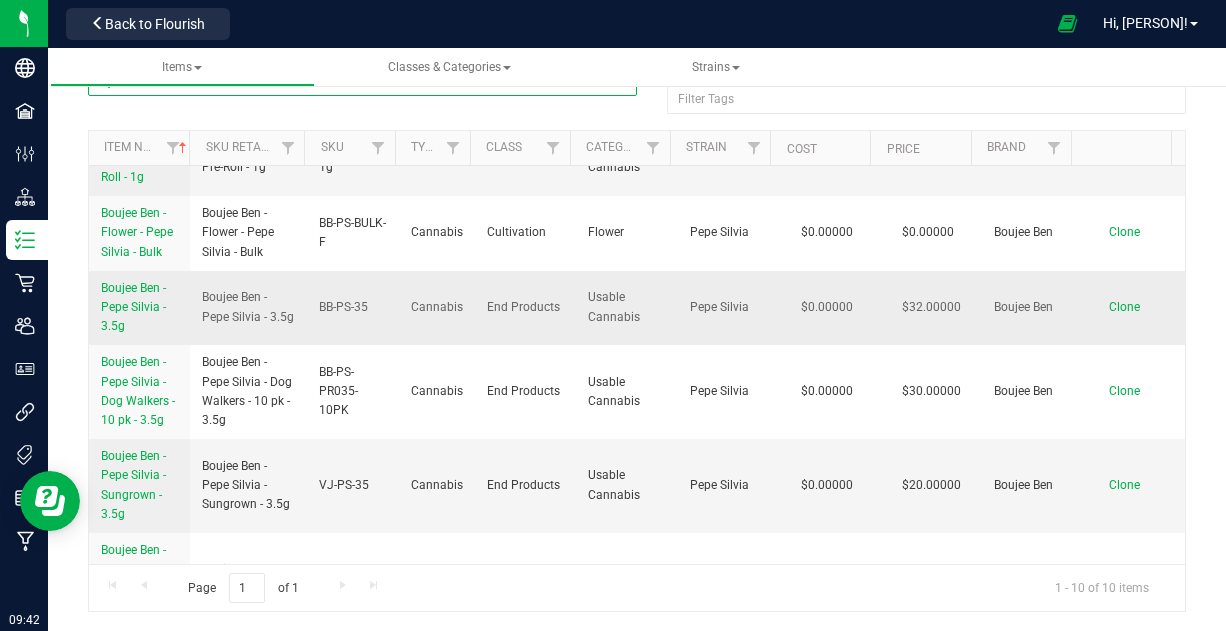 type on "pepe" 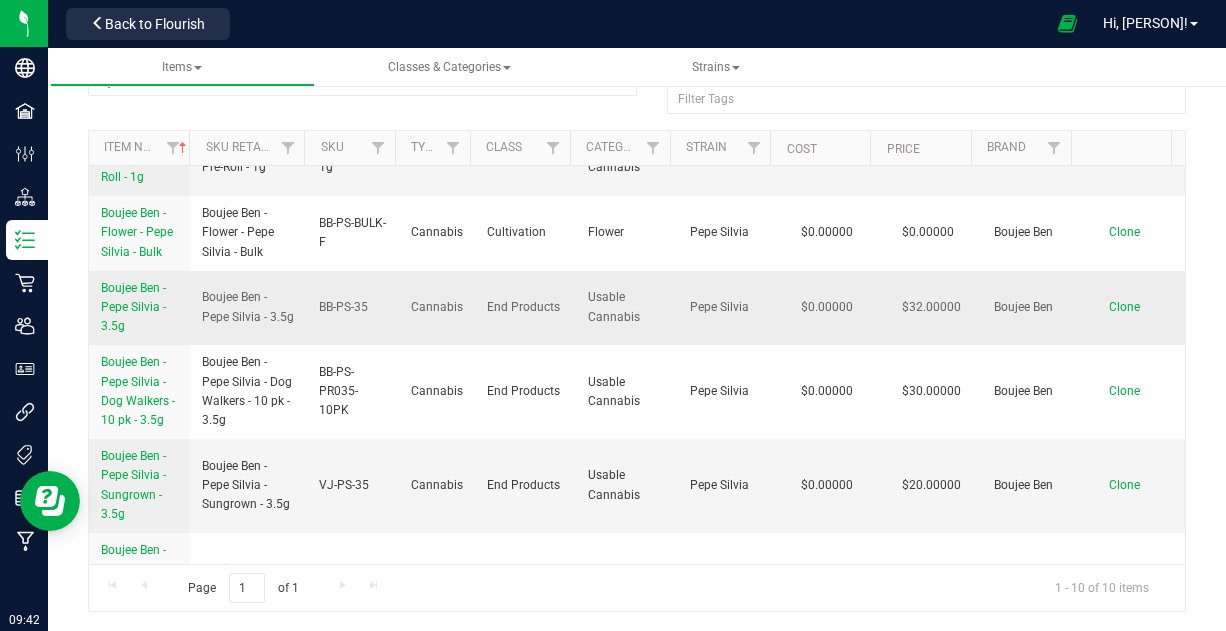 click on "Boujee Ben - Pepe Silvia - 3.5g" at bounding box center [133, 307] 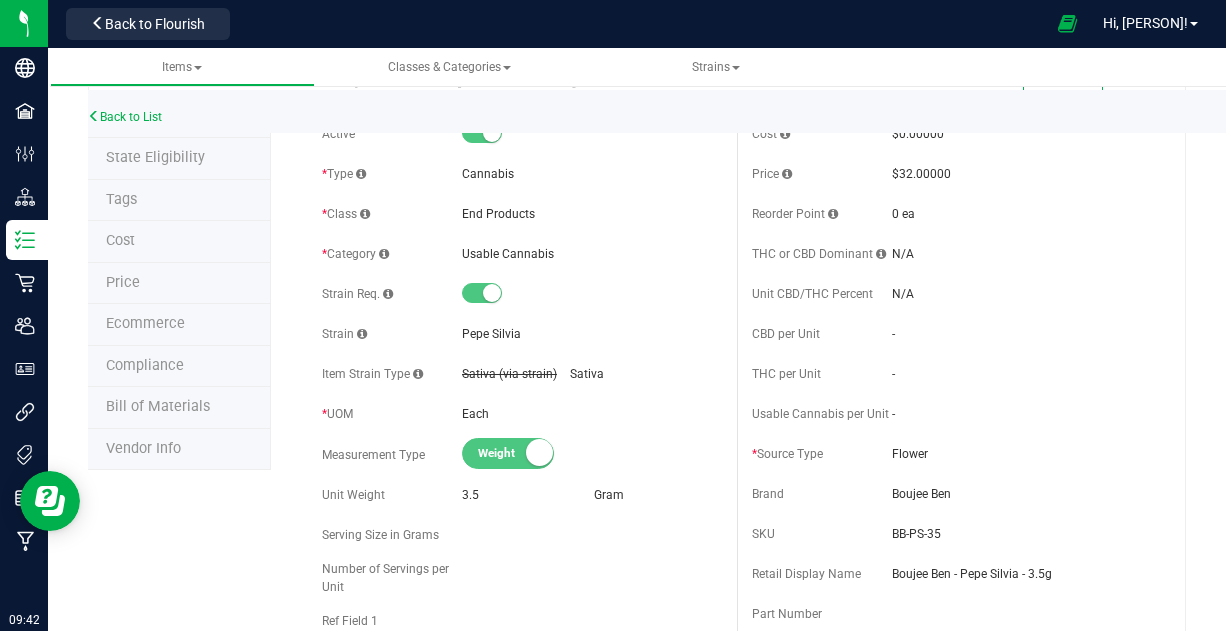 click on "Price" at bounding box center [123, 282] 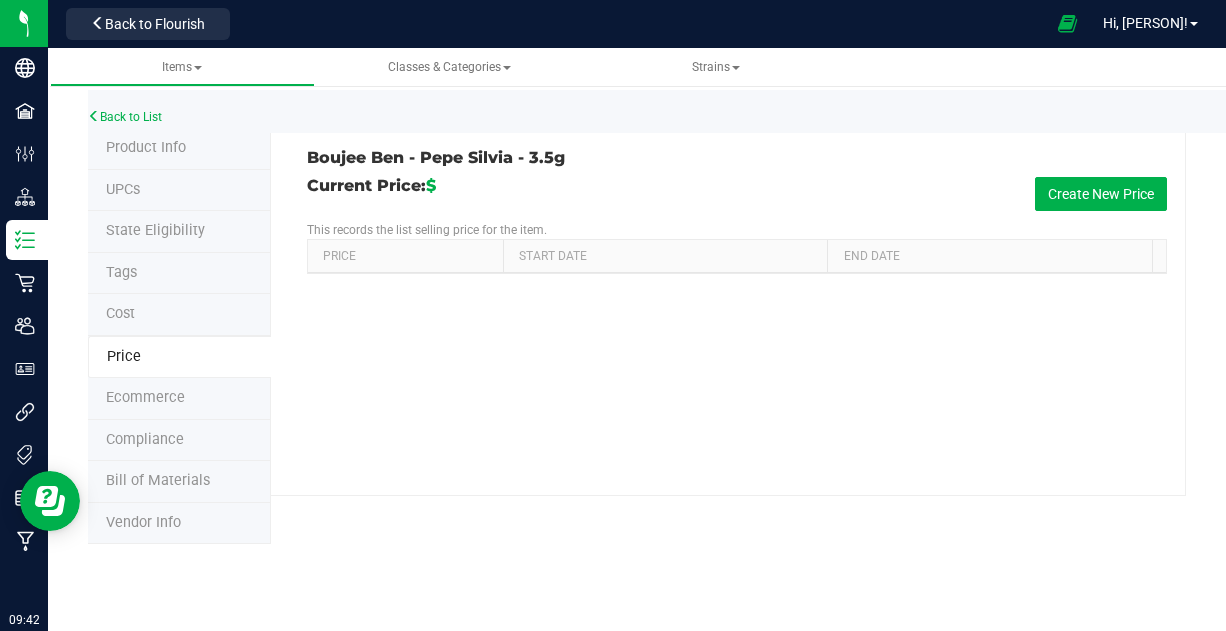 scroll, scrollTop: 0, scrollLeft: 0, axis: both 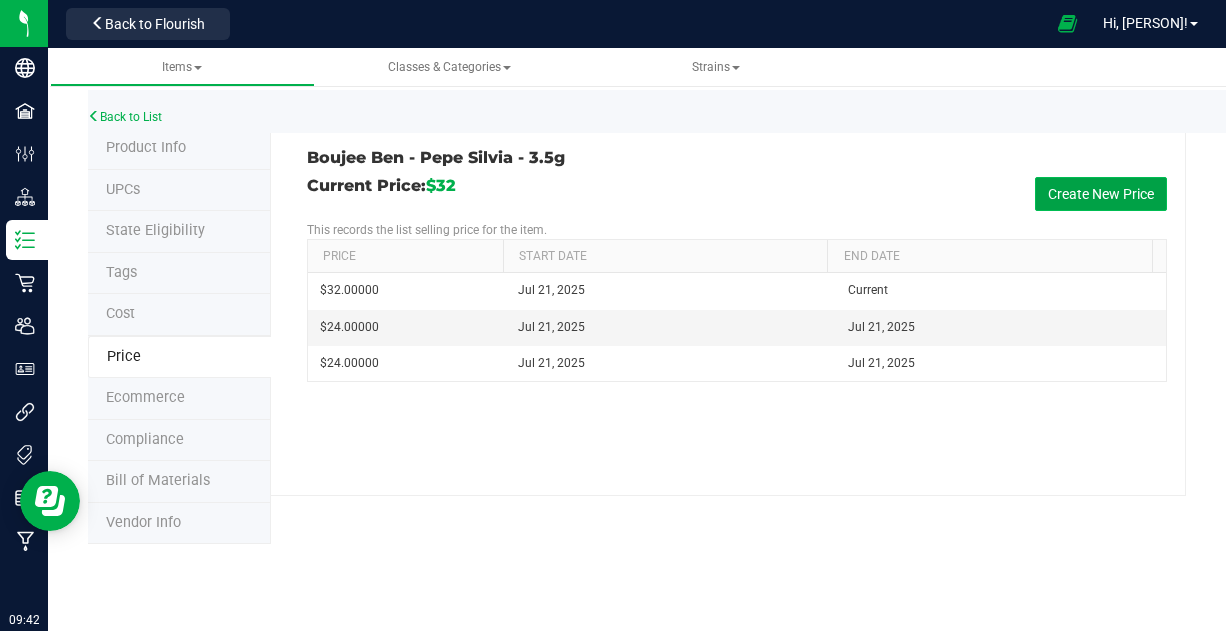 click on "Create New Price" at bounding box center (1101, 194) 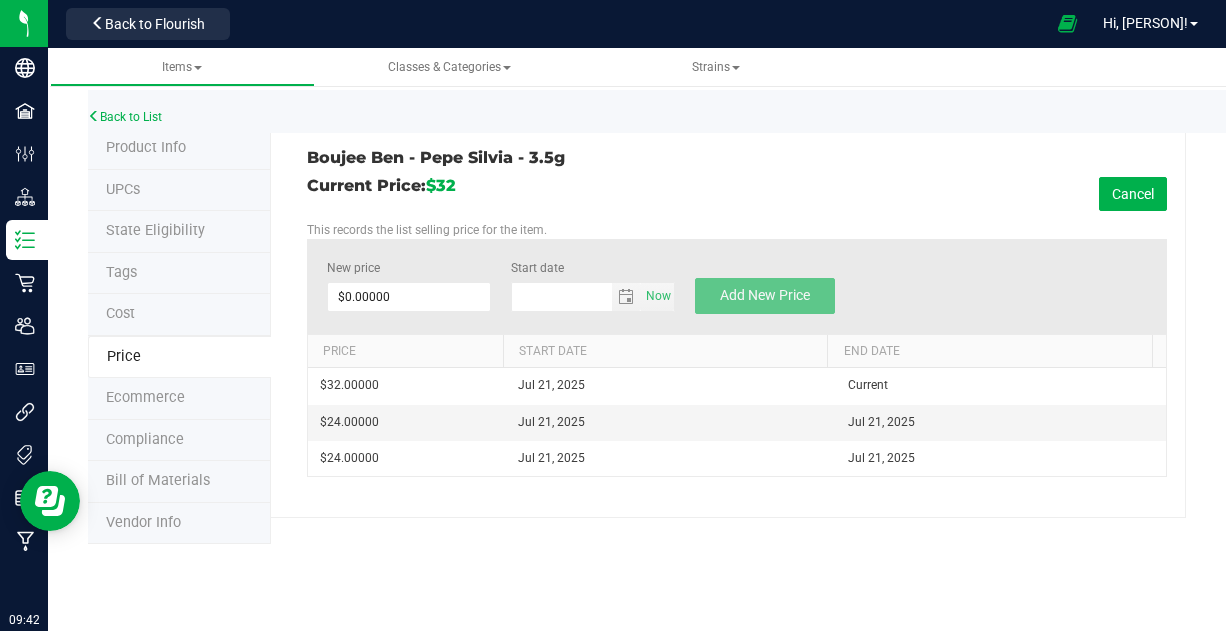 type on "8/7/2025" 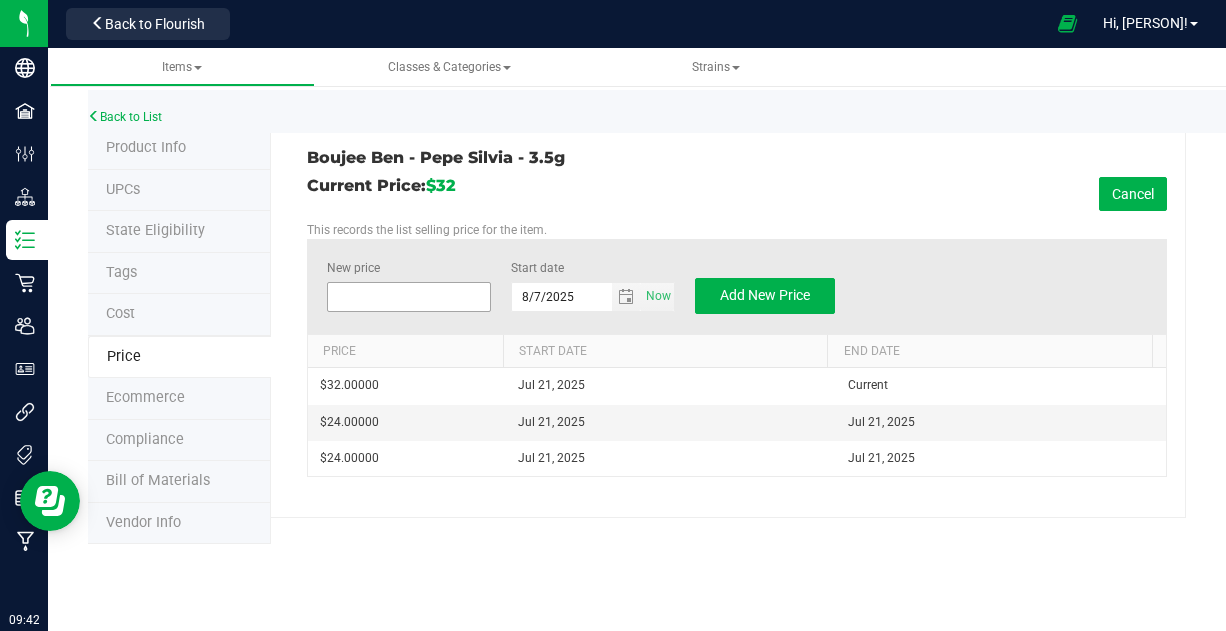 click at bounding box center (409, 297) 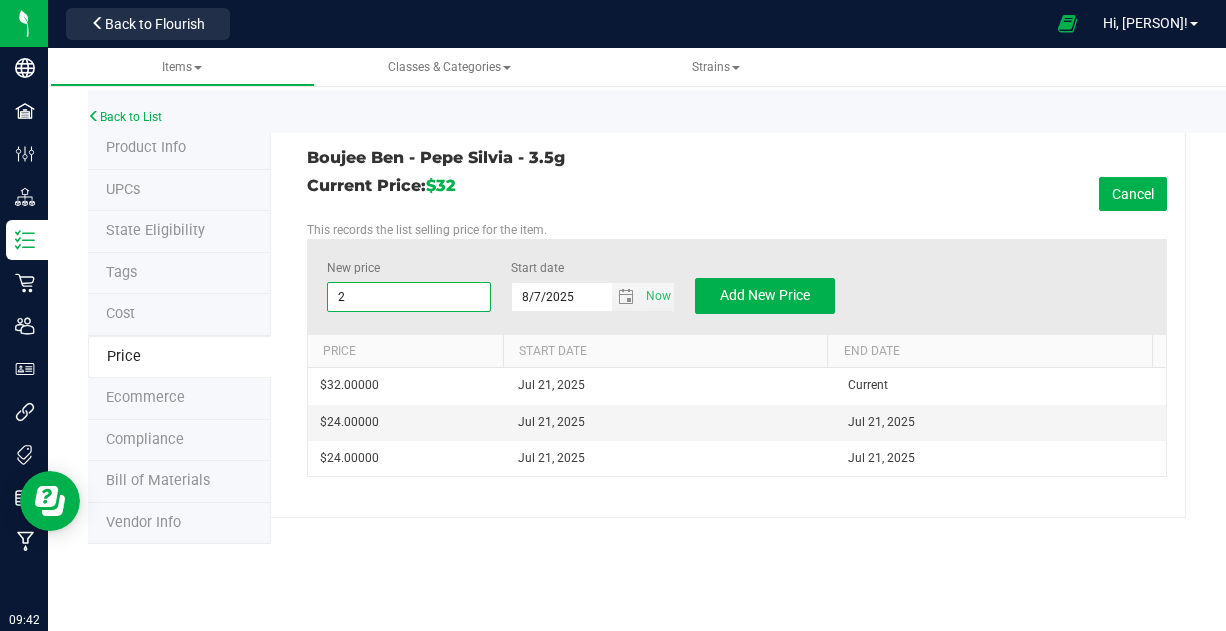 type on "20" 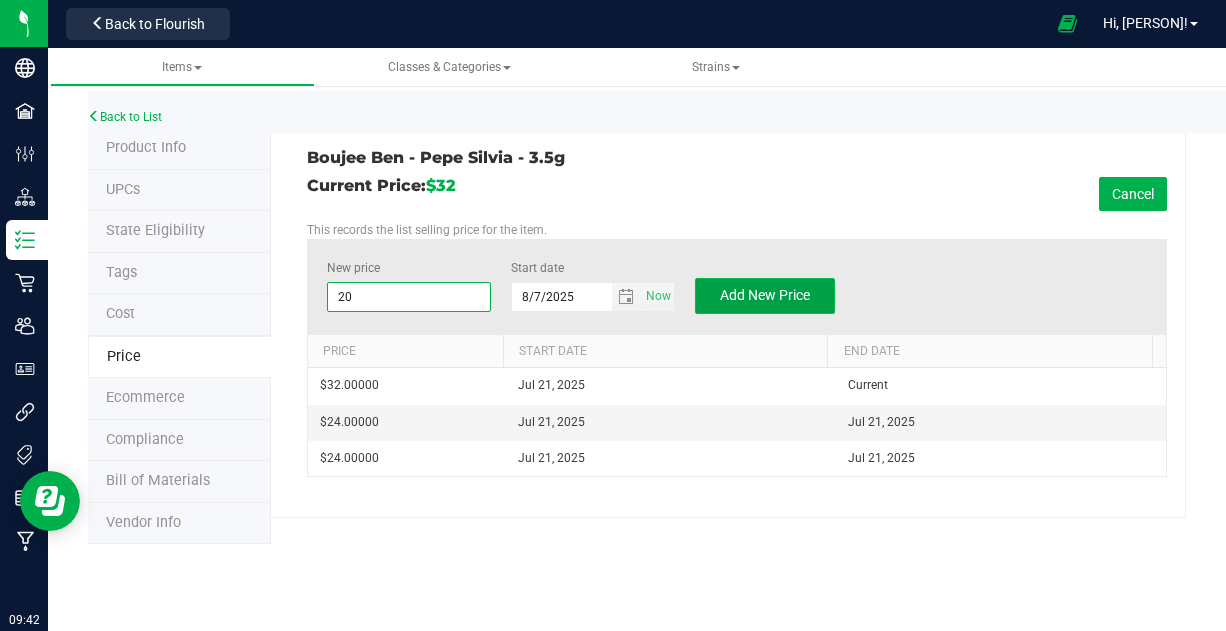 click on "Add New Price" at bounding box center [765, 295] 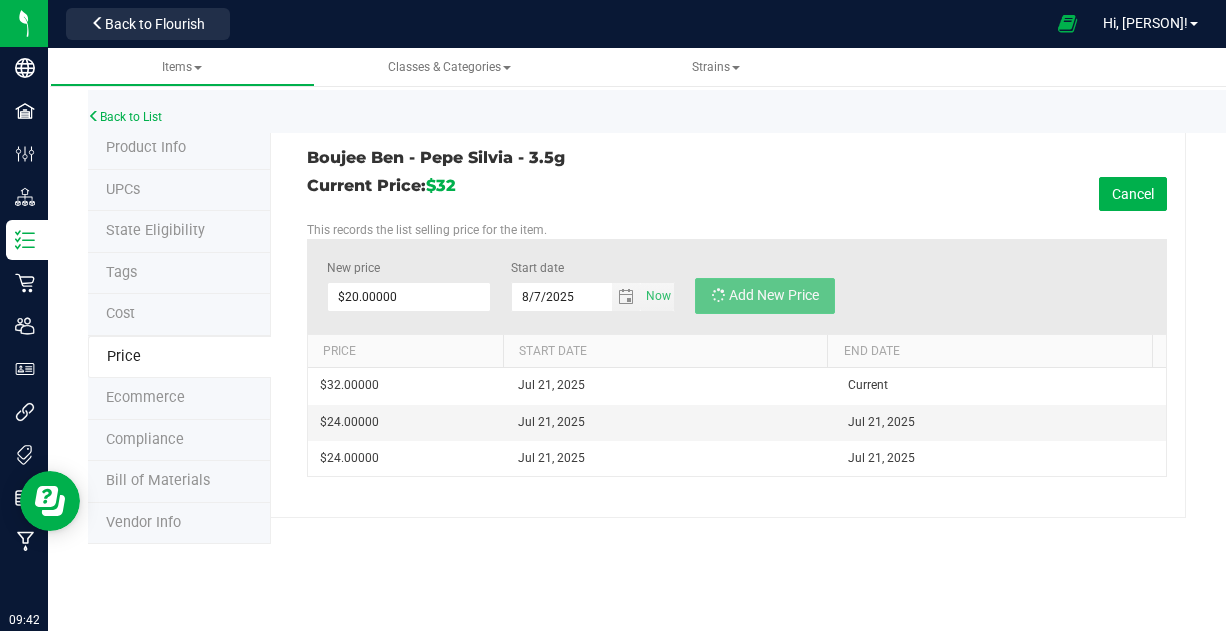 type on "$0.00000" 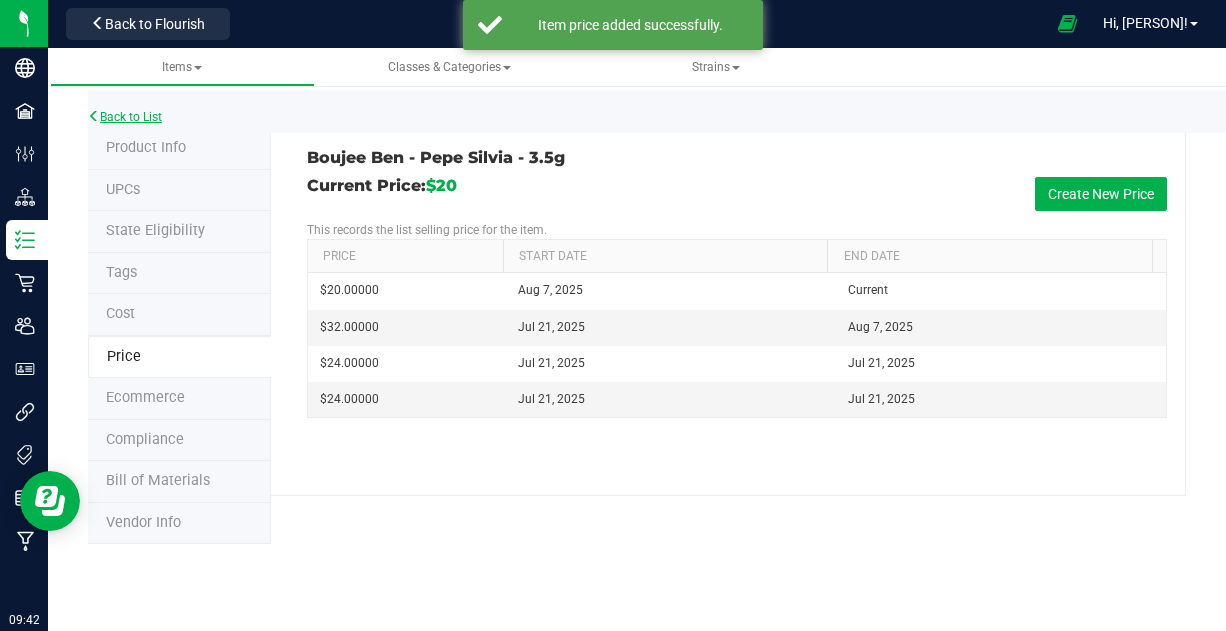 click on "Back to List" at bounding box center [125, 117] 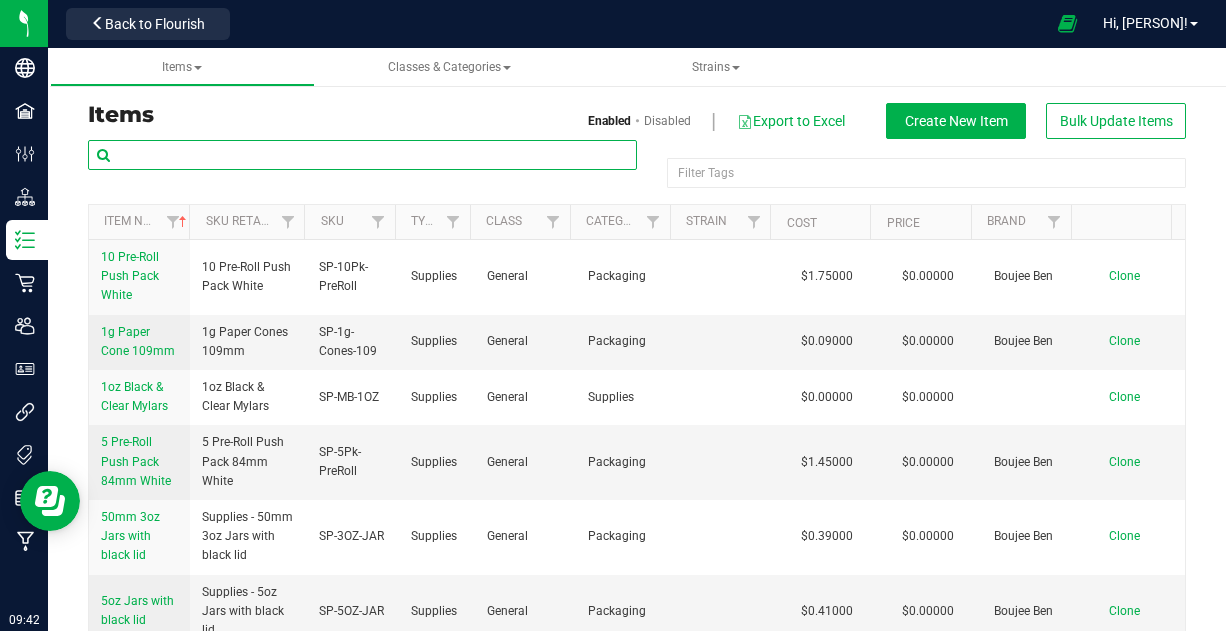click at bounding box center (362, 155) 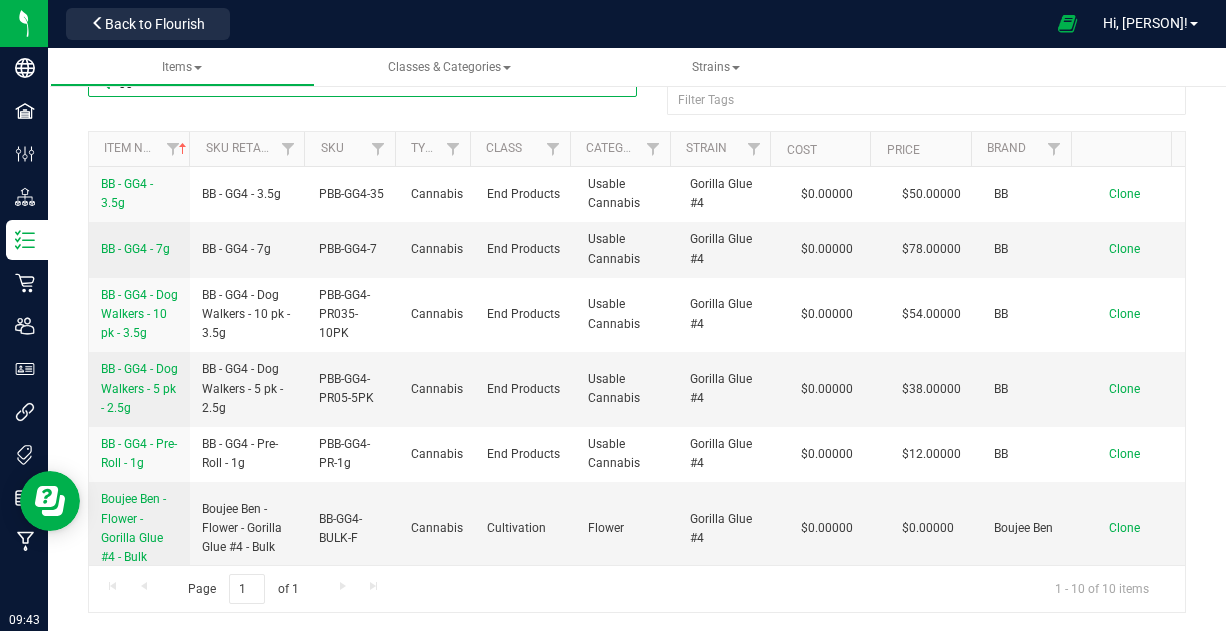 scroll, scrollTop: 74, scrollLeft: 0, axis: vertical 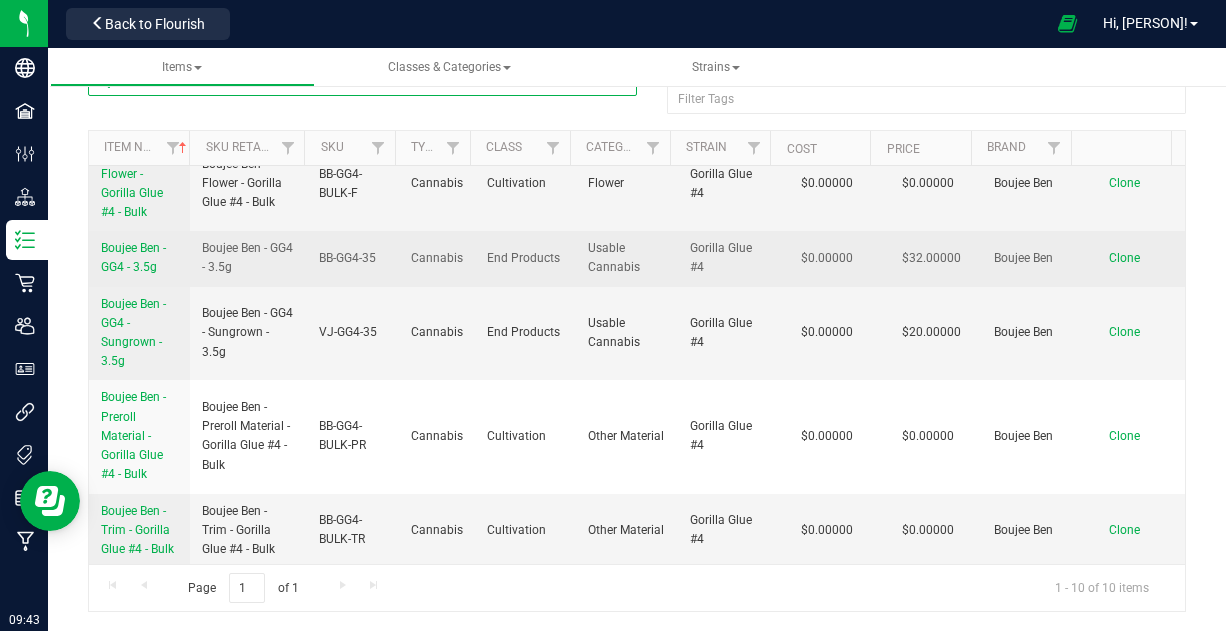 type on "gg4" 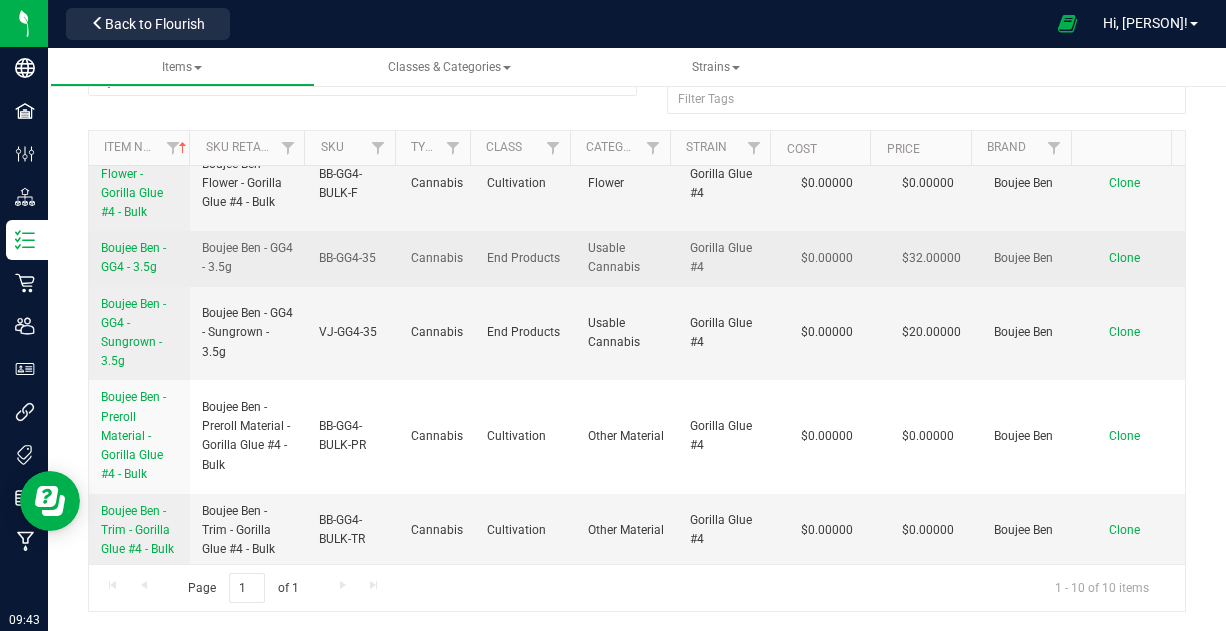 click on "Boujee Ben - GG4 - 3.5g" at bounding box center [133, 257] 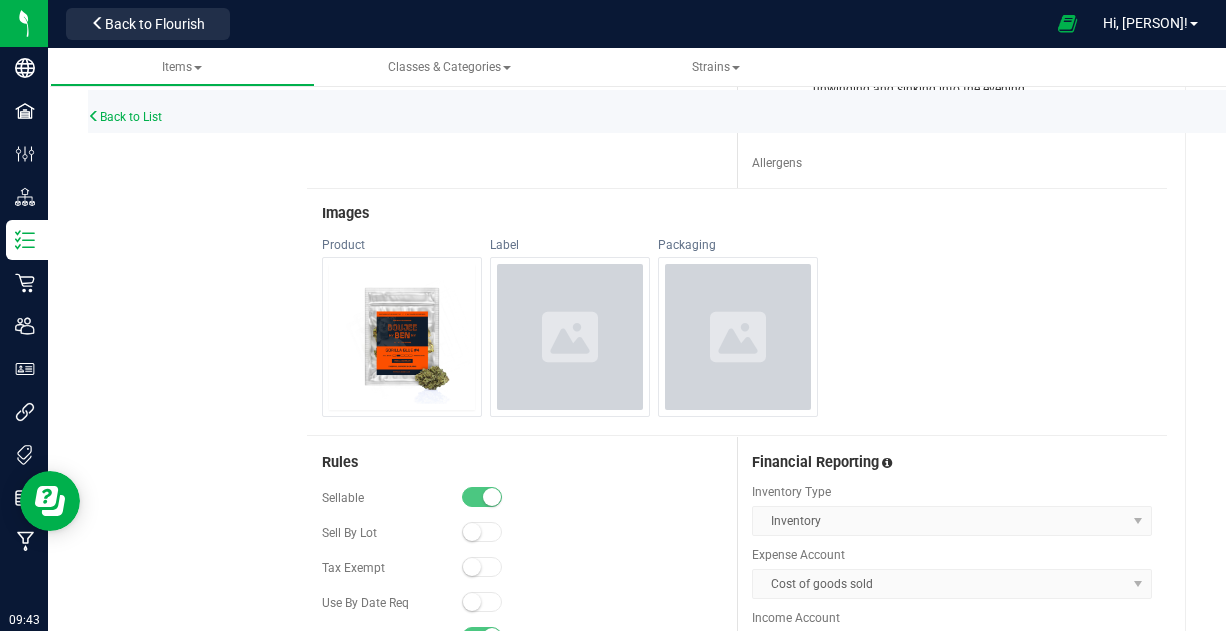 scroll, scrollTop: 0, scrollLeft: 0, axis: both 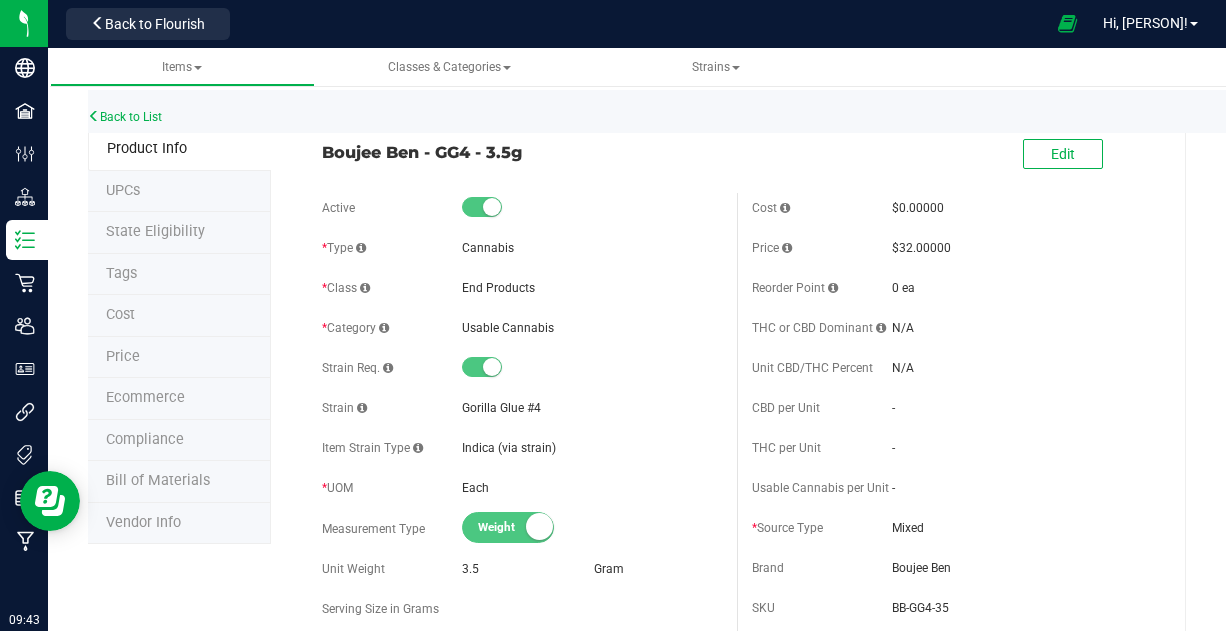 click on "Price" at bounding box center (123, 356) 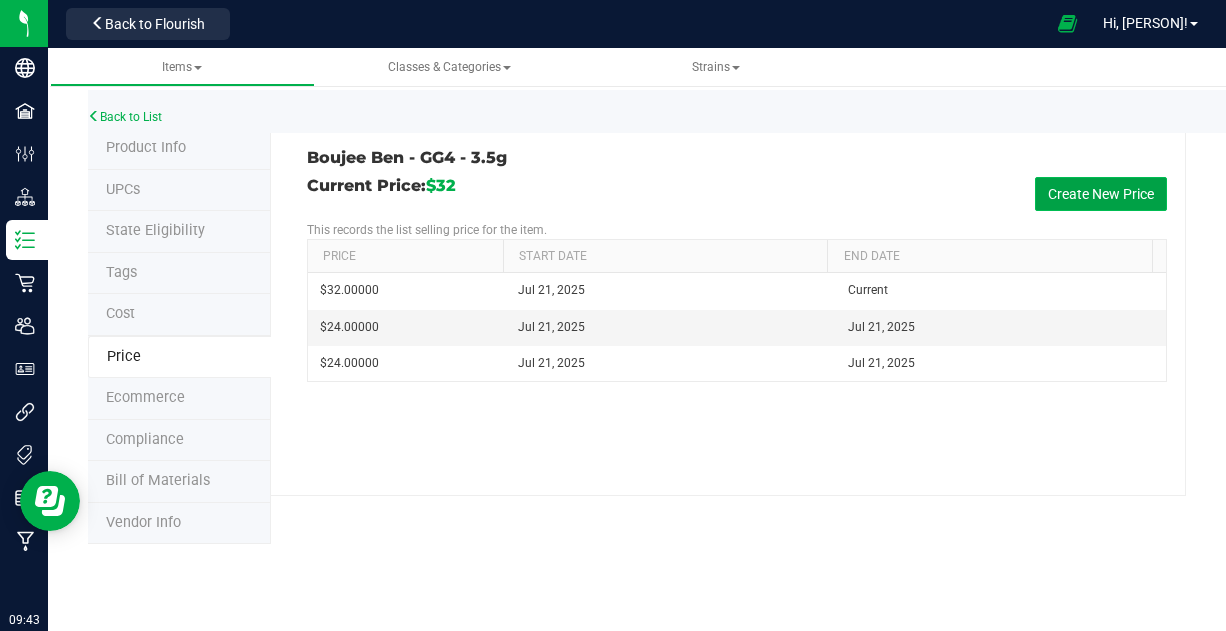 click on "Create New Price" at bounding box center (1101, 194) 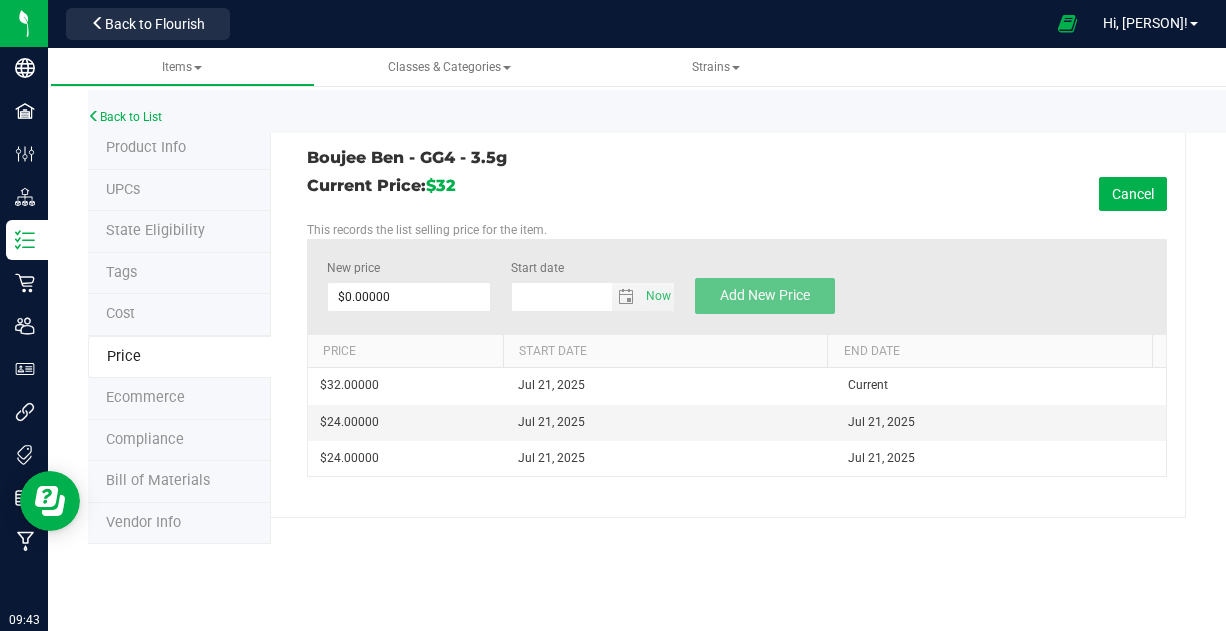 type on "8/7/2025" 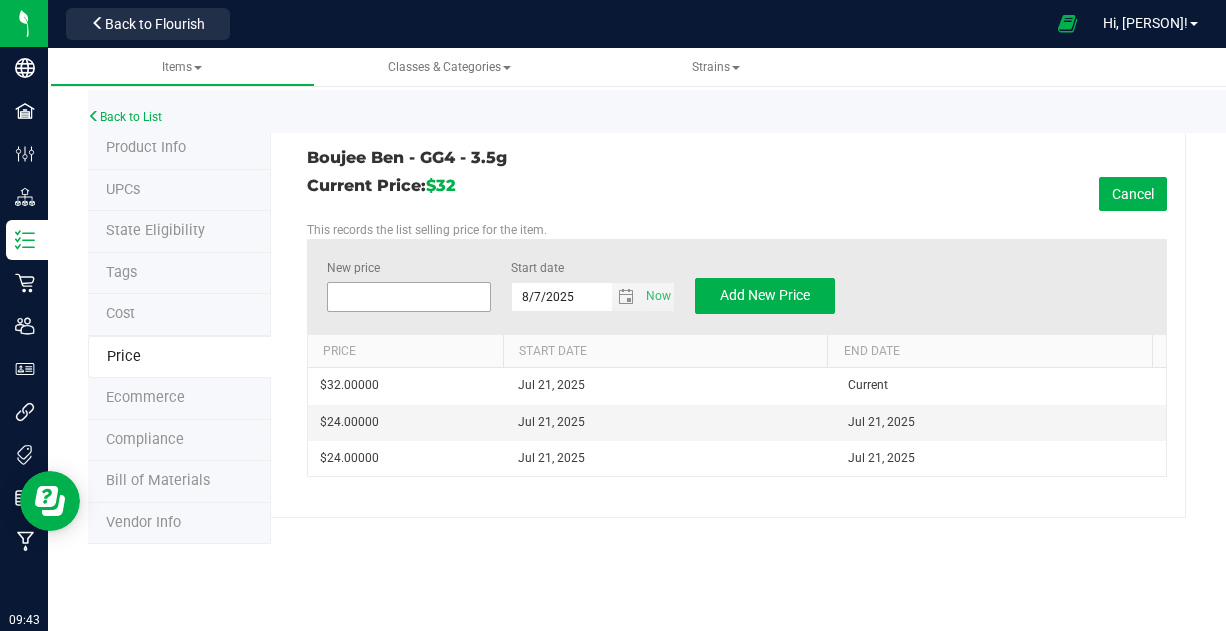 click at bounding box center [409, 297] 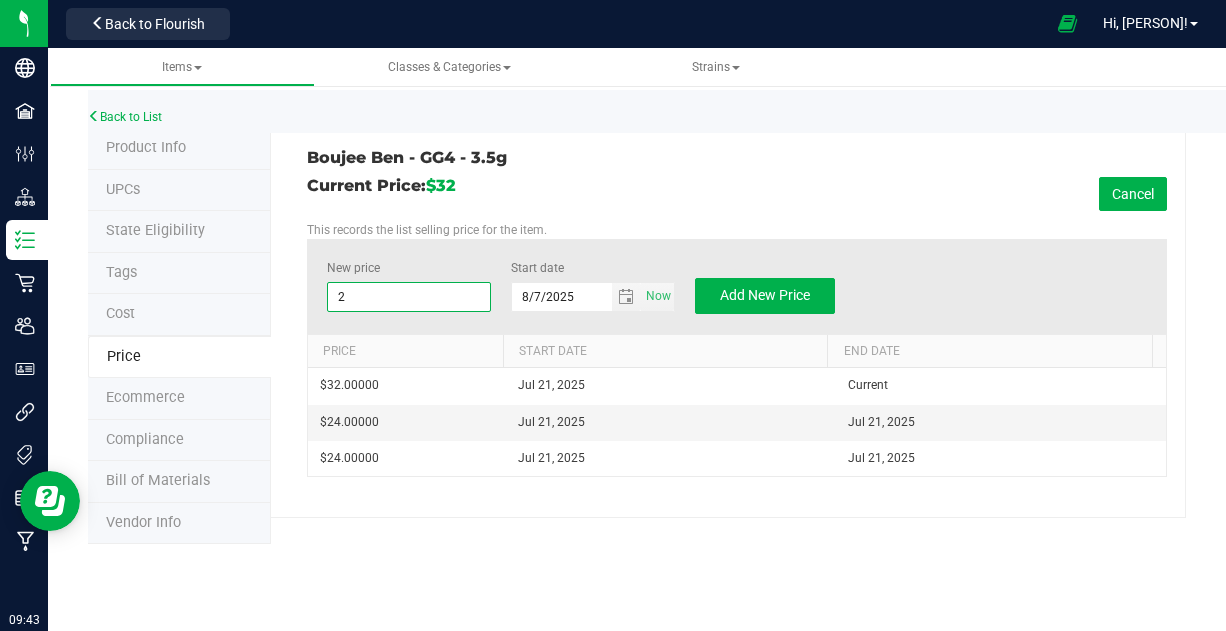 type on "20" 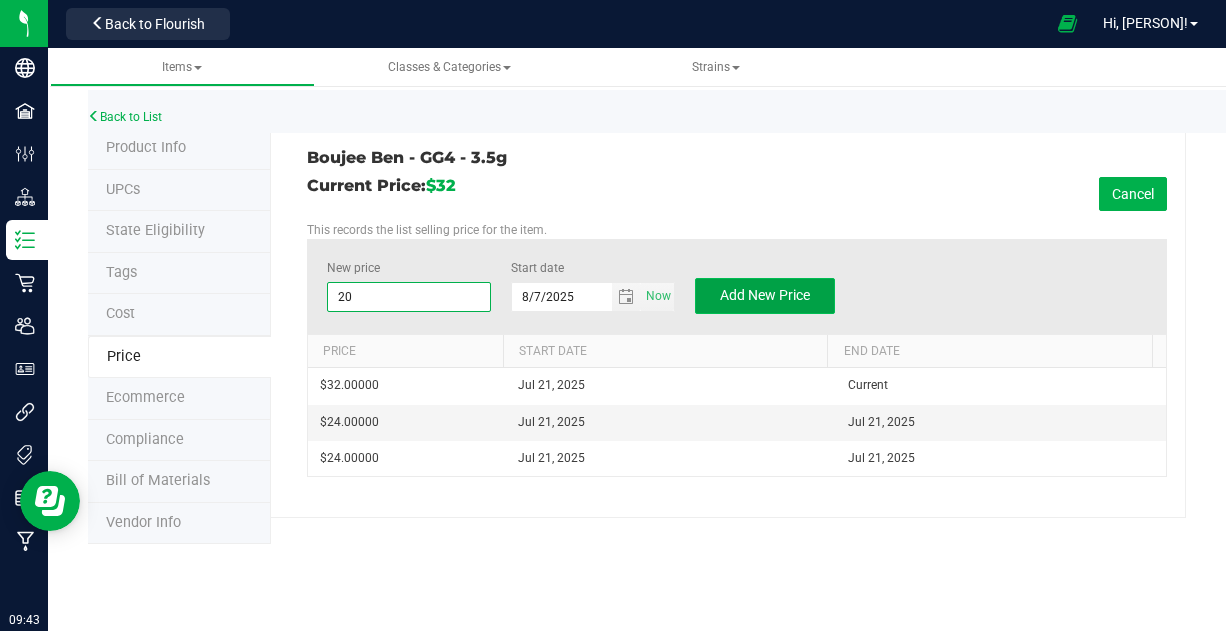 click on "Add New Price" at bounding box center [765, 295] 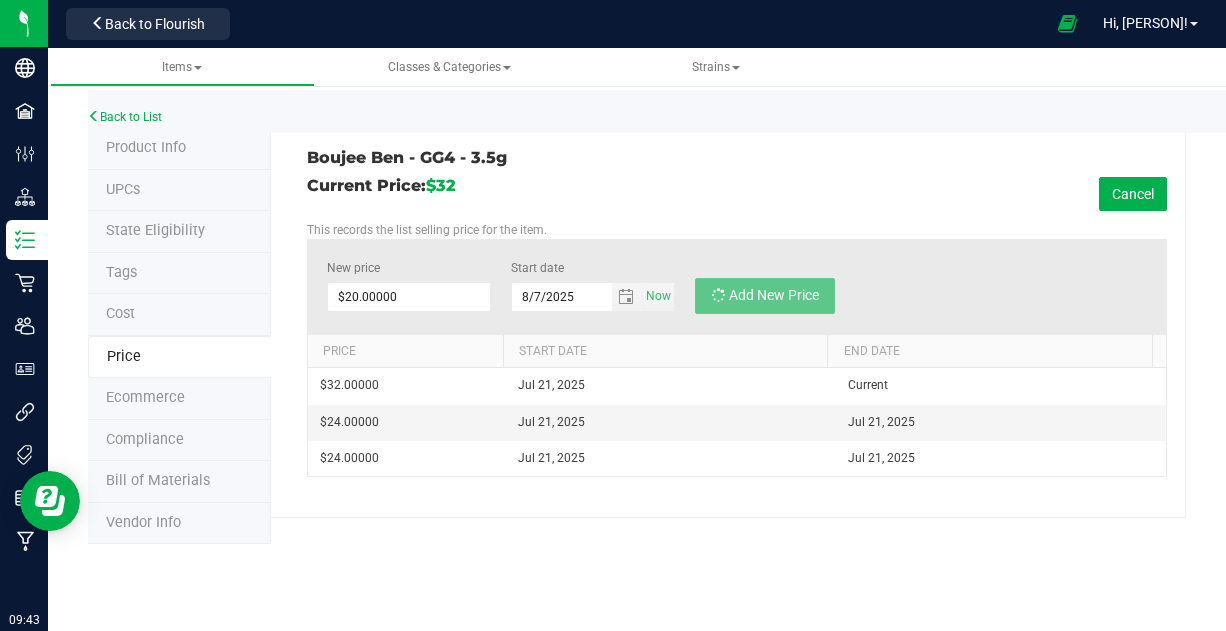 type on "$0.00000" 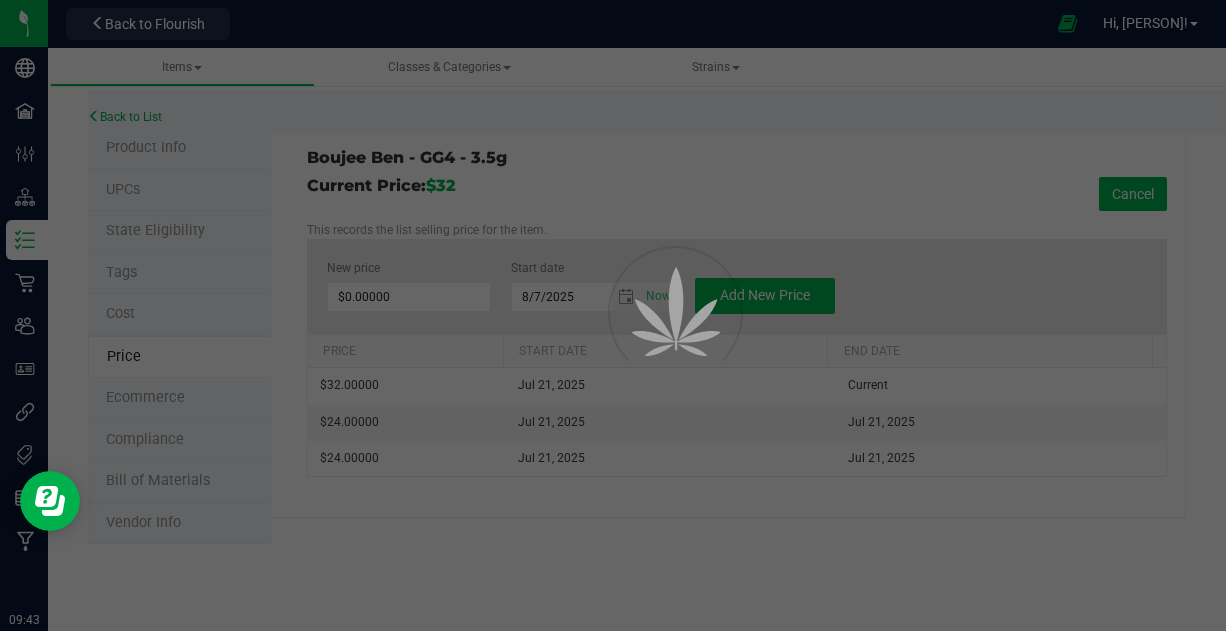 click at bounding box center [613, 315] 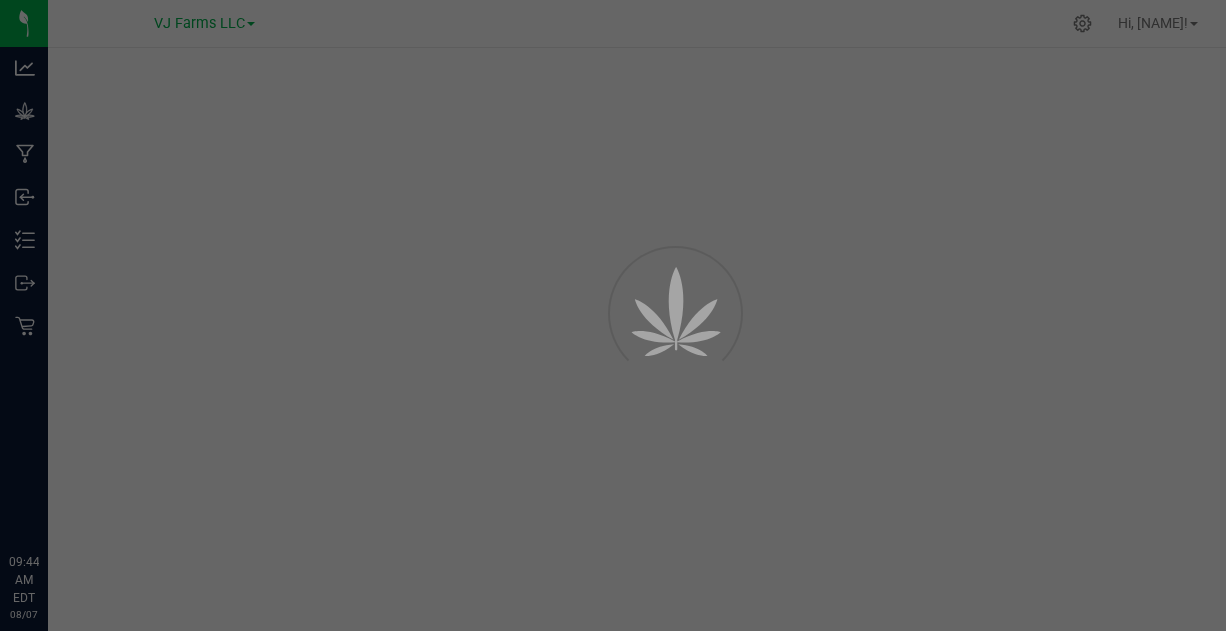 scroll, scrollTop: 0, scrollLeft: 0, axis: both 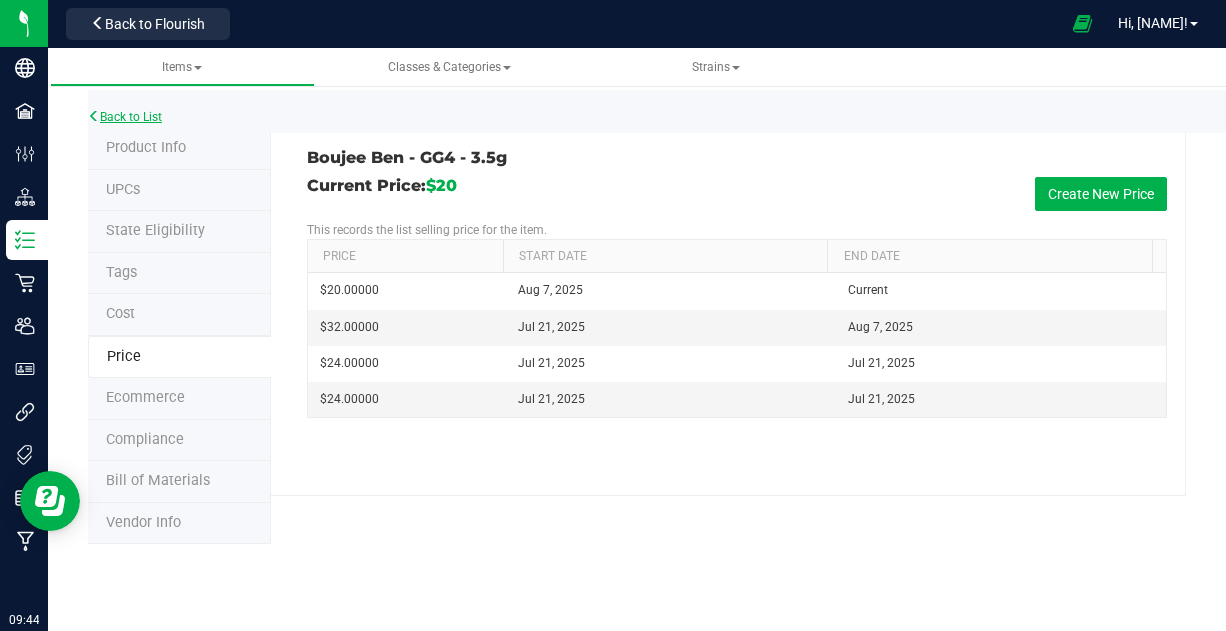 click on "Back to List" at bounding box center (125, 117) 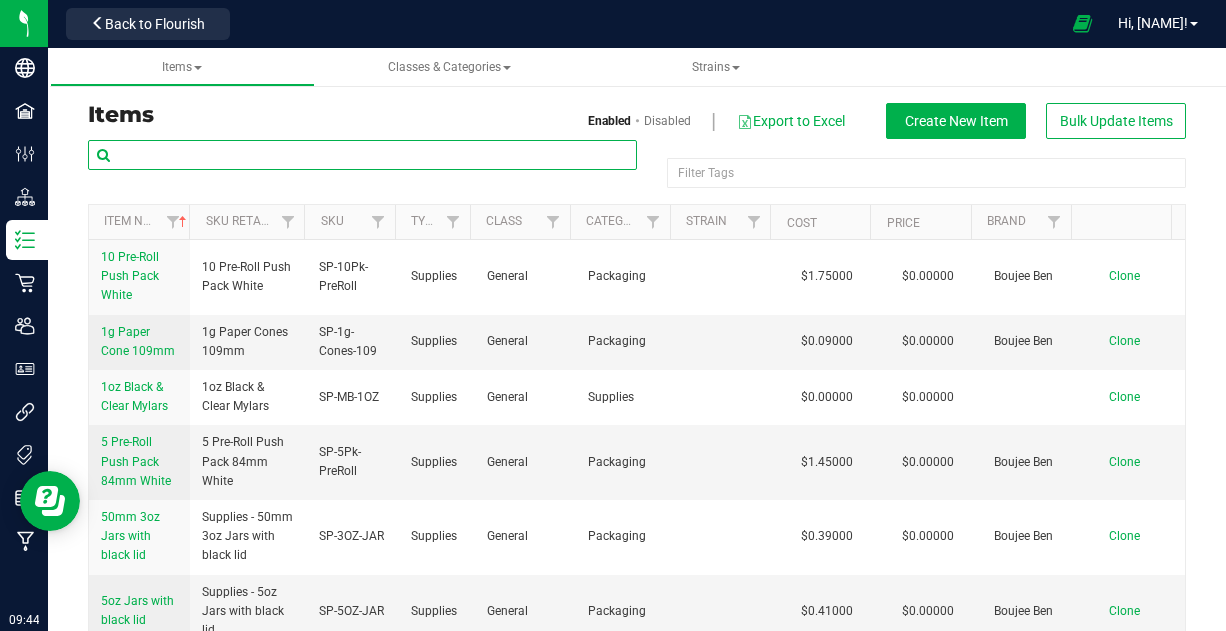 click at bounding box center (362, 155) 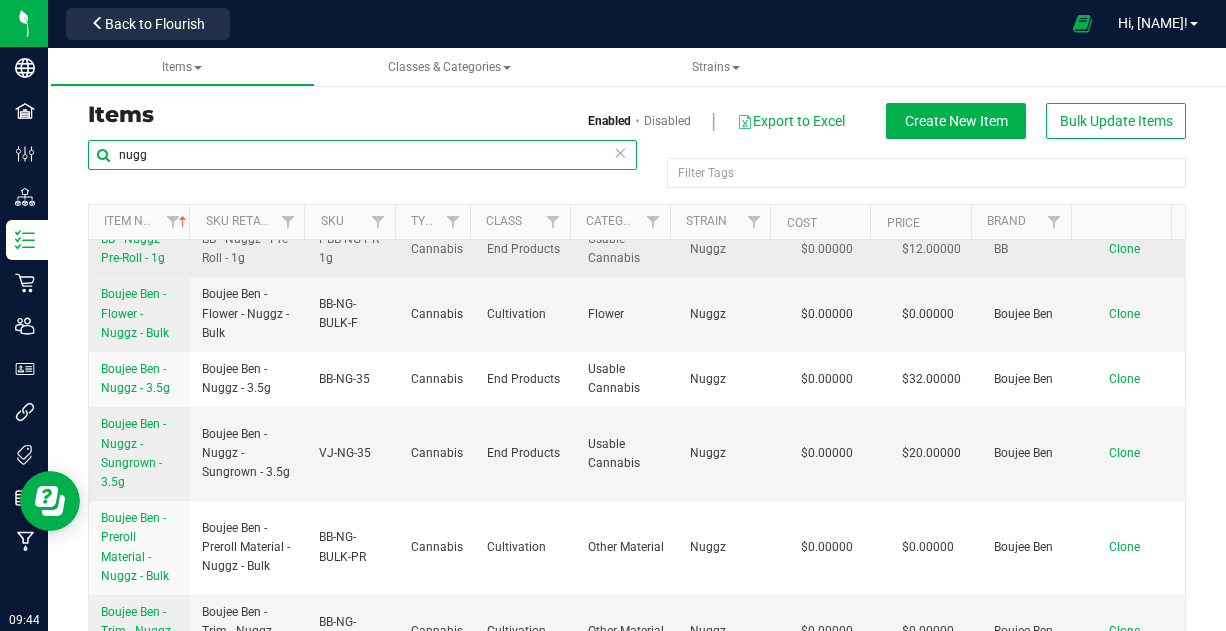 scroll, scrollTop: 278, scrollLeft: 0, axis: vertical 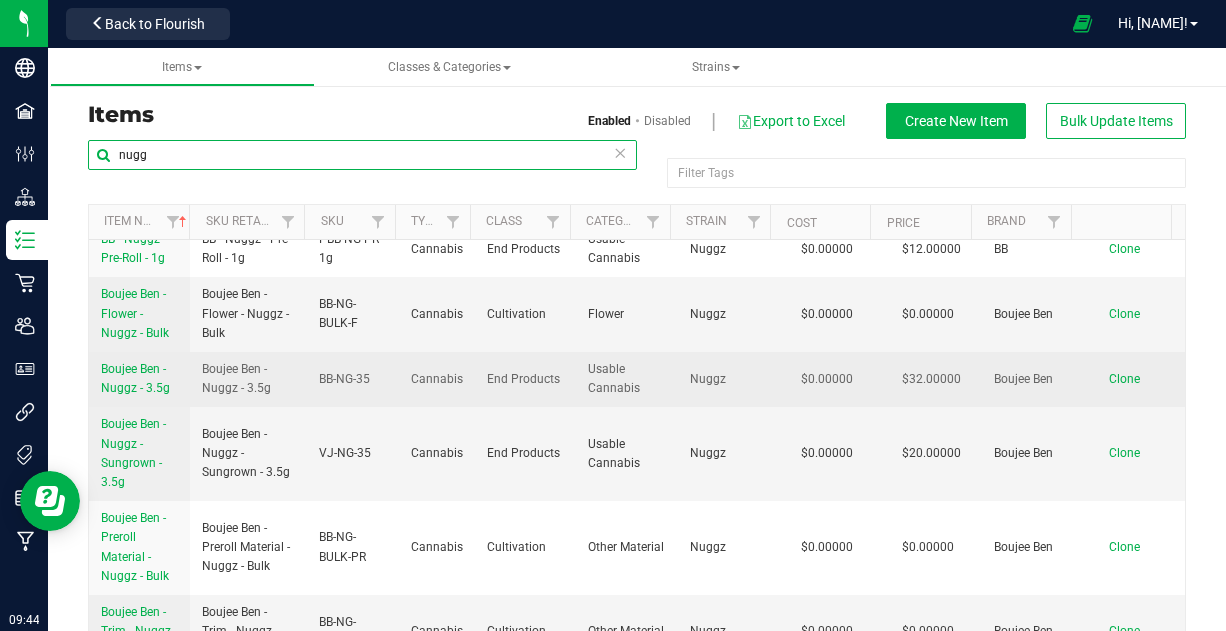 type on "nugg" 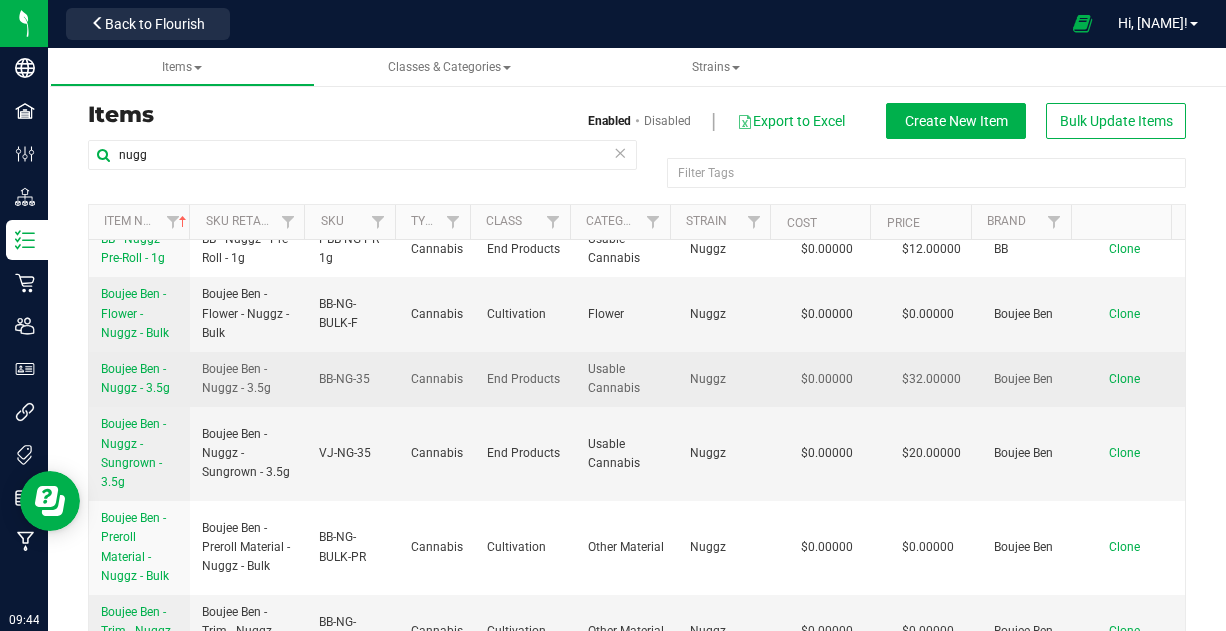 click on "Boujee Ben - Nuggz - 3.5g" at bounding box center [135, 378] 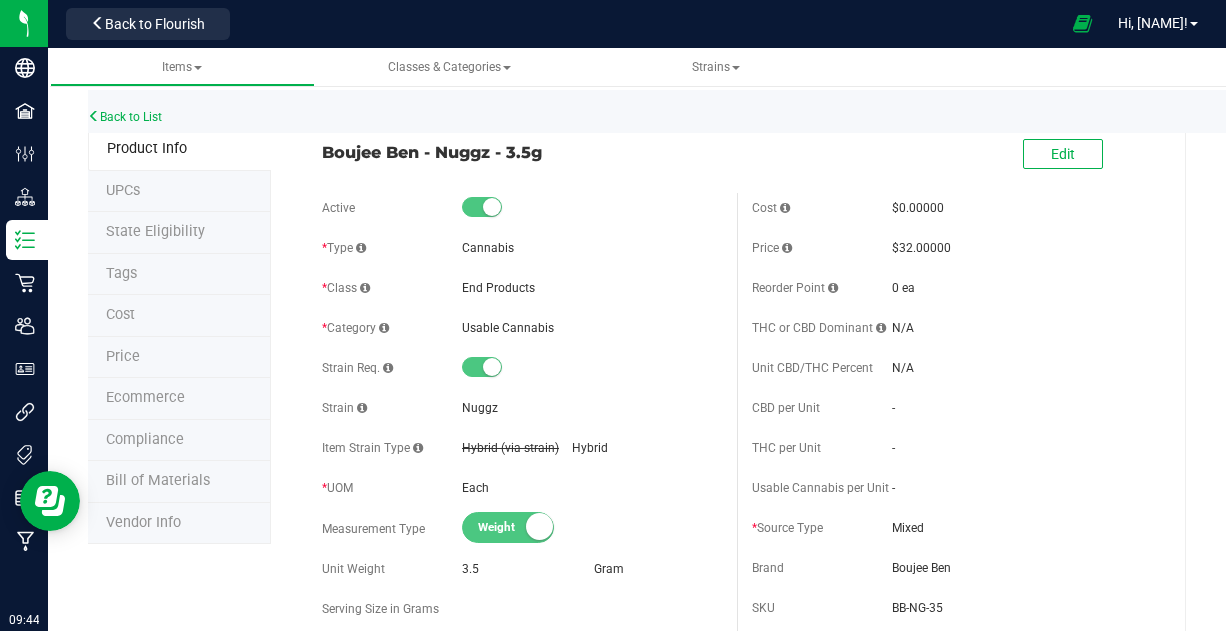 click on "Price" at bounding box center [179, 358] 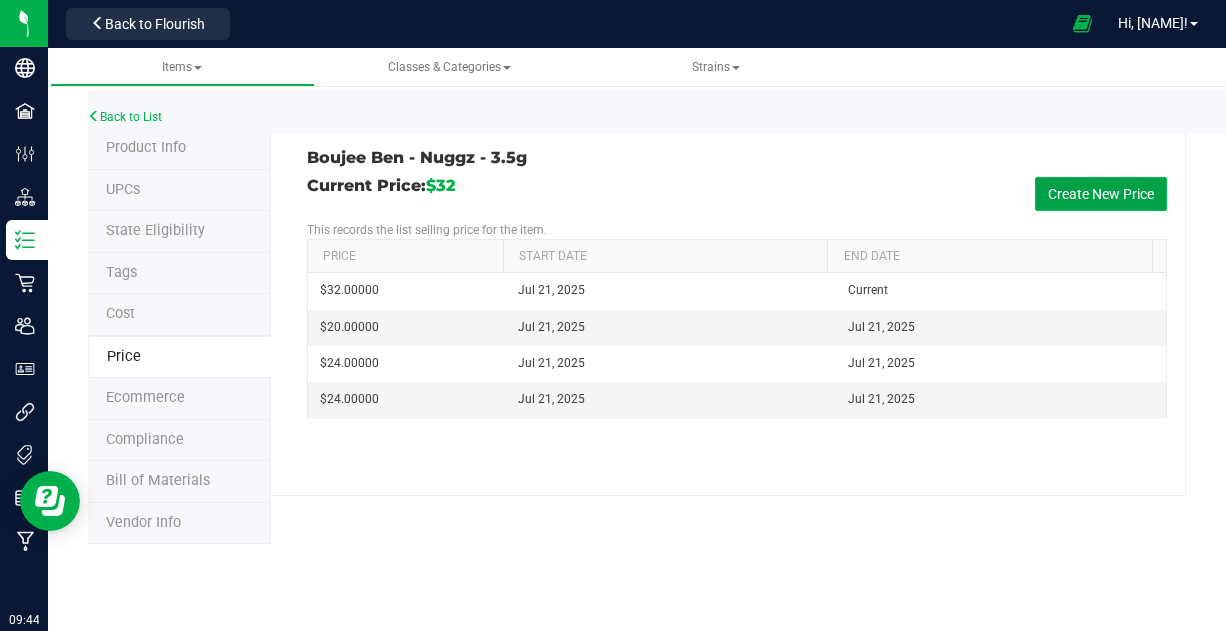 click on "Create New Price" at bounding box center [1101, 194] 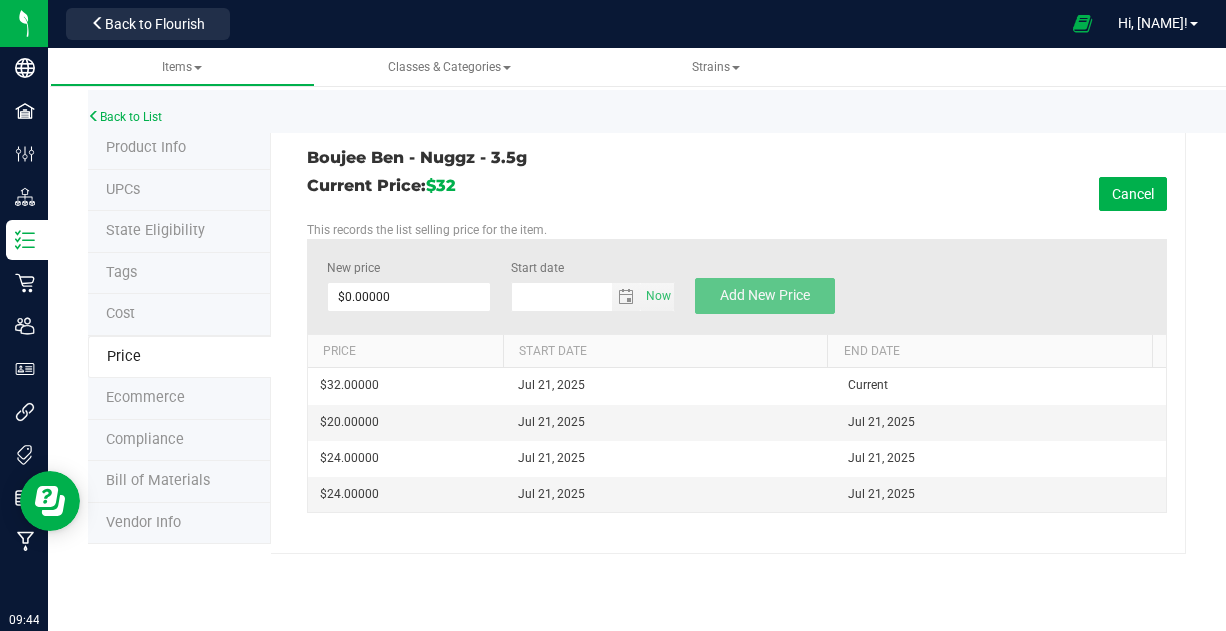 type on "8/7/2025" 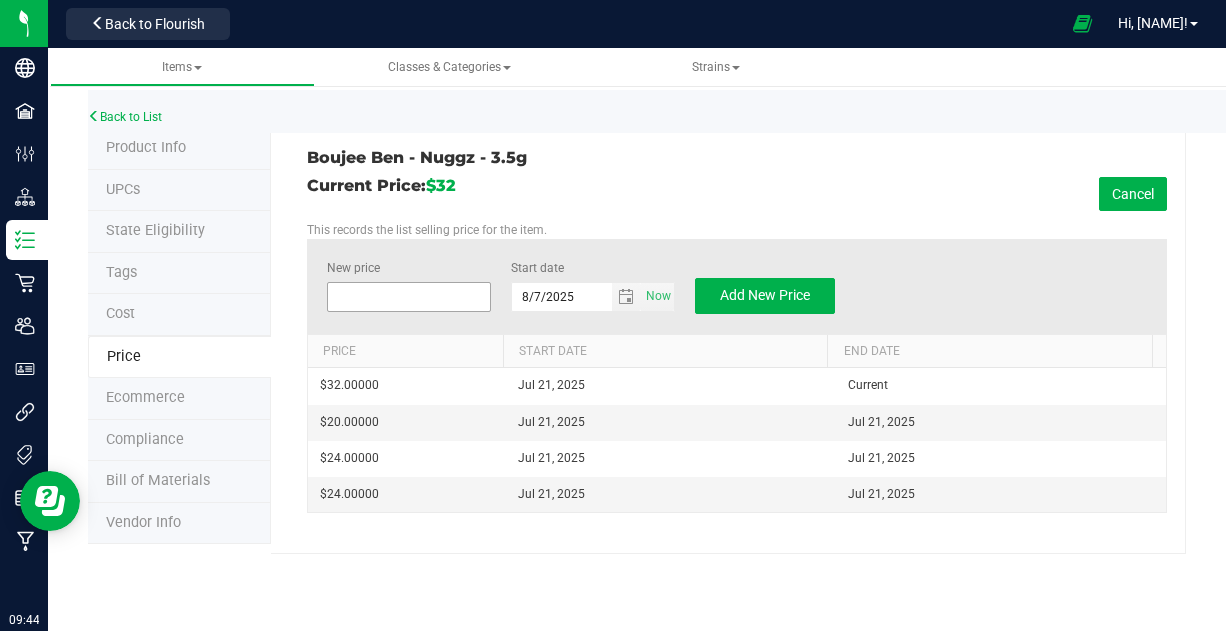click at bounding box center (409, 297) 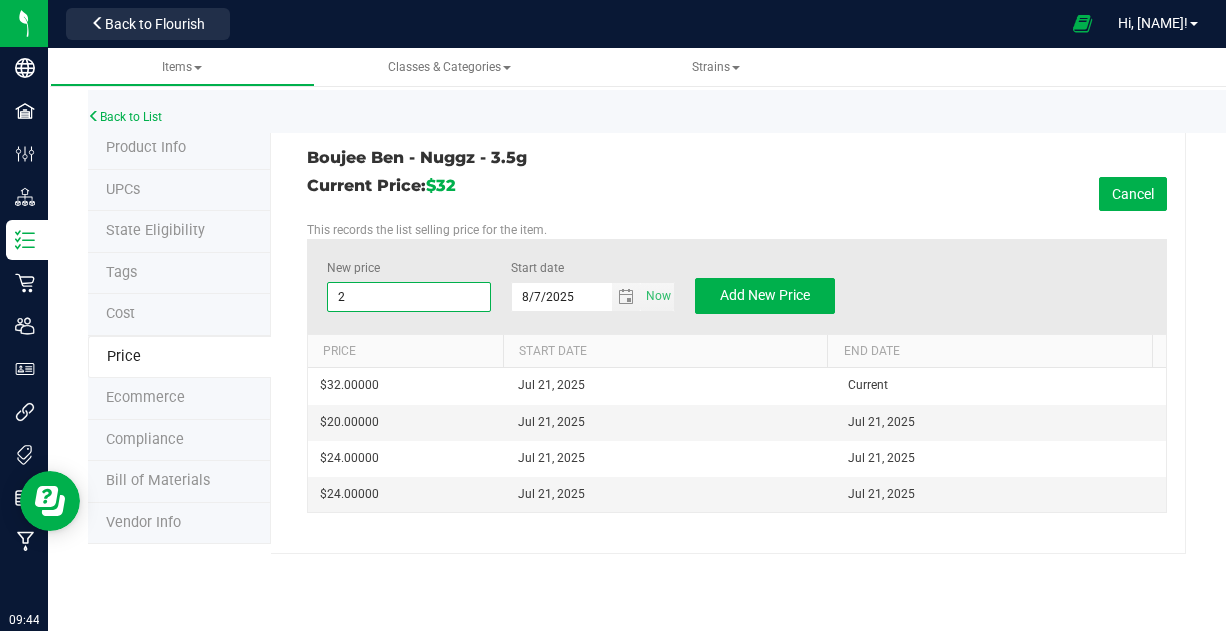 type on "20" 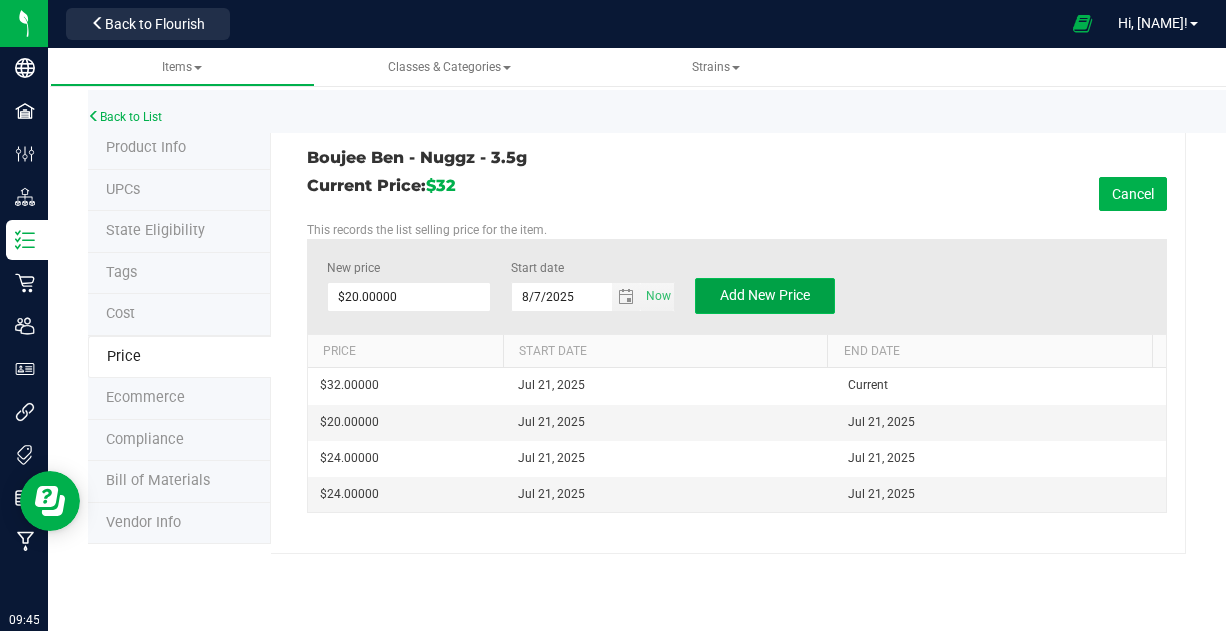 click on "Add New Price" at bounding box center (765, 295) 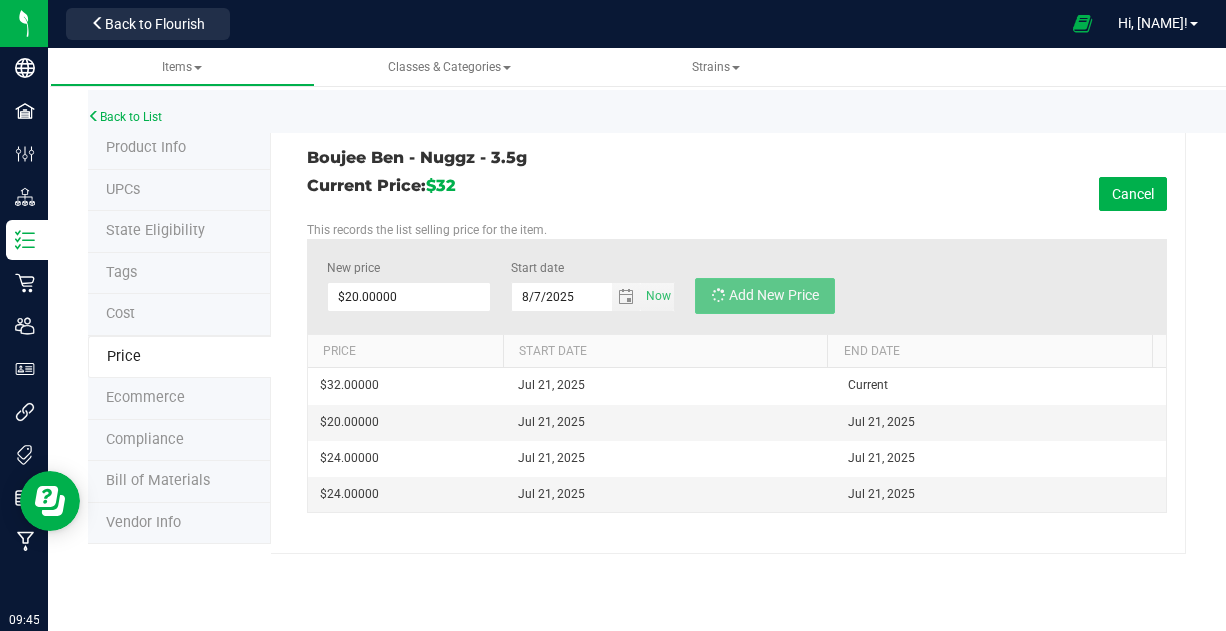 type on "$0.00000" 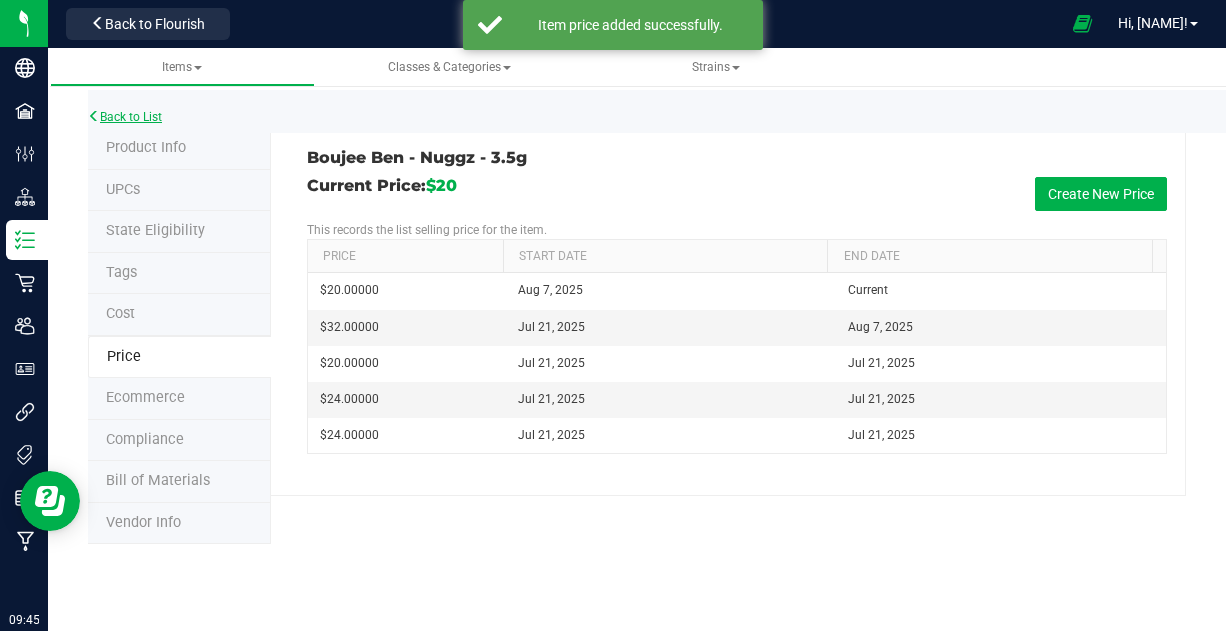 click on "Back to List" at bounding box center [125, 117] 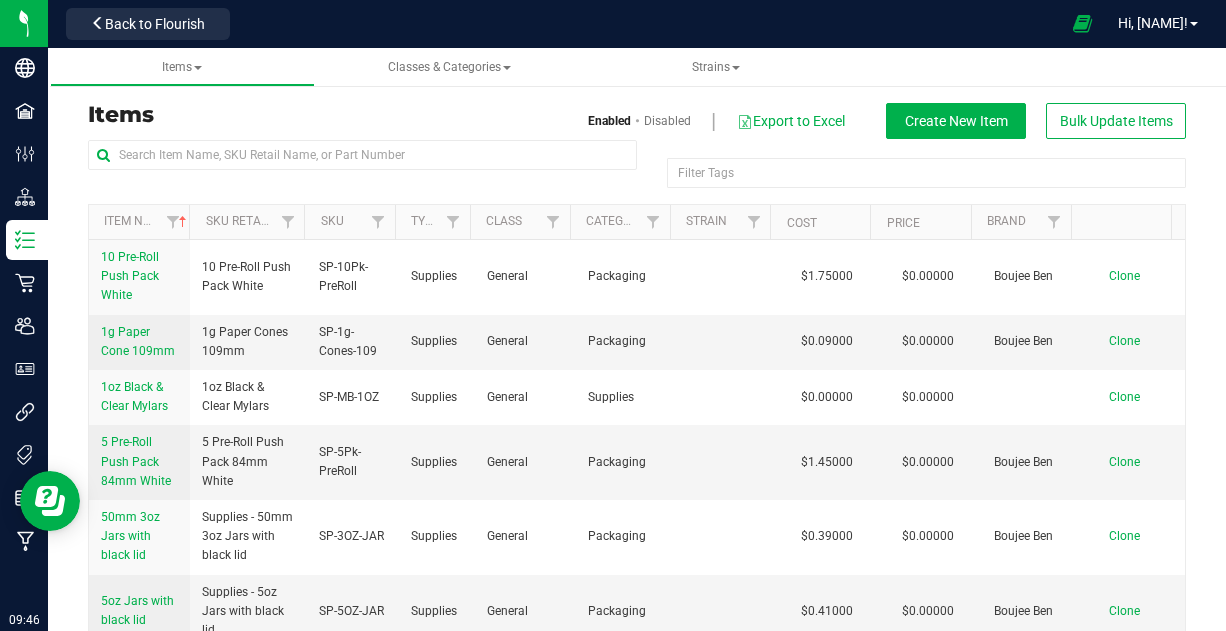scroll, scrollTop: 74, scrollLeft: 0, axis: vertical 